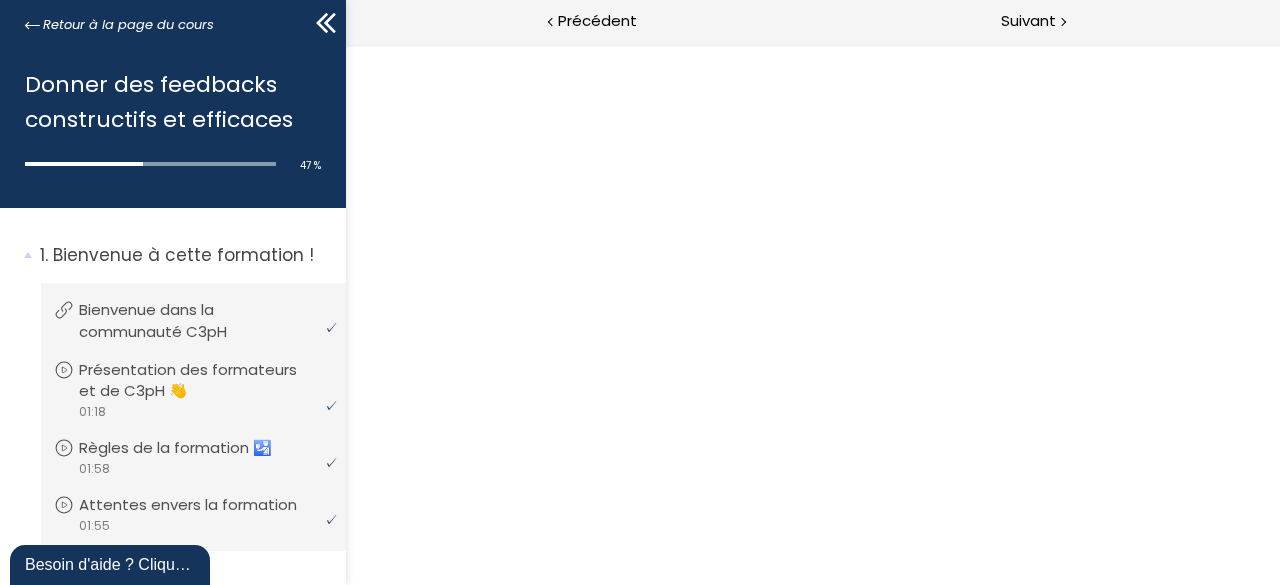 scroll, scrollTop: 0, scrollLeft: 0, axis: both 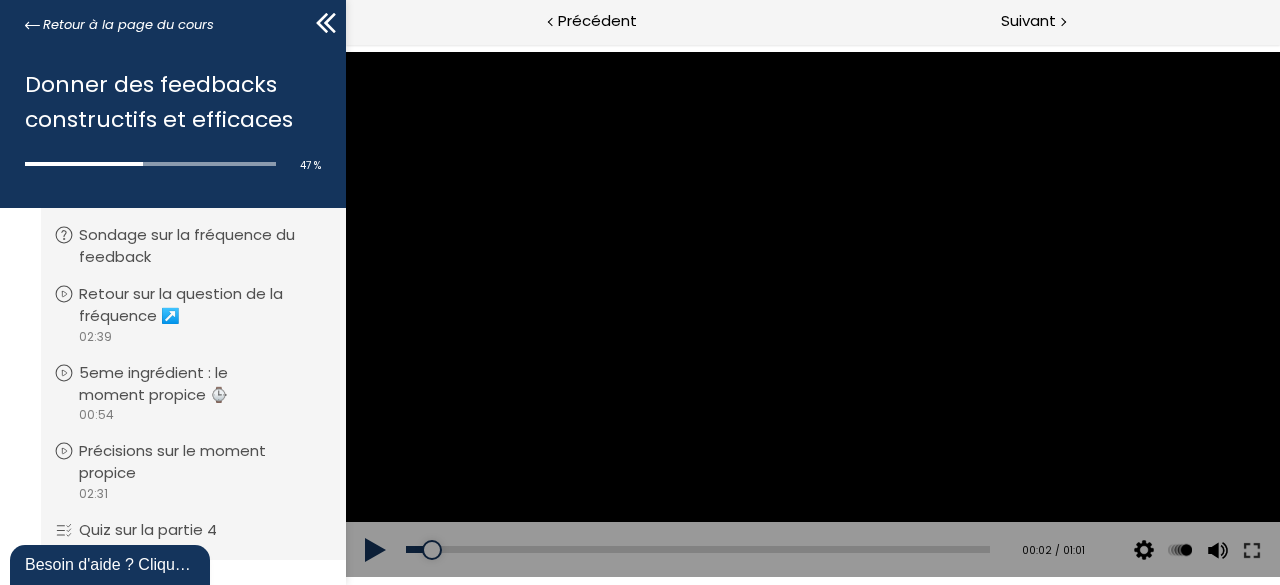 click at bounding box center [812, 314] 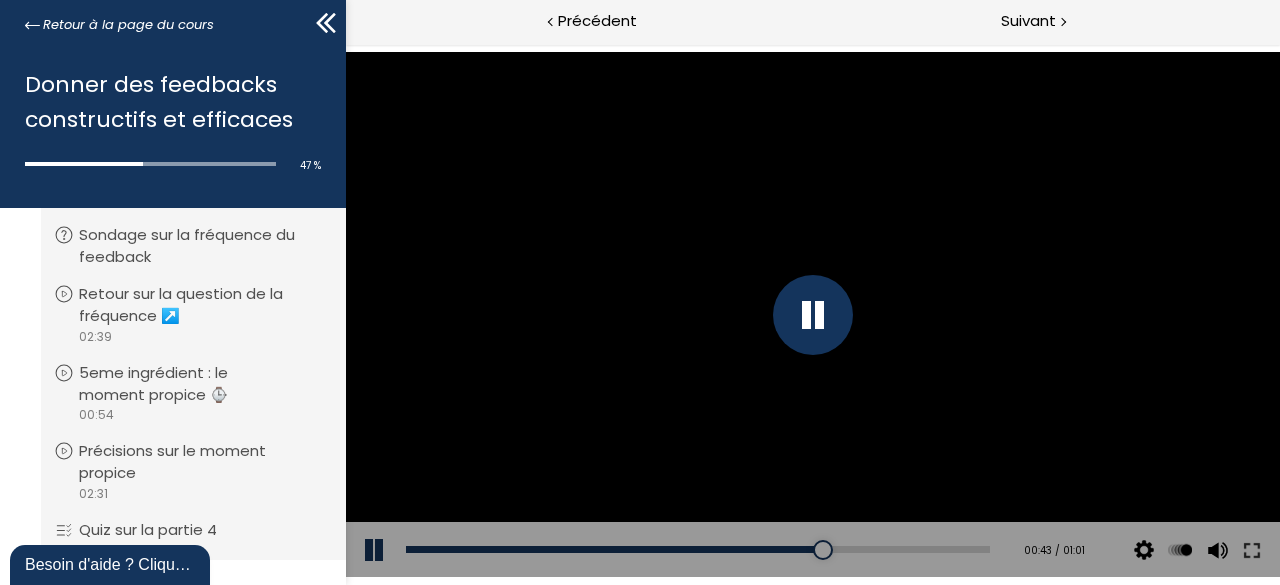 drag, startPoint x: 814, startPoint y: 329, endPoint x: 790, endPoint y: 318, distance: 26.400757 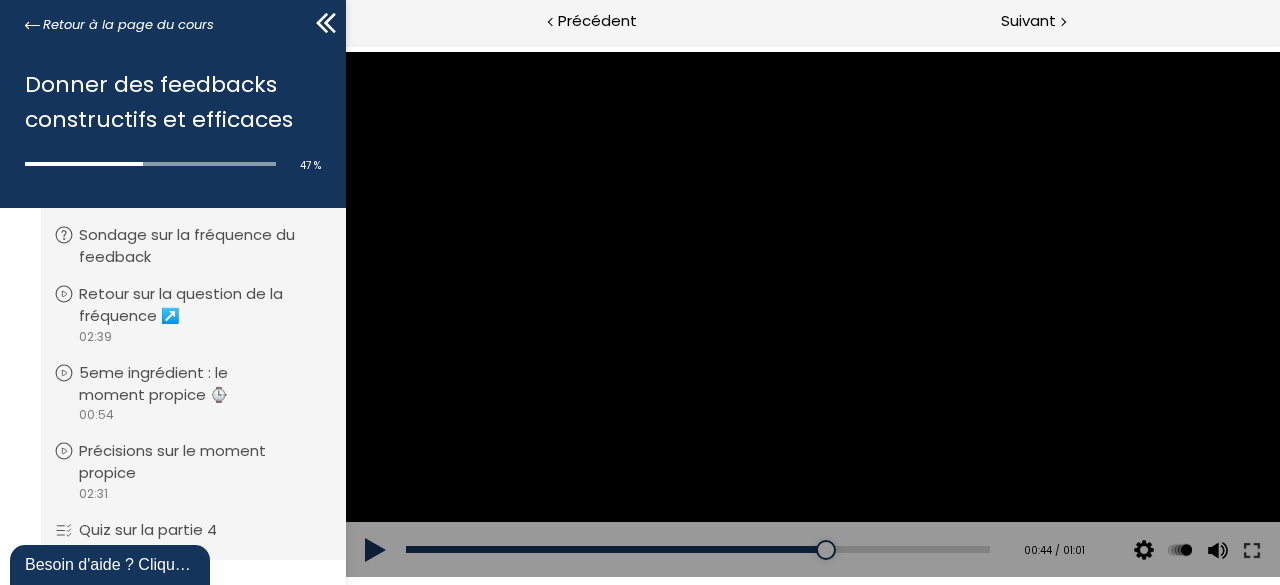 click at bounding box center [812, 314] 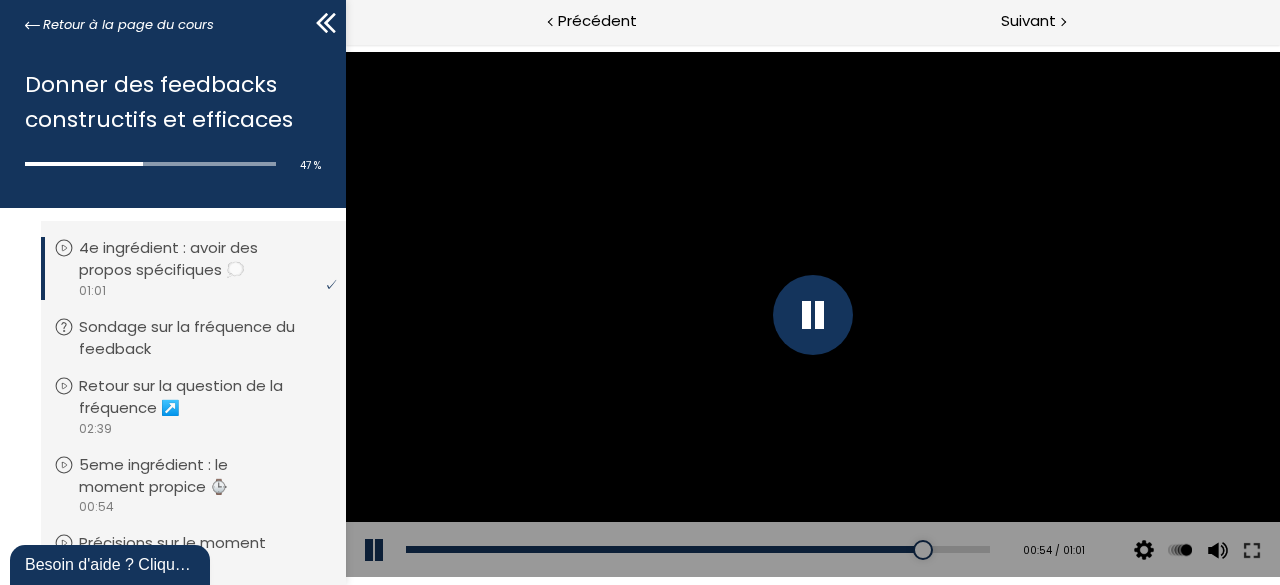 scroll, scrollTop: 1857, scrollLeft: 0, axis: vertical 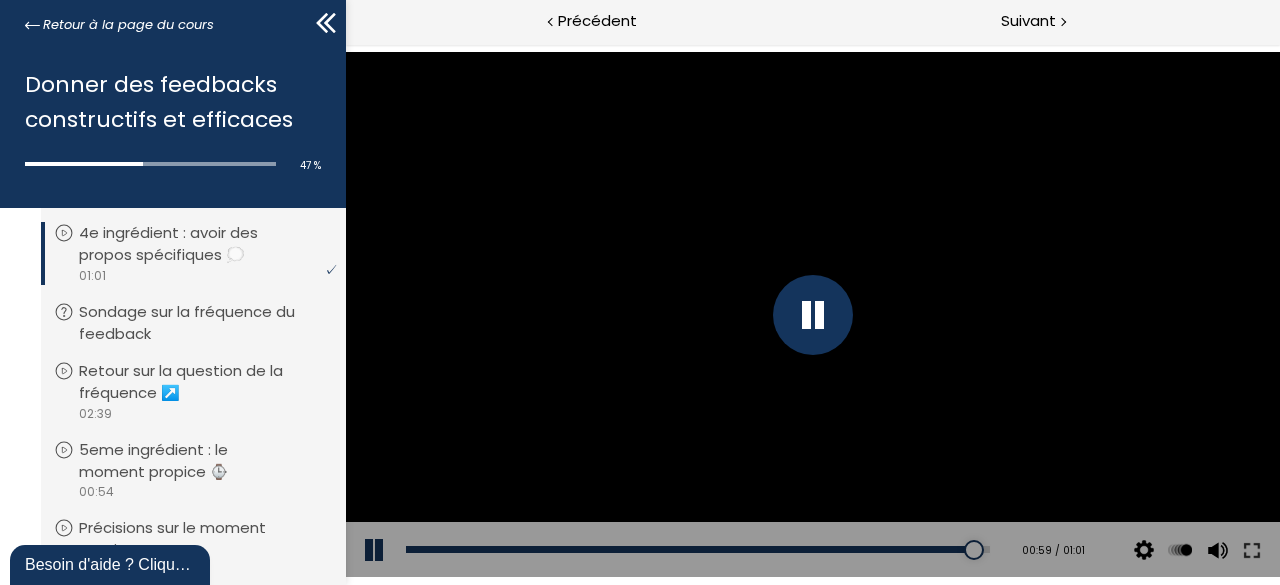click at bounding box center [375, 550] 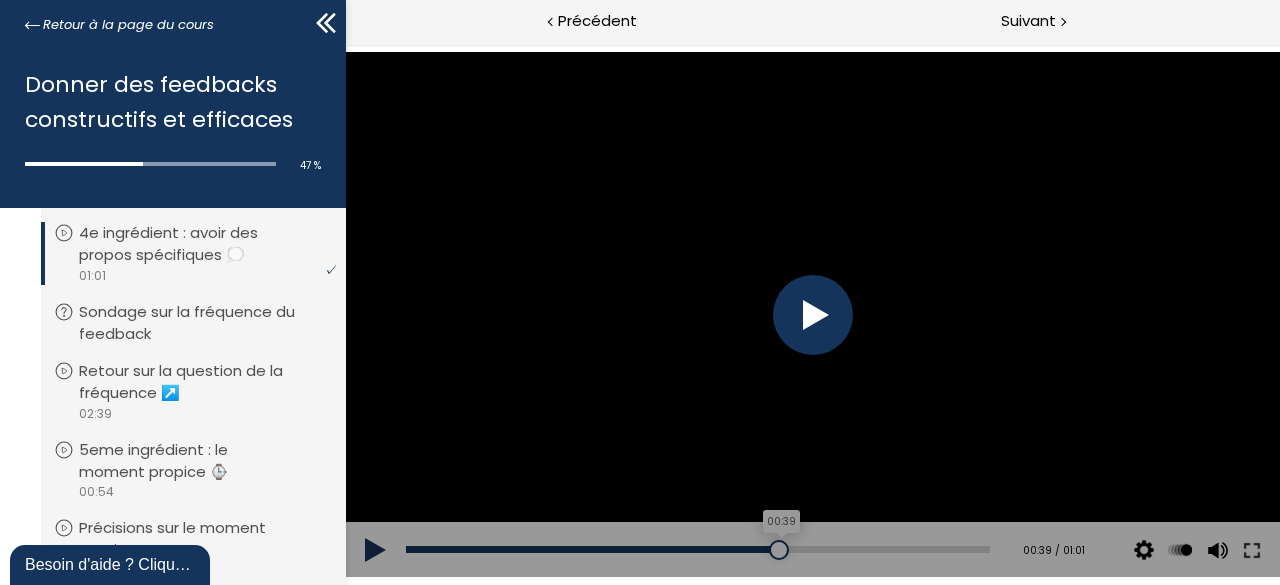 click on "00:39" at bounding box center [697, 549] 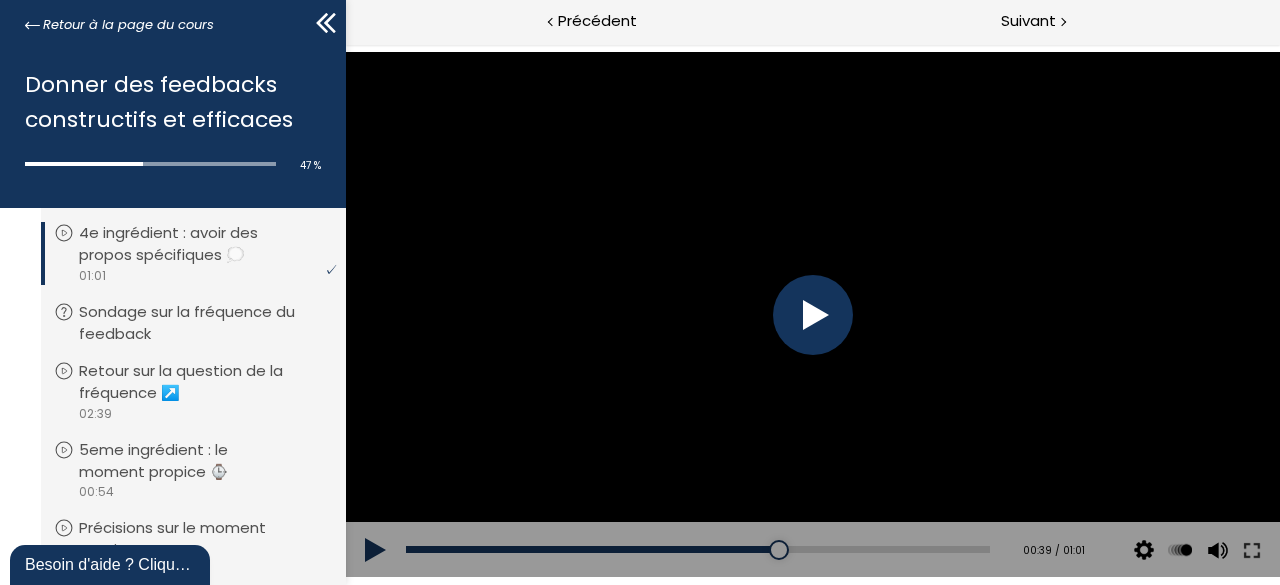 click at bounding box center (375, 550) 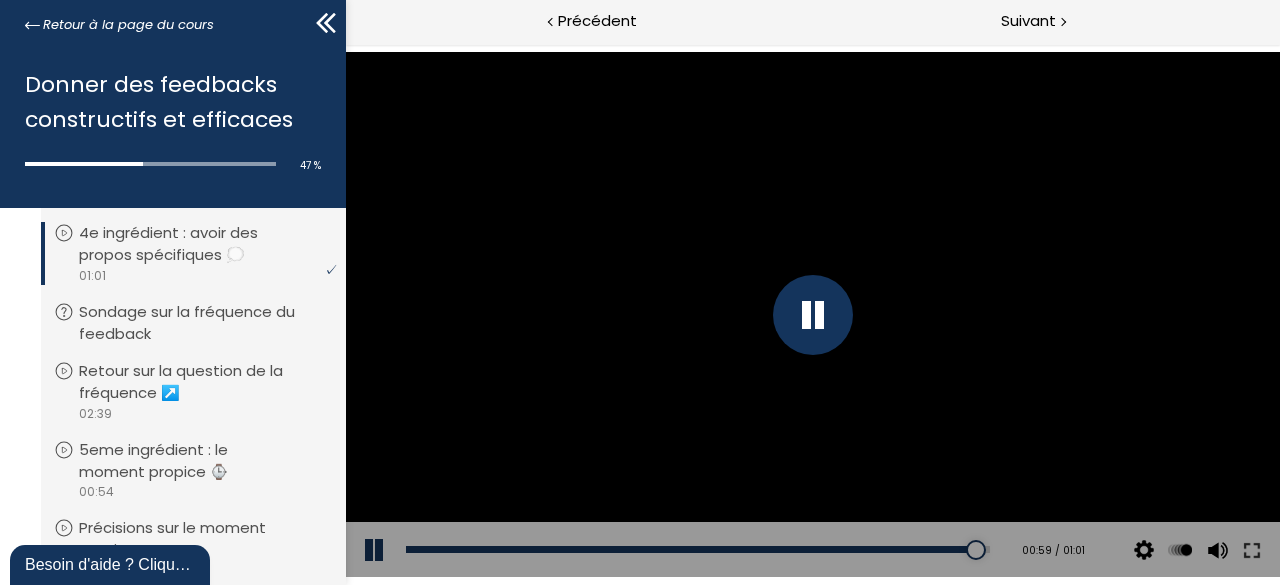 click at bounding box center [812, 315] 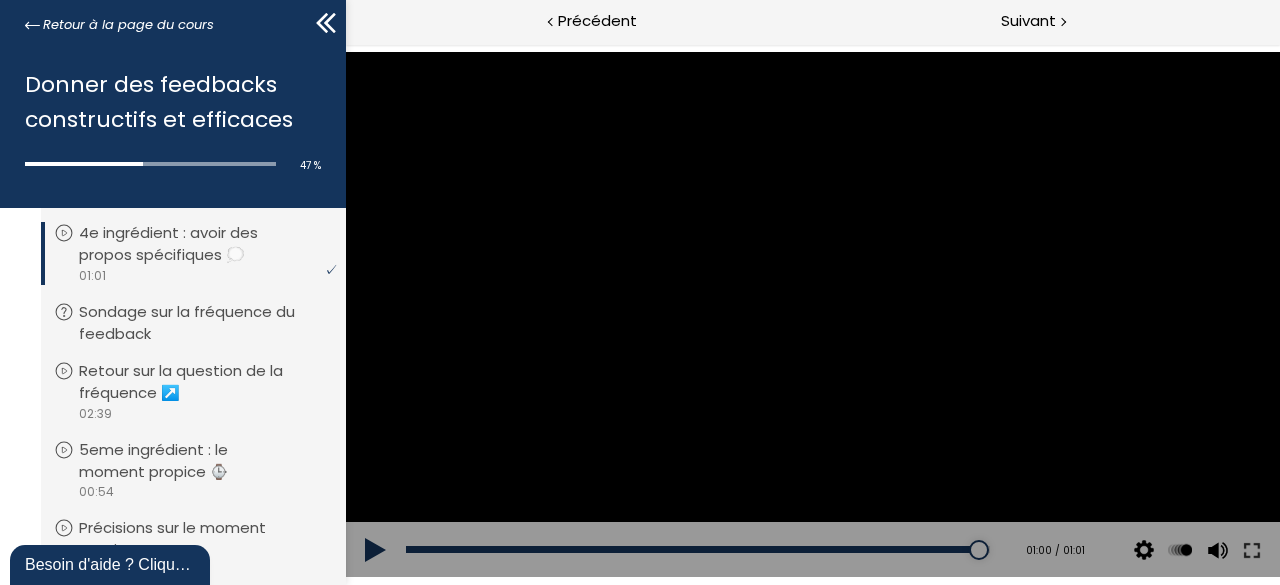 click at bounding box center (812, 314) 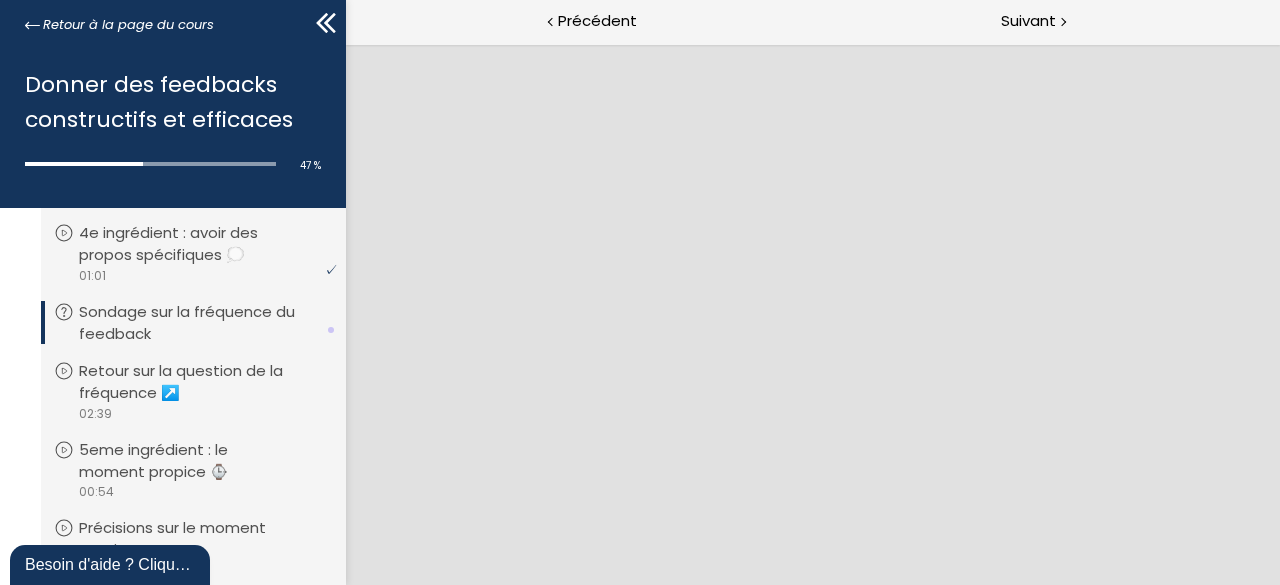 scroll, scrollTop: 0, scrollLeft: 0, axis: both 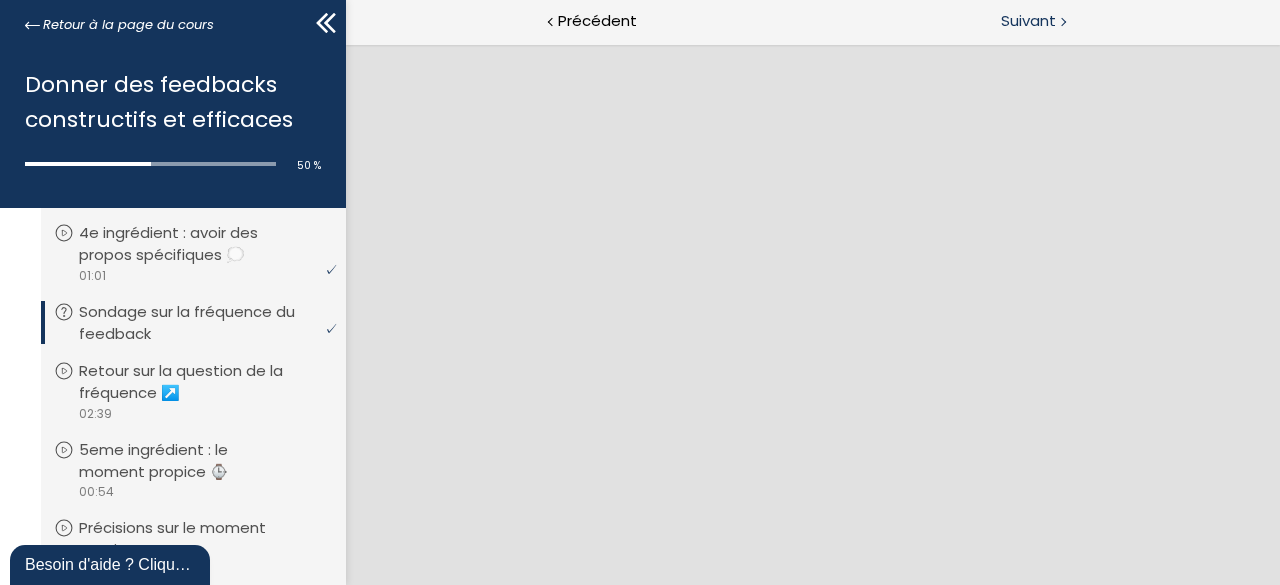click on "Suivant" at bounding box center [1028, 21] 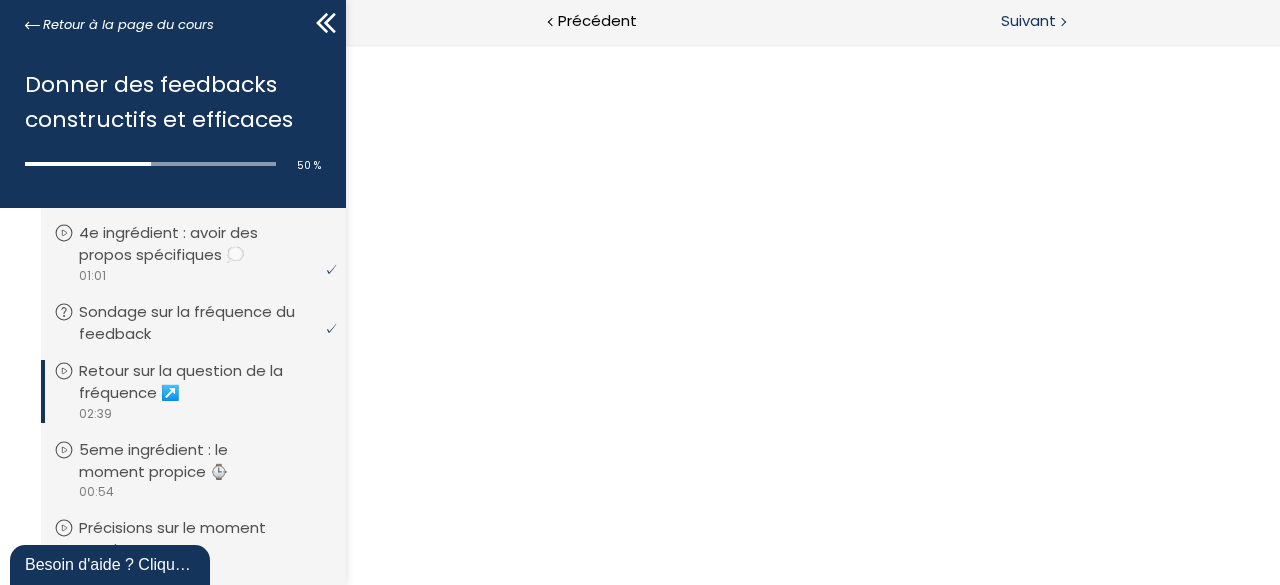scroll, scrollTop: 0, scrollLeft: 0, axis: both 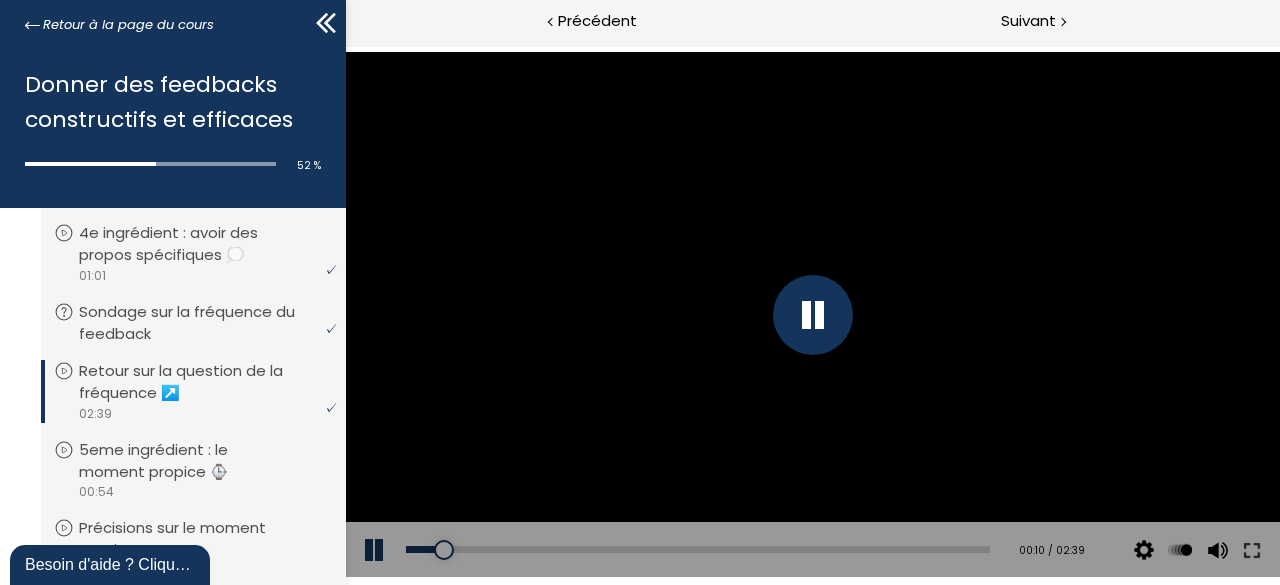 click at bounding box center [812, 315] 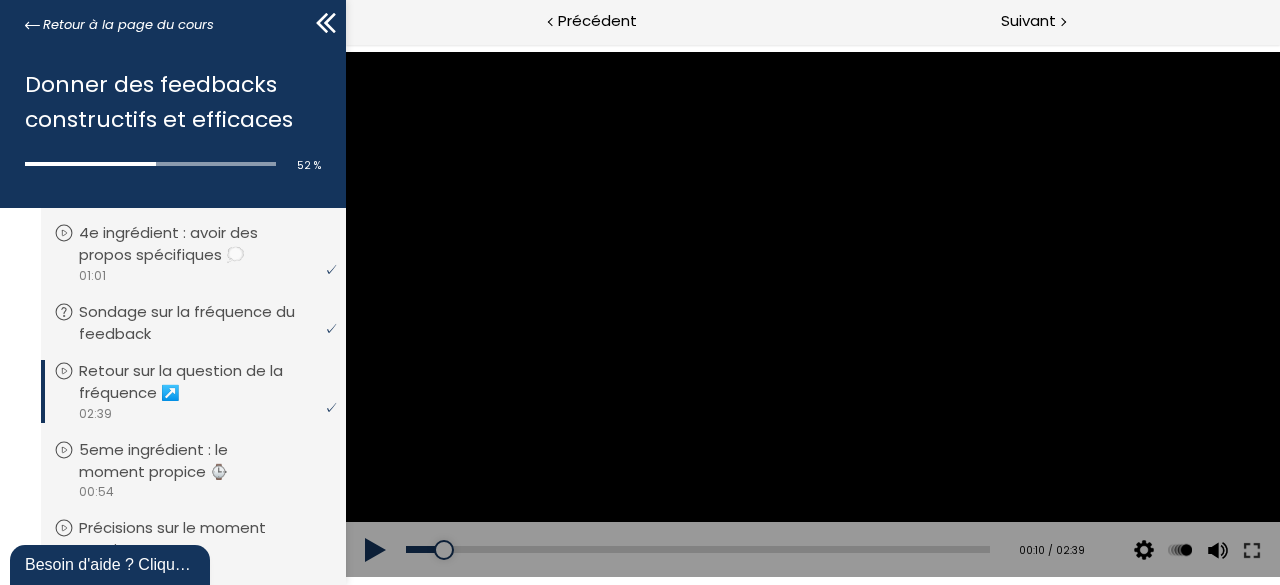 click at bounding box center (812, 314) 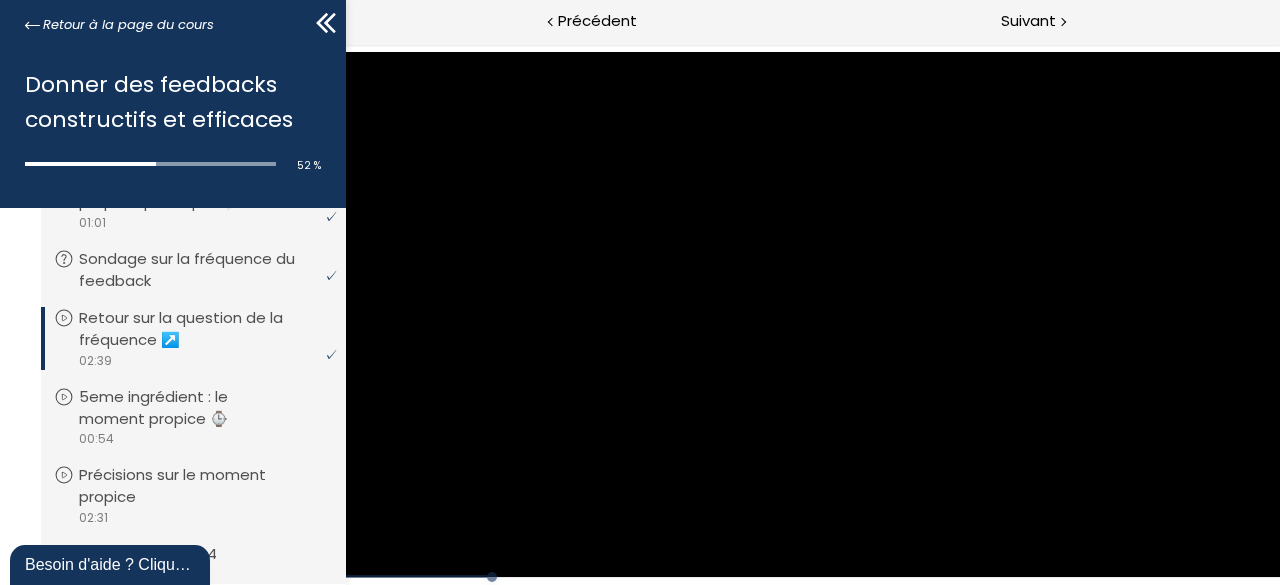 scroll, scrollTop: 1948, scrollLeft: 0, axis: vertical 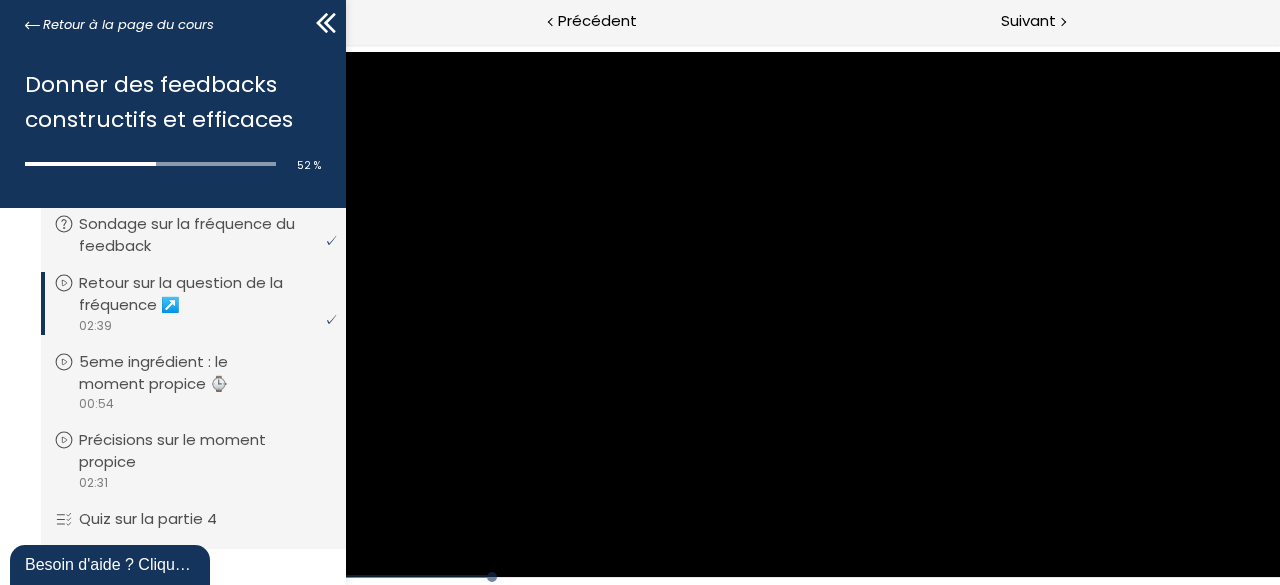 drag, startPoint x: 340, startPoint y: 485, endPoint x: 3, endPoint y: 453, distance: 338.51587 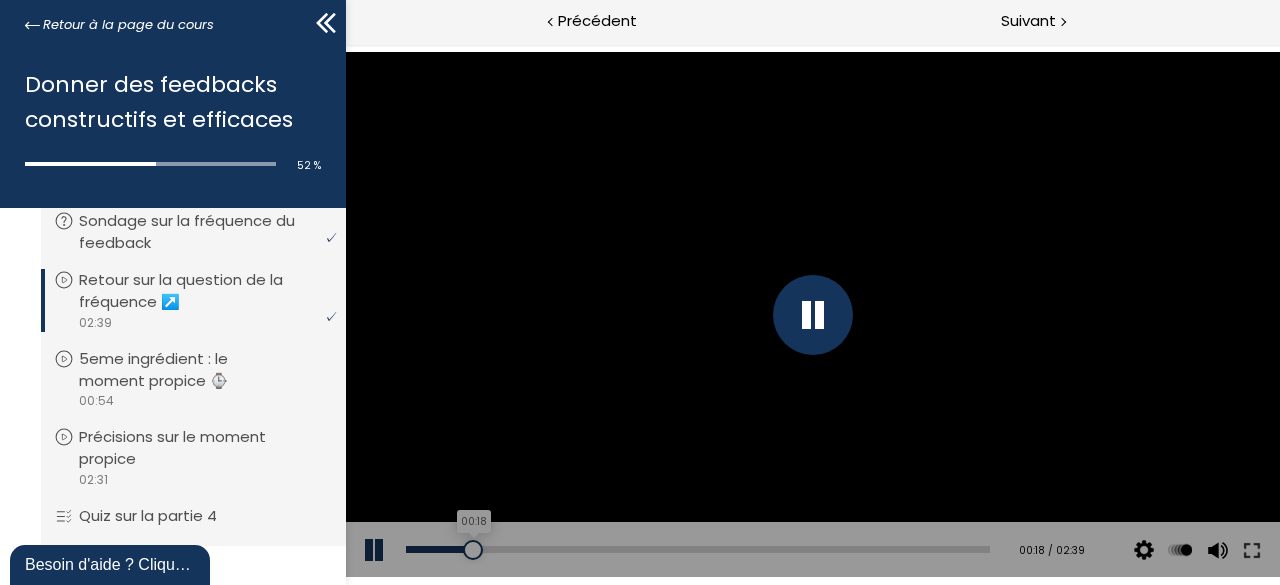 click on "00:18" at bounding box center (697, 549) 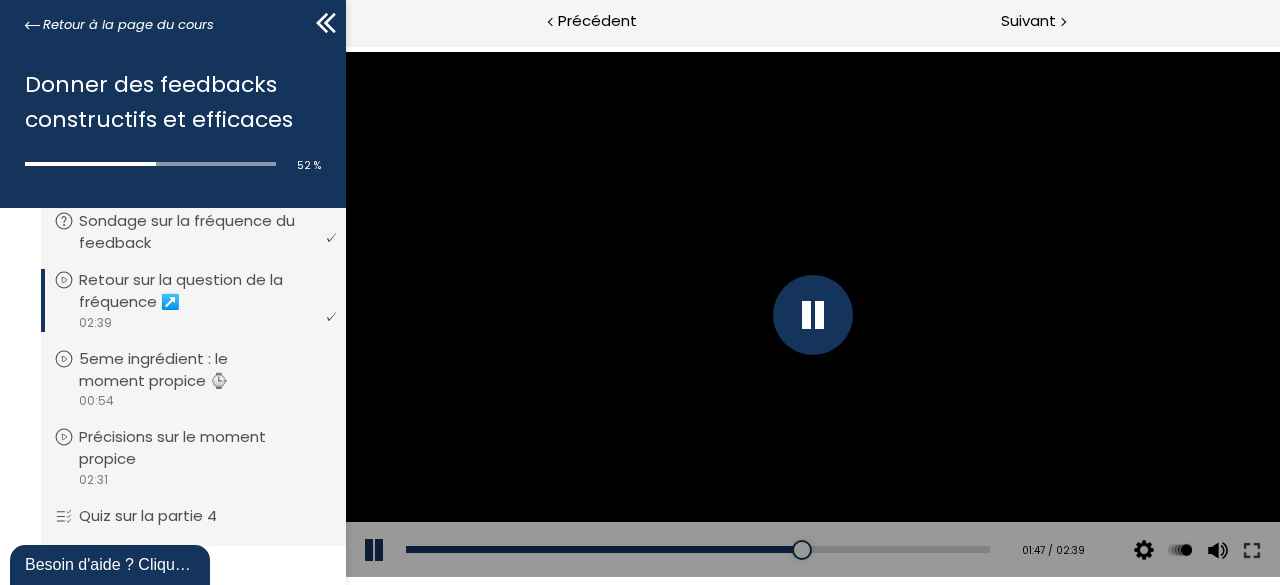 click at bounding box center [812, 315] 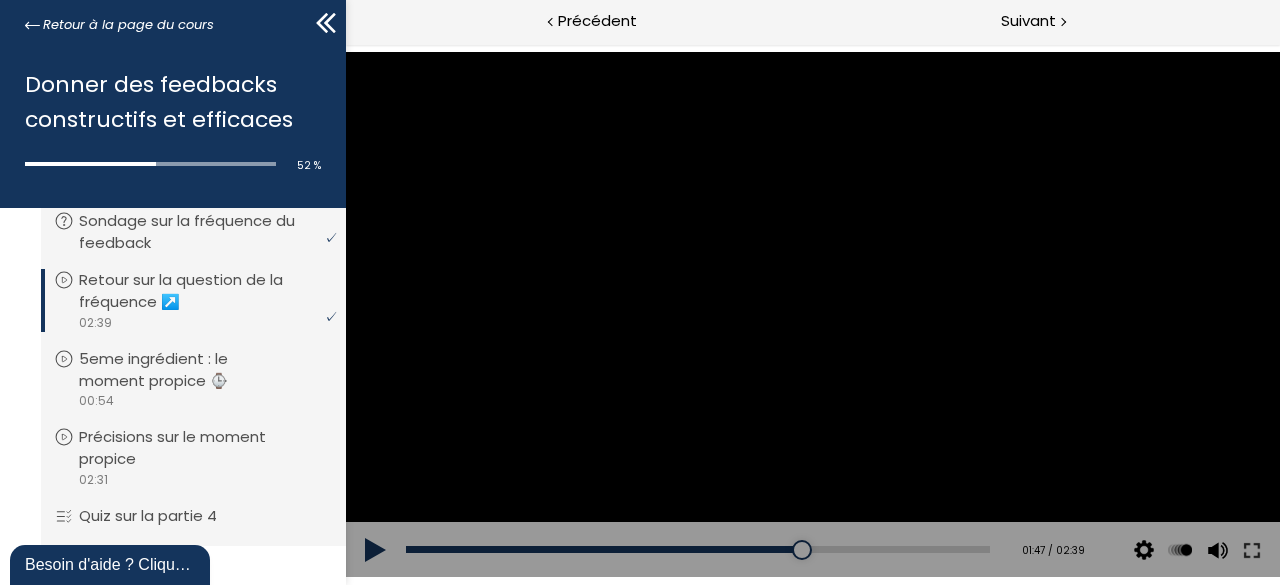 click at bounding box center [812, 314] 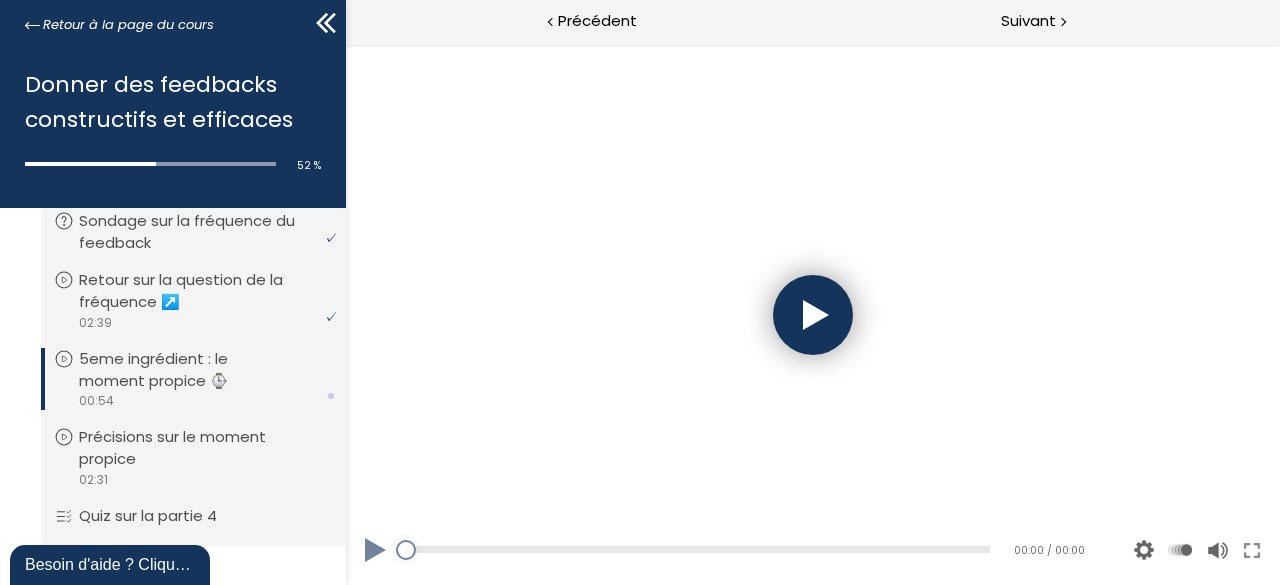 scroll, scrollTop: 0, scrollLeft: 0, axis: both 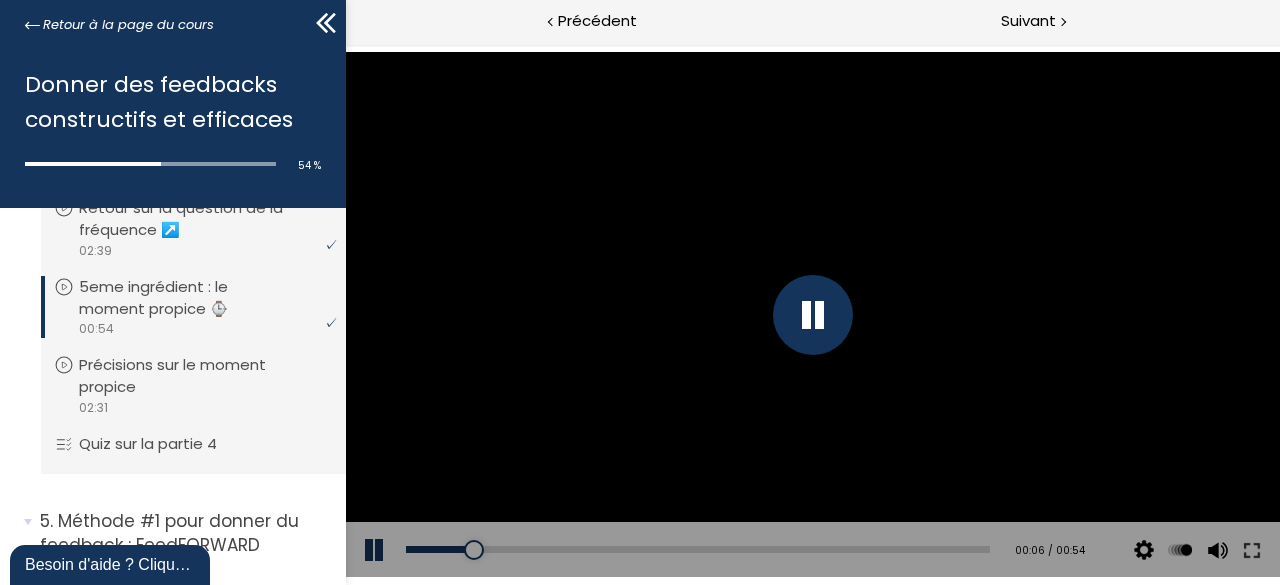 click at bounding box center (812, 315) 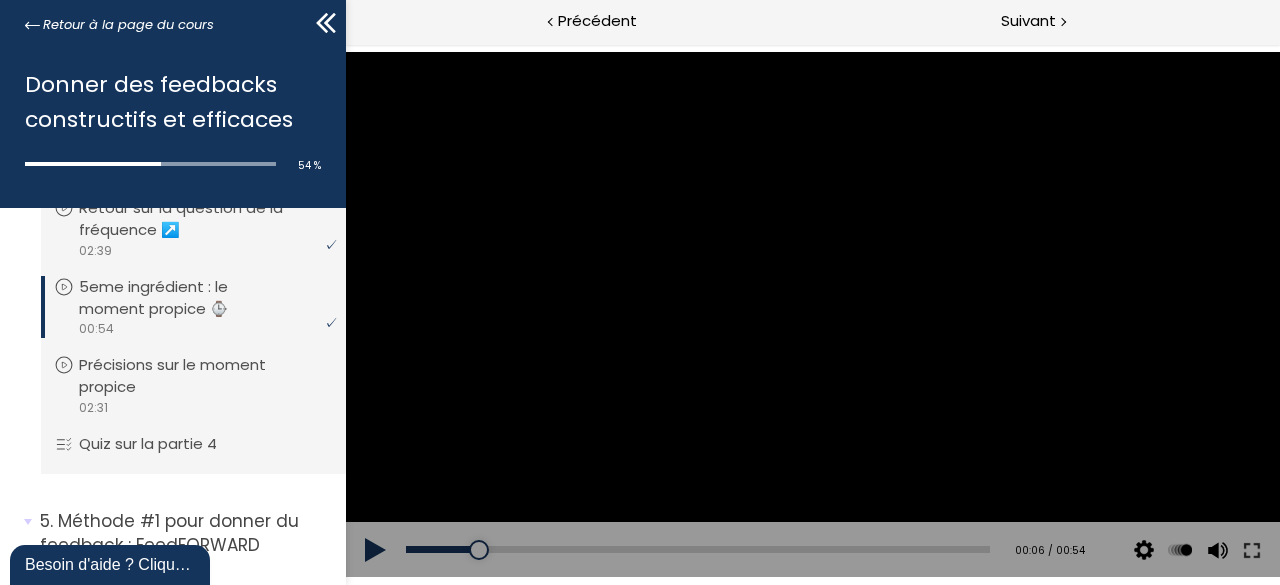 click at bounding box center [375, 550] 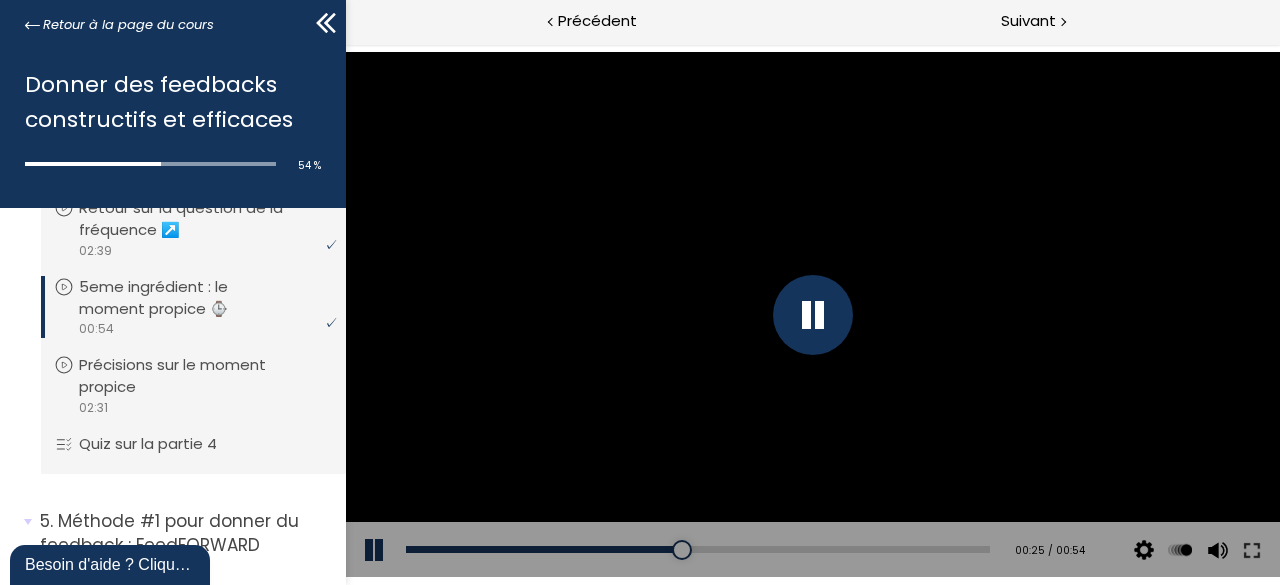 click at bounding box center (812, 315) 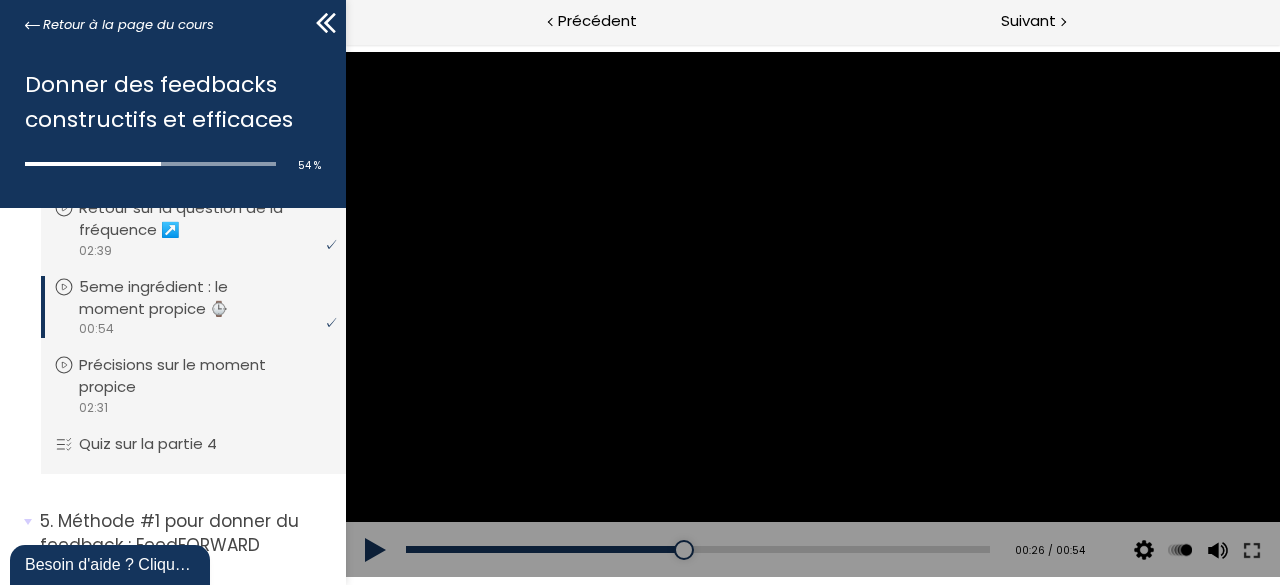 click at bounding box center [812, 314] 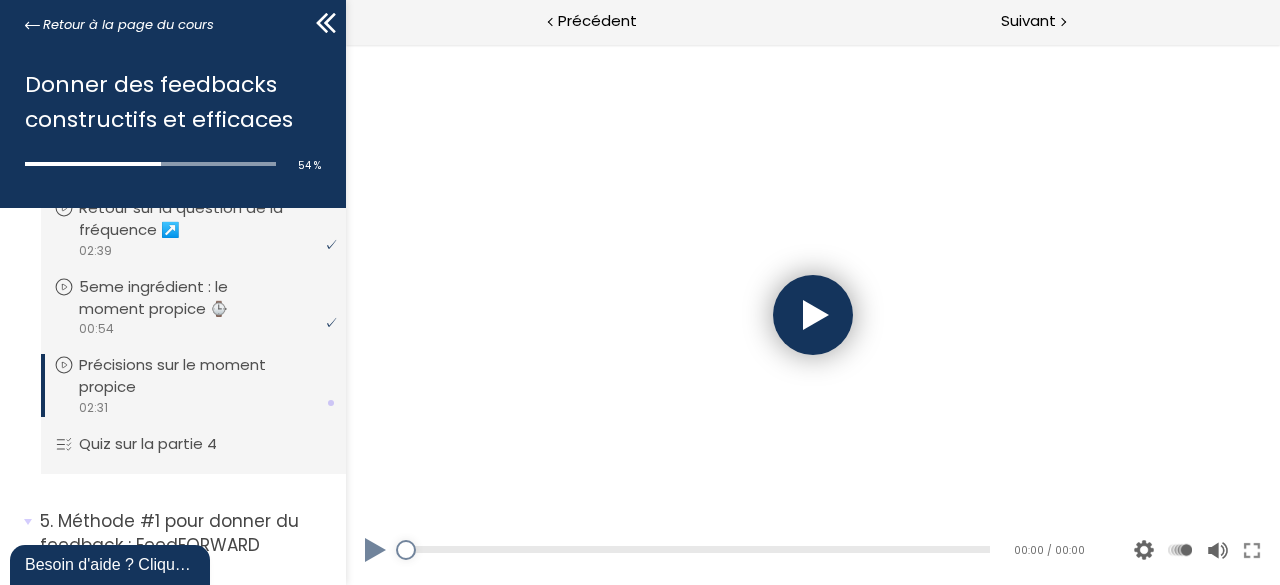 scroll, scrollTop: 0, scrollLeft: 0, axis: both 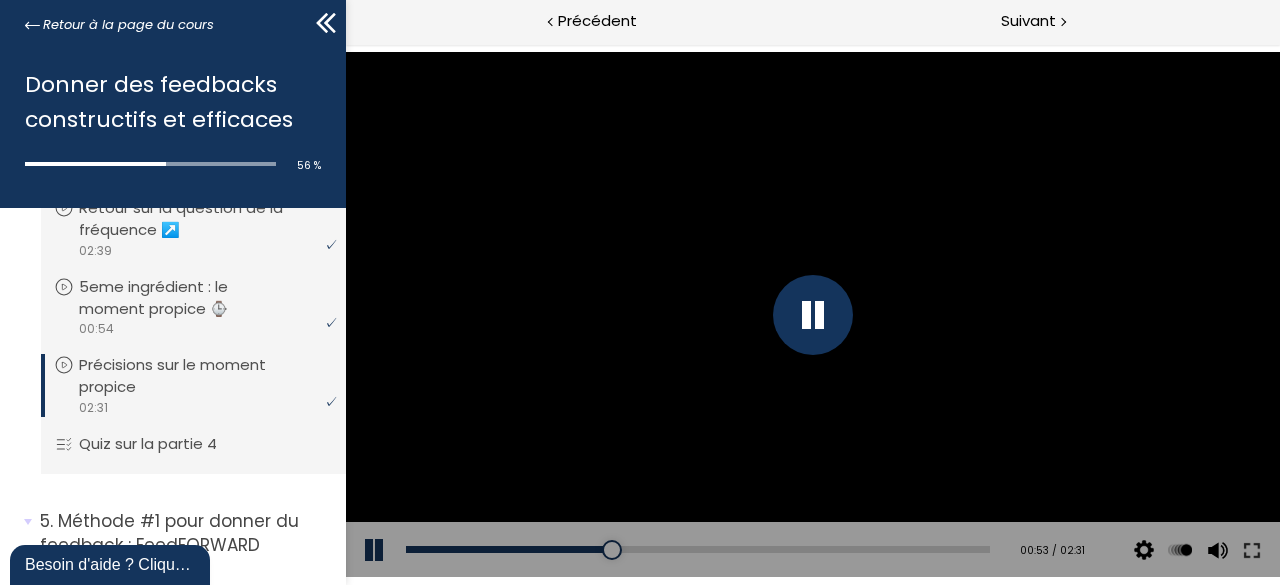 click at bounding box center (812, 314) 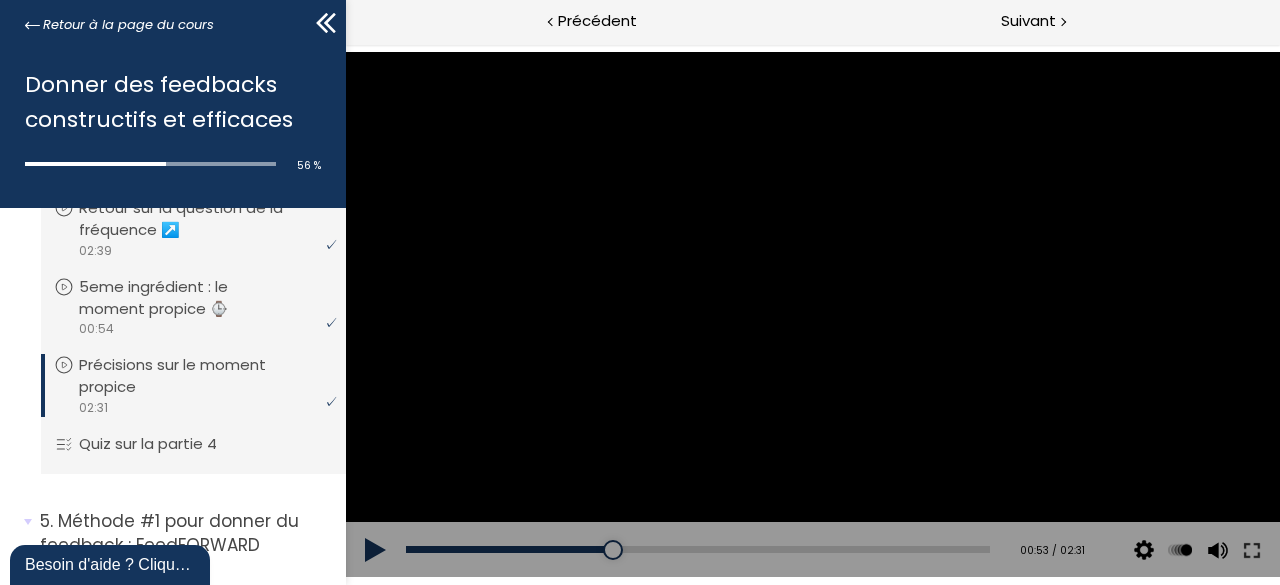click at bounding box center [812, 314] 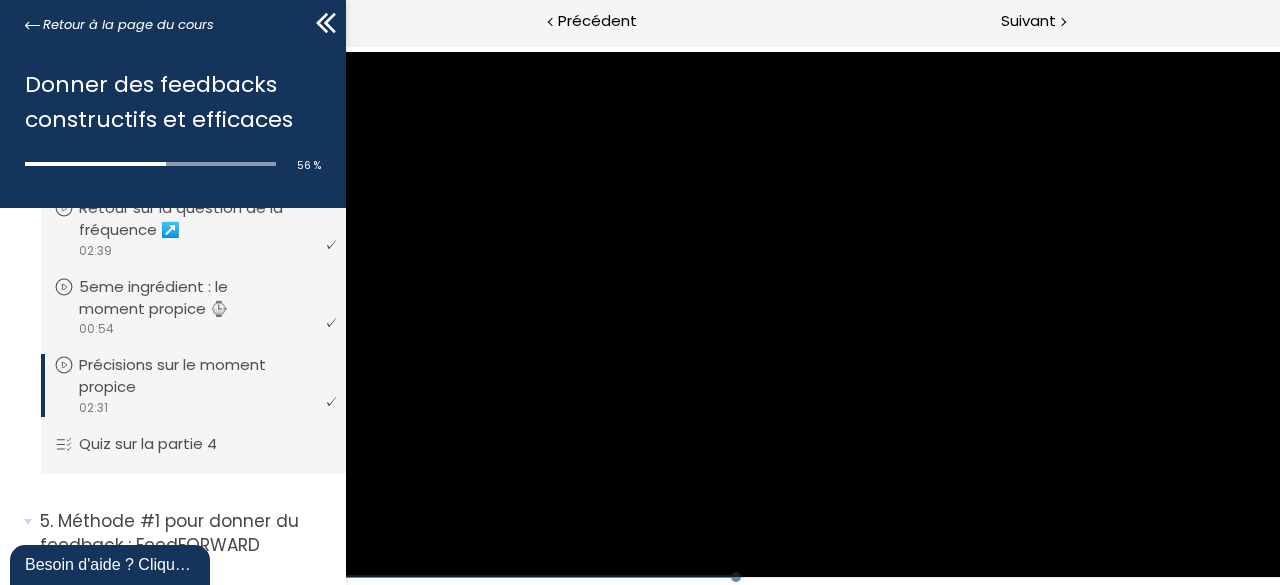 click at bounding box center (812, 314) 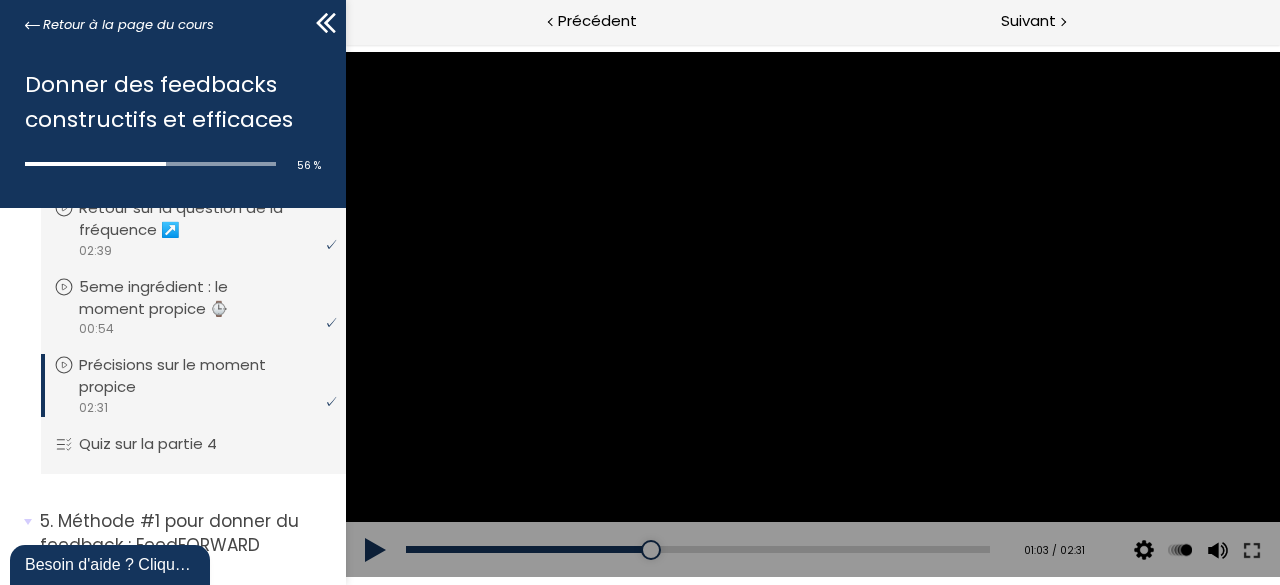 click at bounding box center [812, 314] 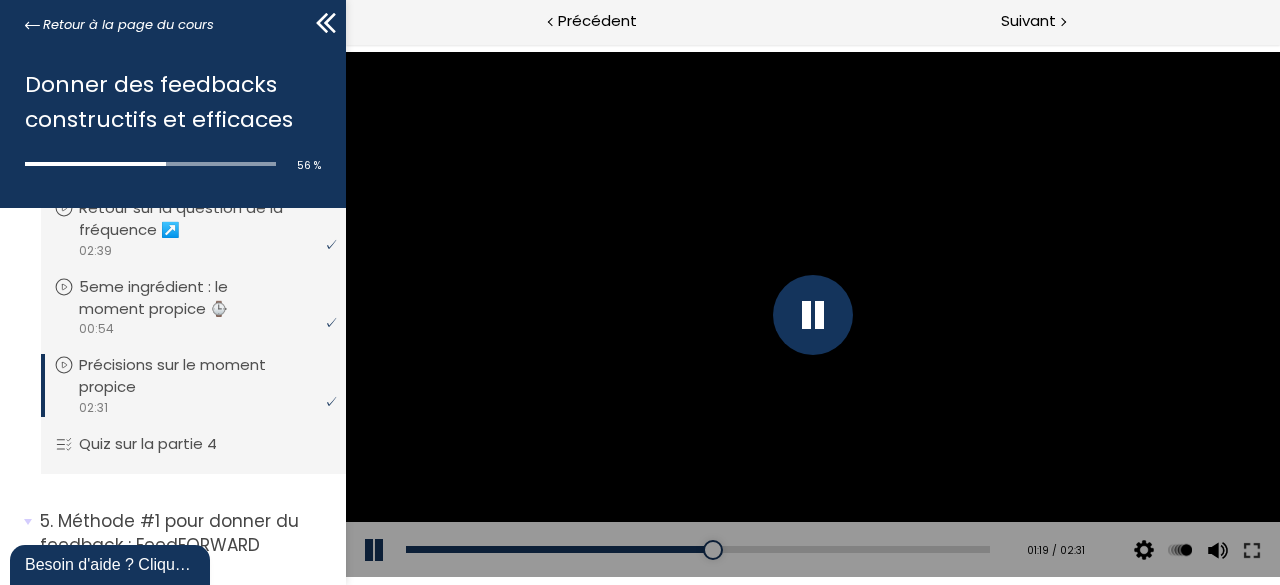 click at bounding box center [812, 315] 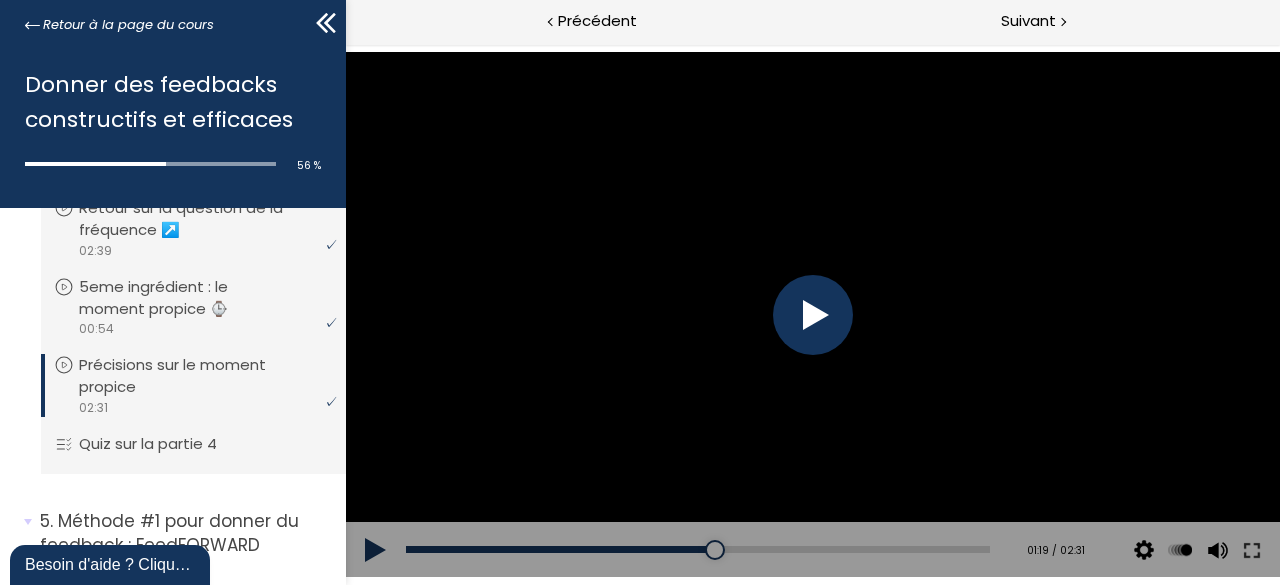 click at bounding box center (812, 315) 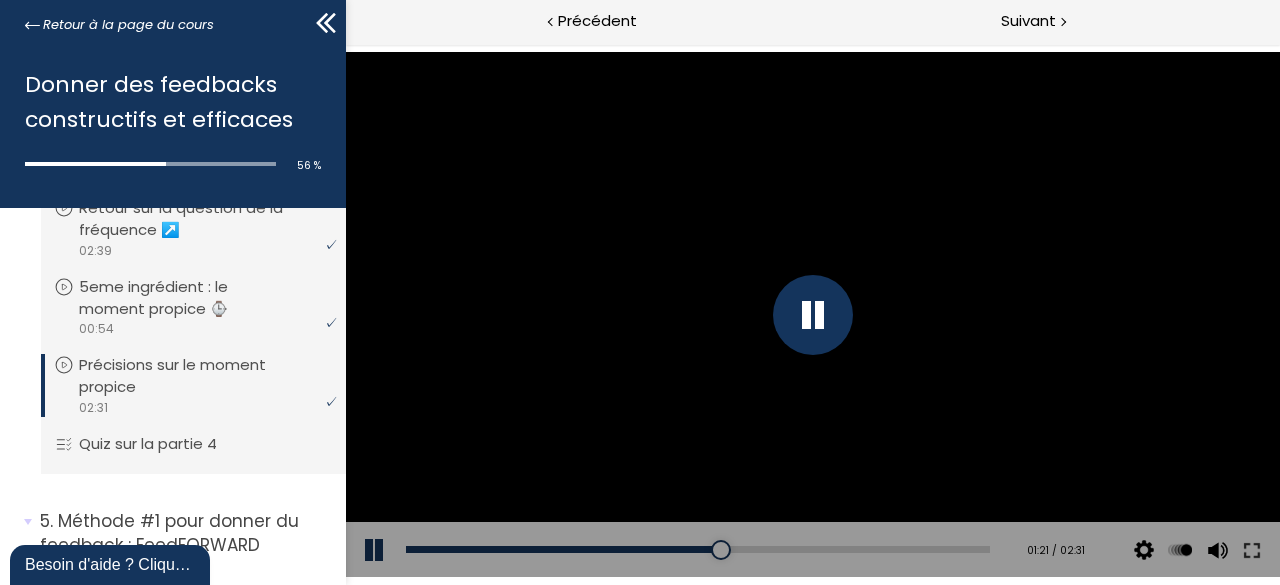 click at bounding box center [812, 315] 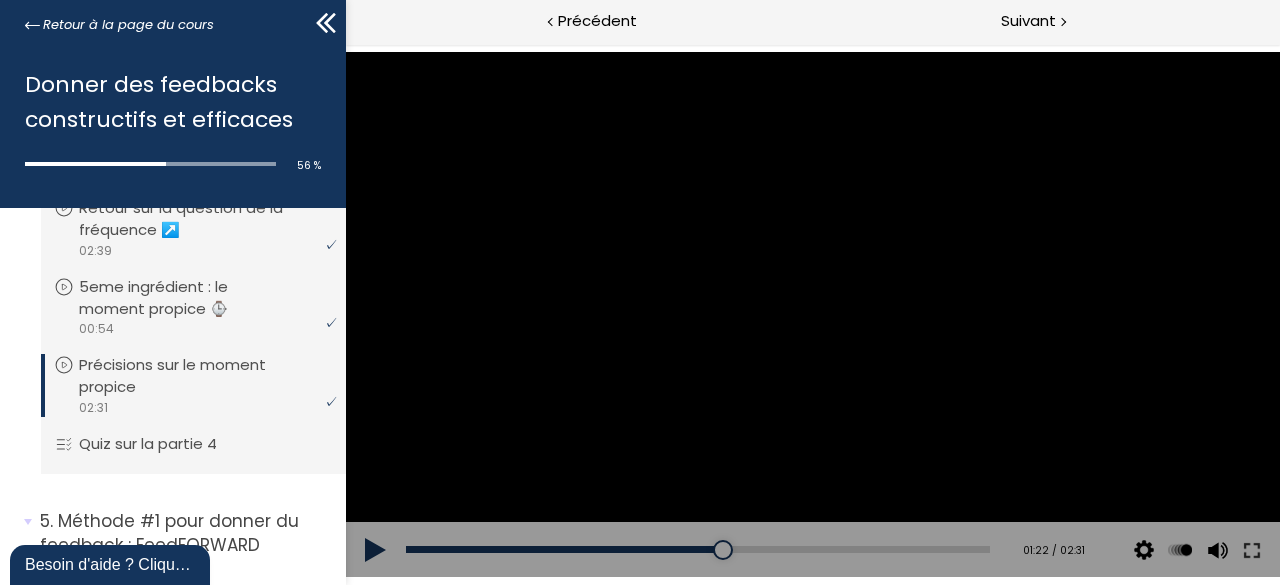 click at bounding box center (812, 314) 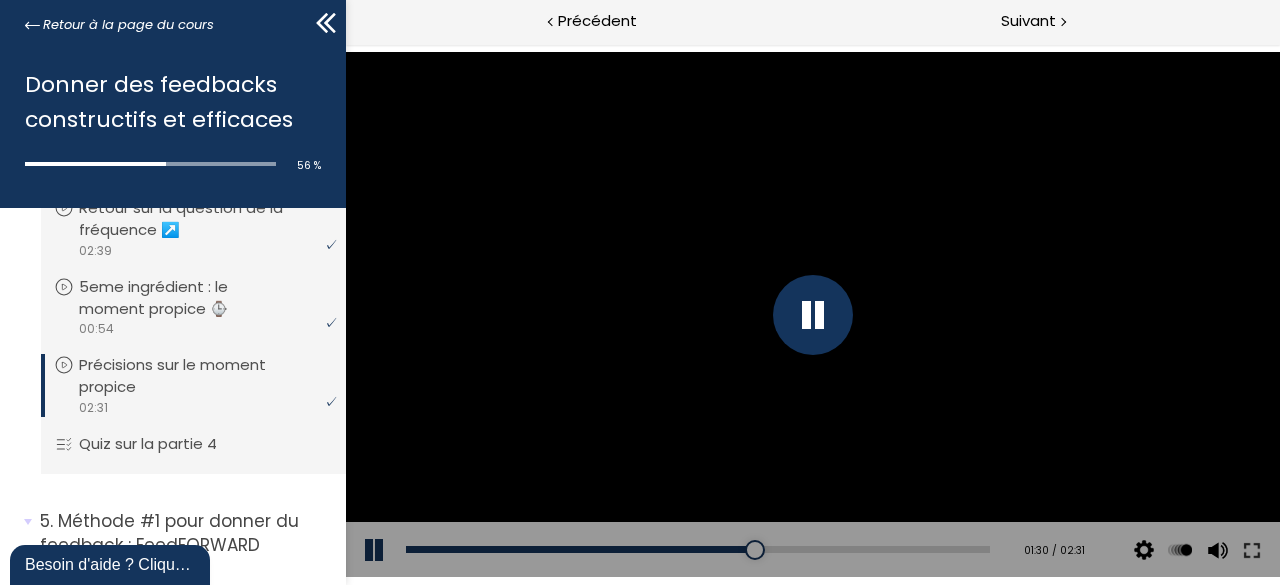 click at bounding box center [812, 315] 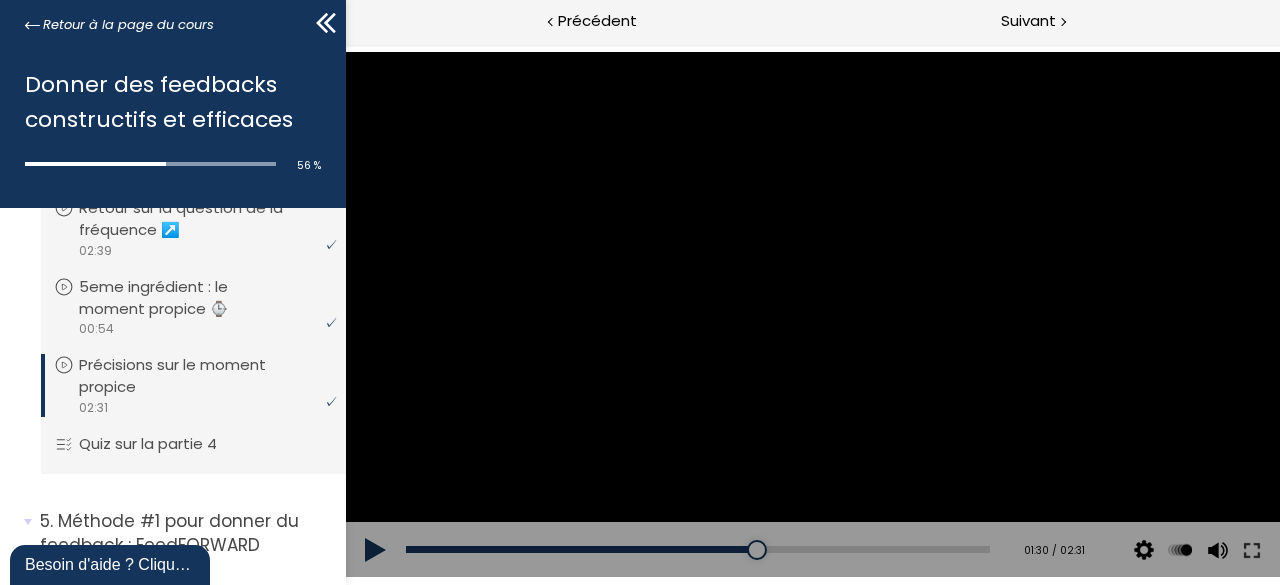 click at bounding box center [812, 314] 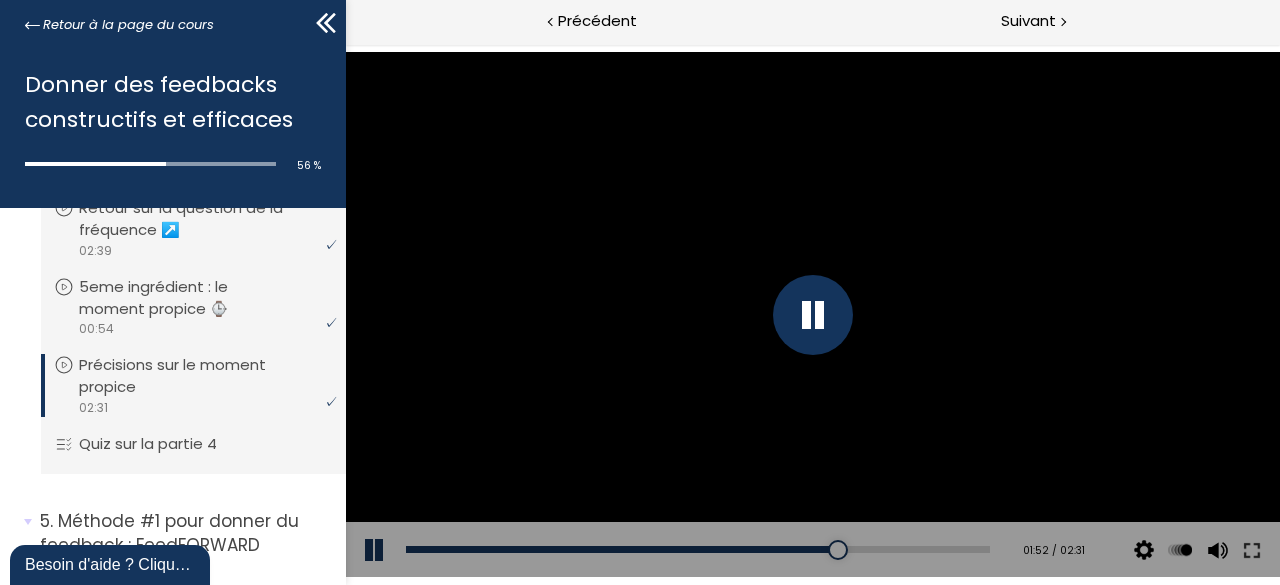 drag, startPoint x: 806, startPoint y: 309, endPoint x: 720, endPoint y: 280, distance: 90.75792 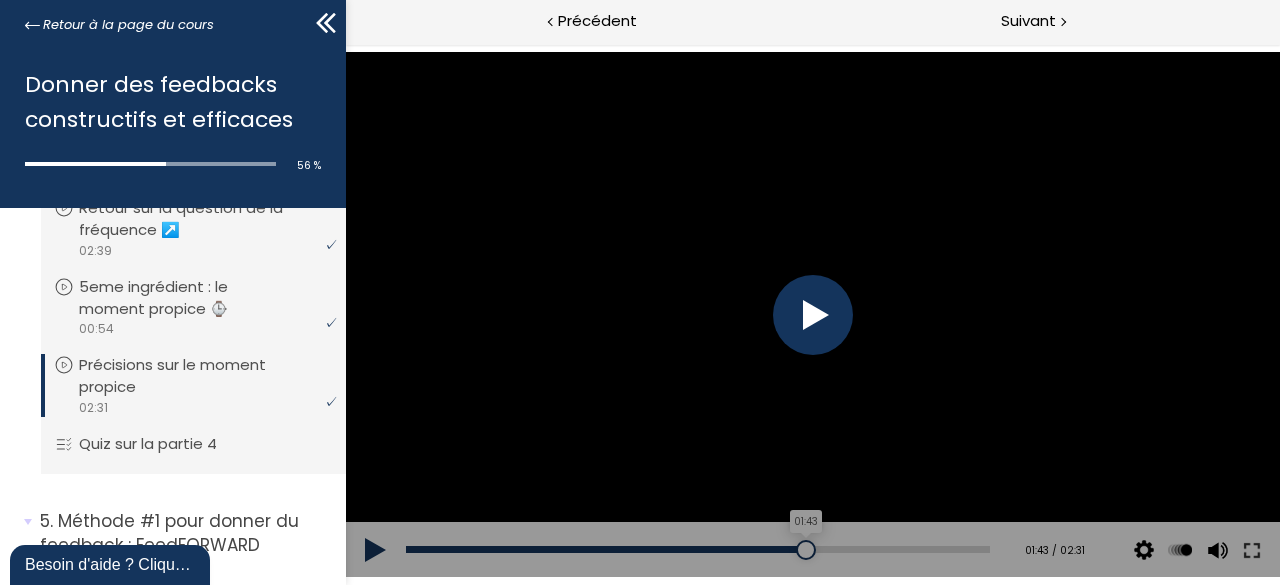 click on "01:43" at bounding box center [697, 549] 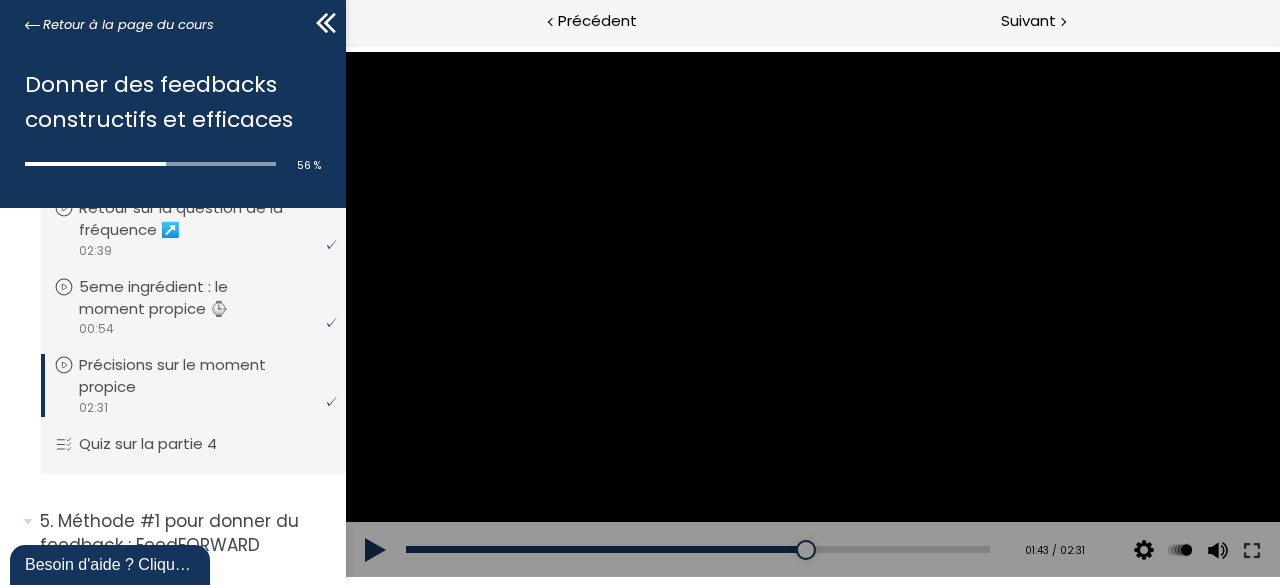 click at bounding box center (812, 314) 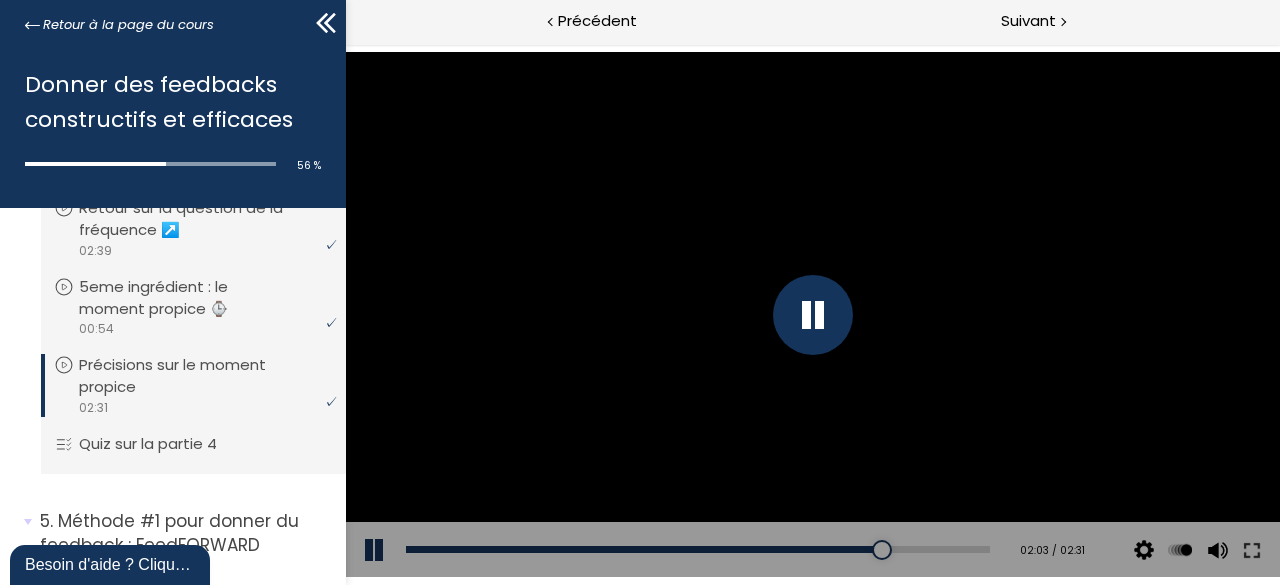 click at bounding box center [812, 315] 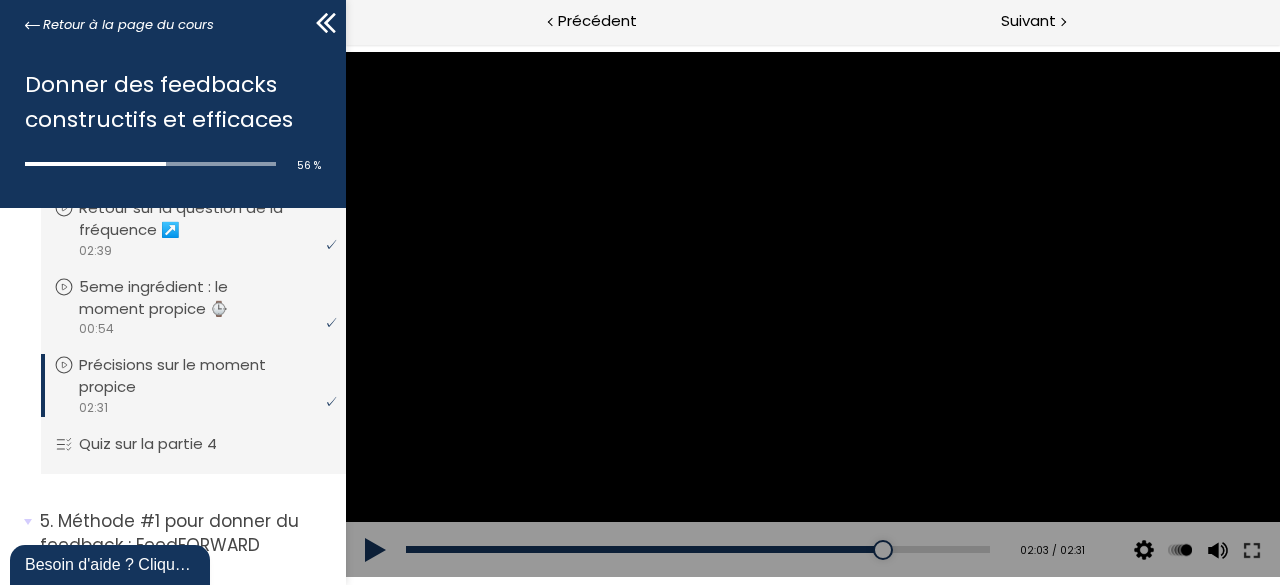 click at bounding box center [812, 314] 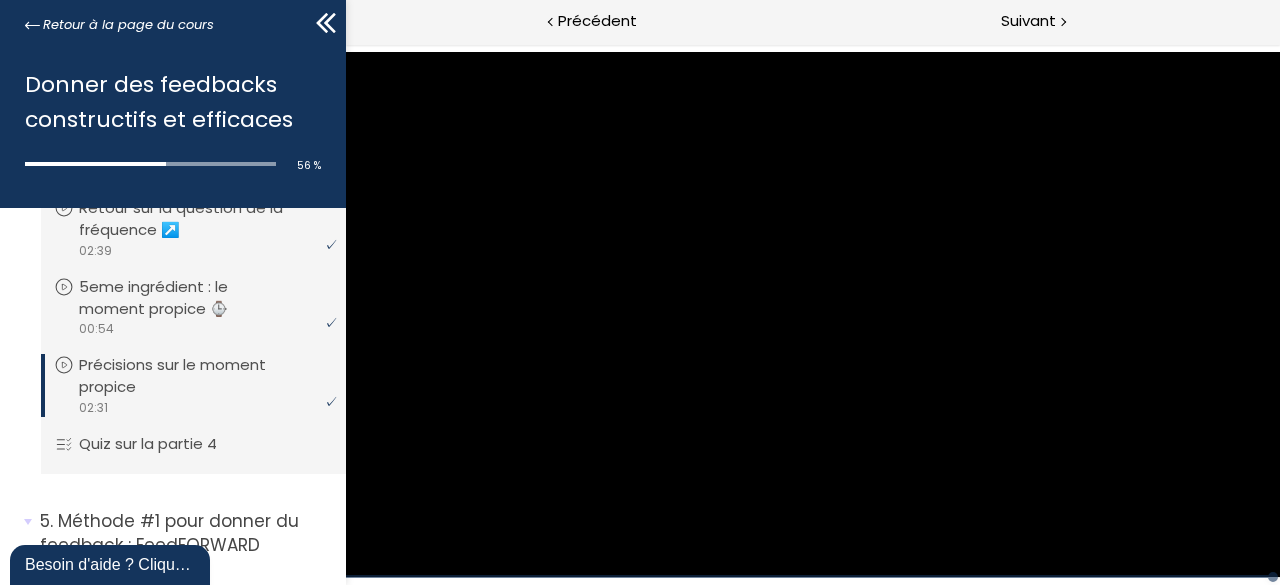 click at bounding box center [812, 314] 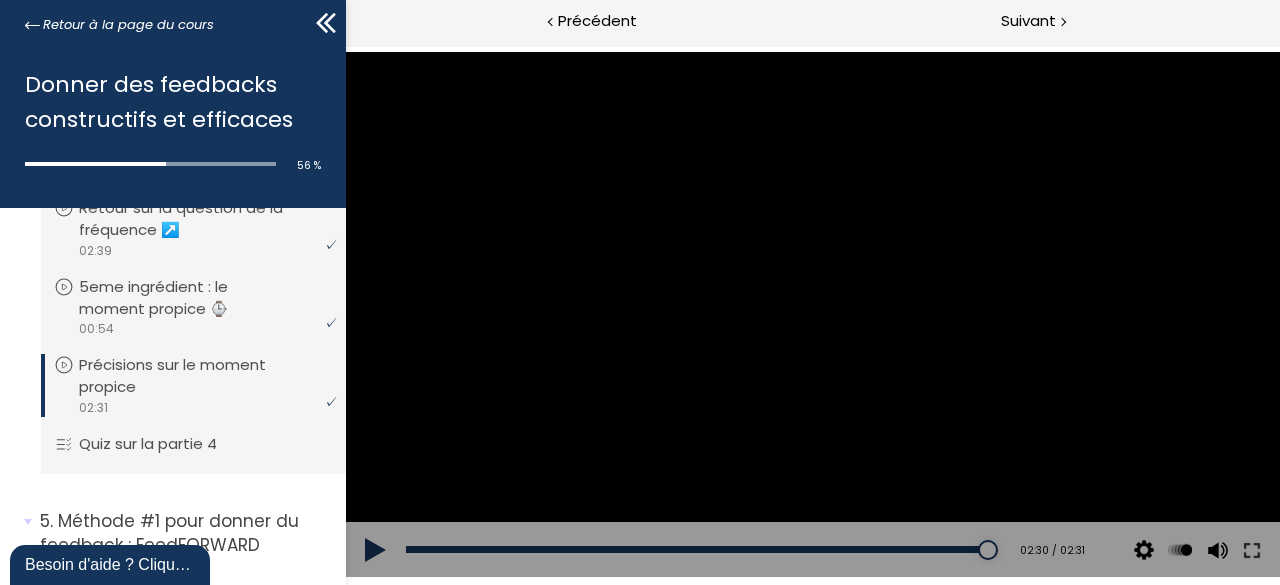 click on "Add chapter
02:17" at bounding box center (697, 550) 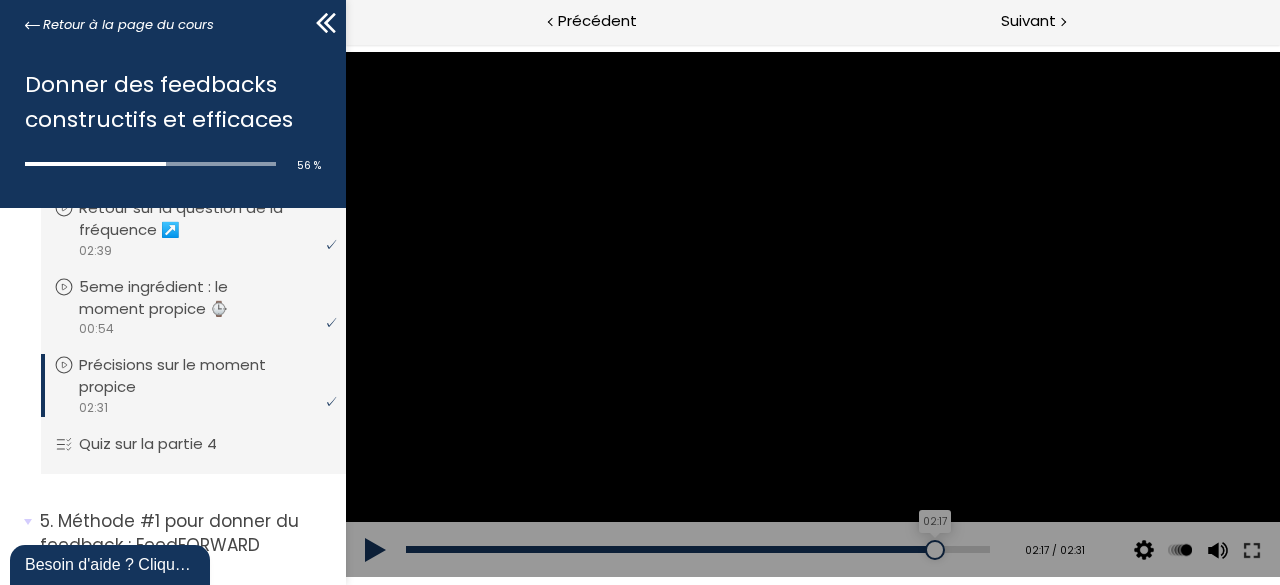 click on "02:17" at bounding box center [697, 549] 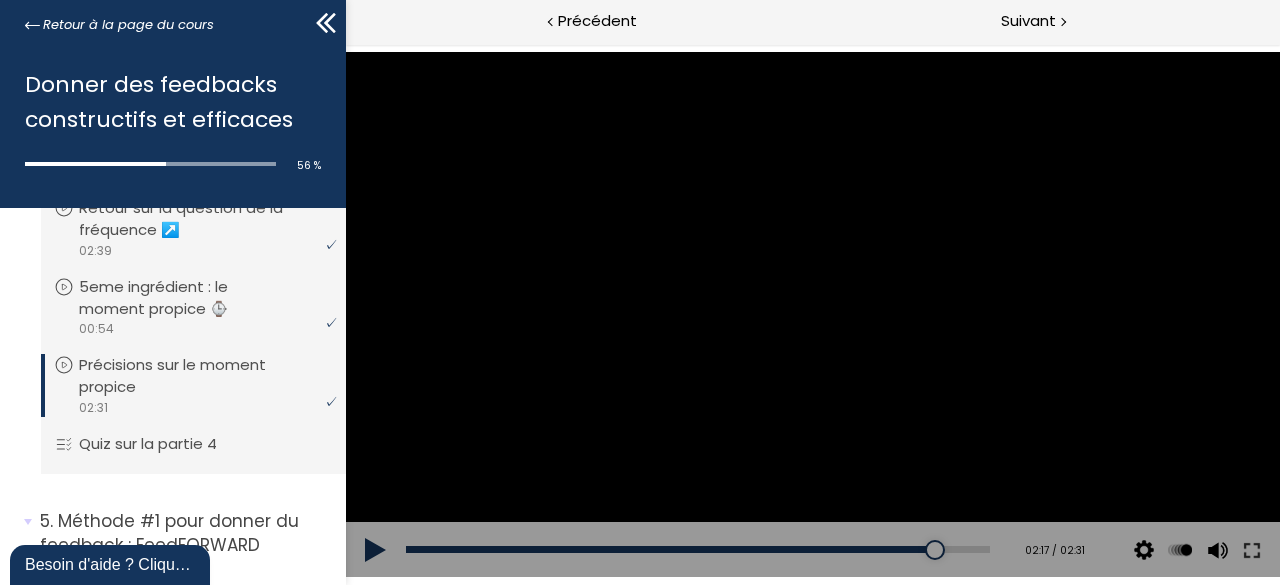 click at bounding box center [812, 314] 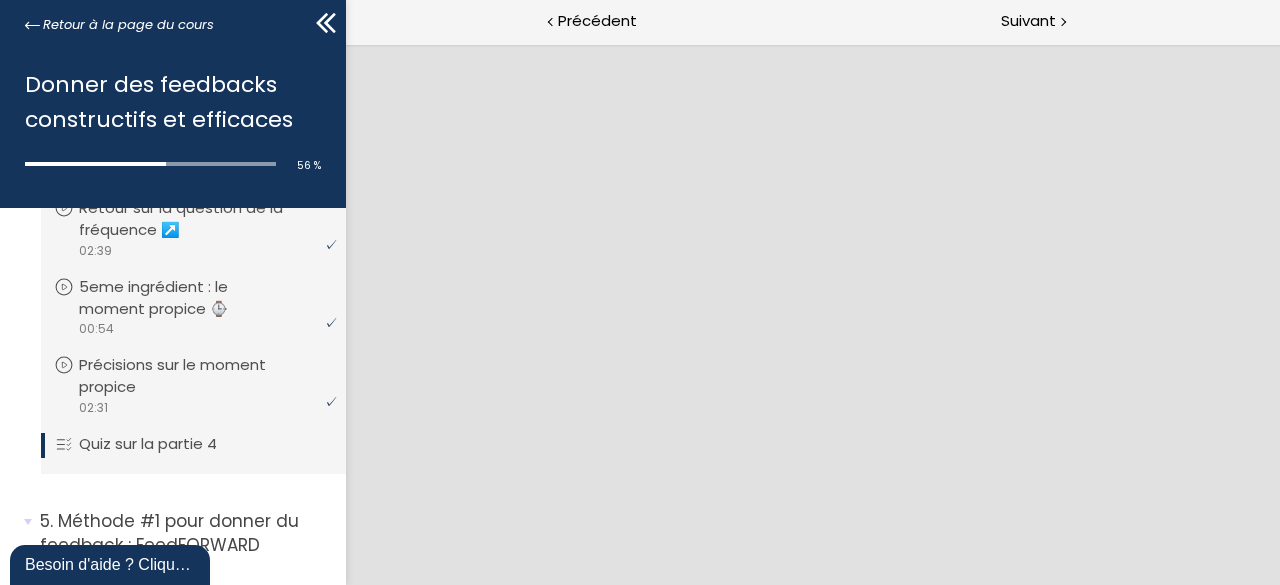 scroll, scrollTop: 0, scrollLeft: 0, axis: both 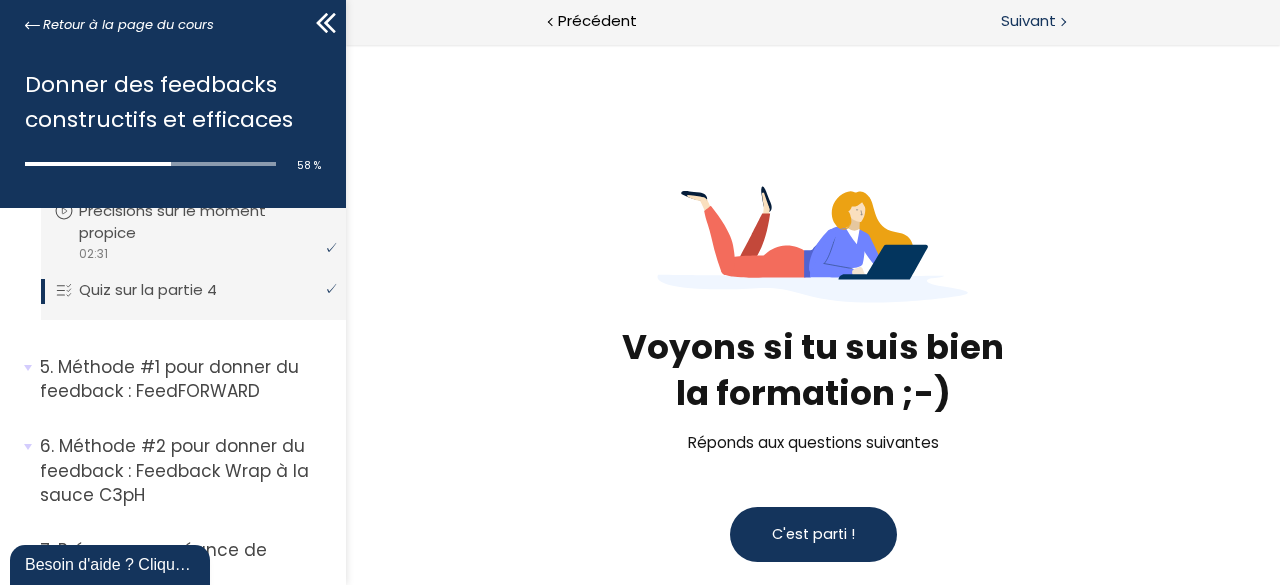 click on "Suivant" at bounding box center [1028, 21] 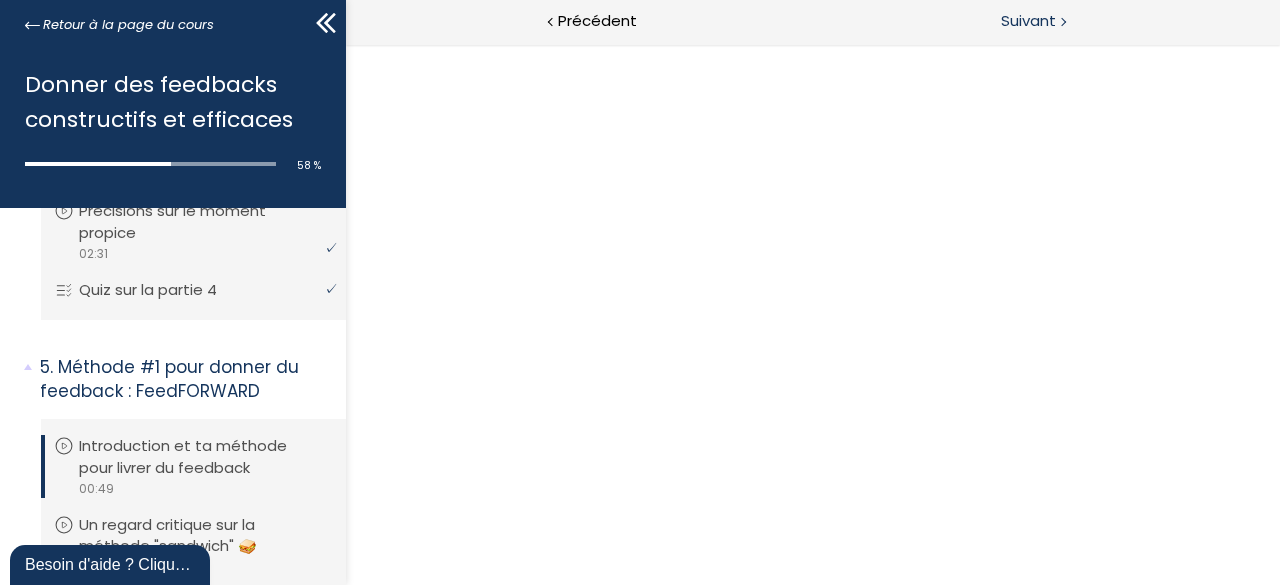 scroll, scrollTop: 0, scrollLeft: 0, axis: both 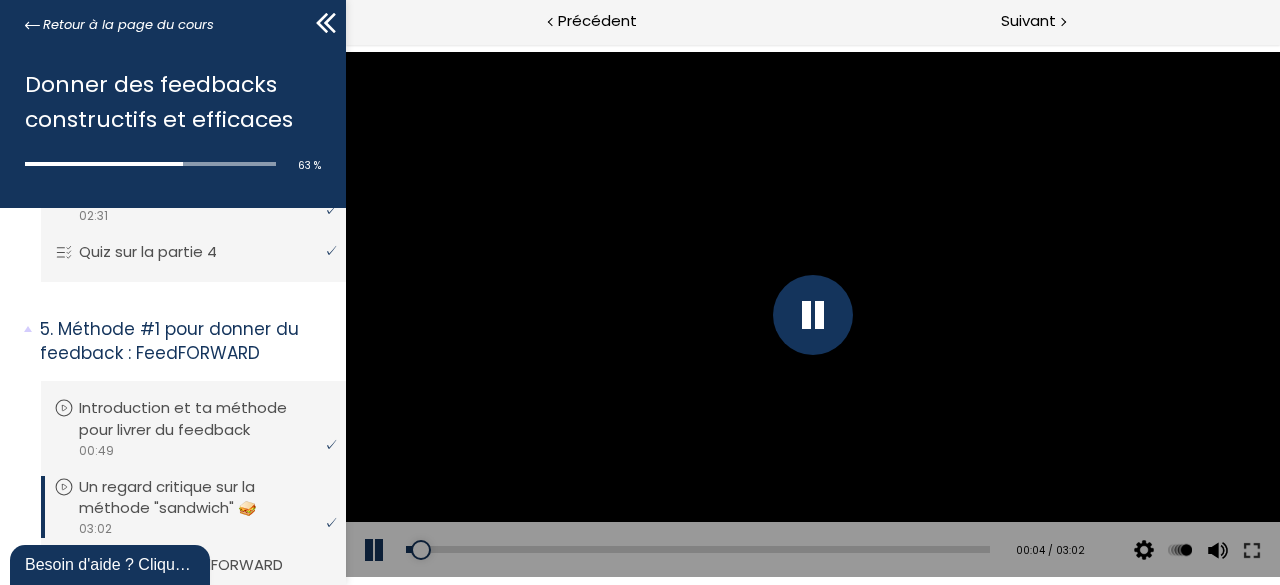 click at bounding box center [812, 315] 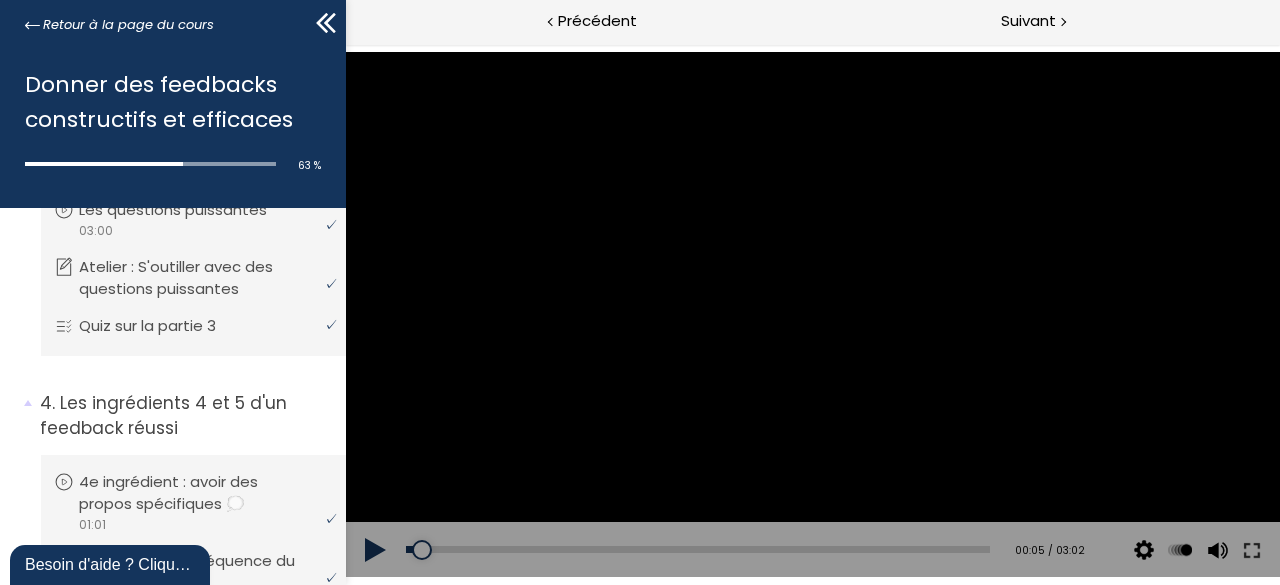 scroll, scrollTop: 1820, scrollLeft: 0, axis: vertical 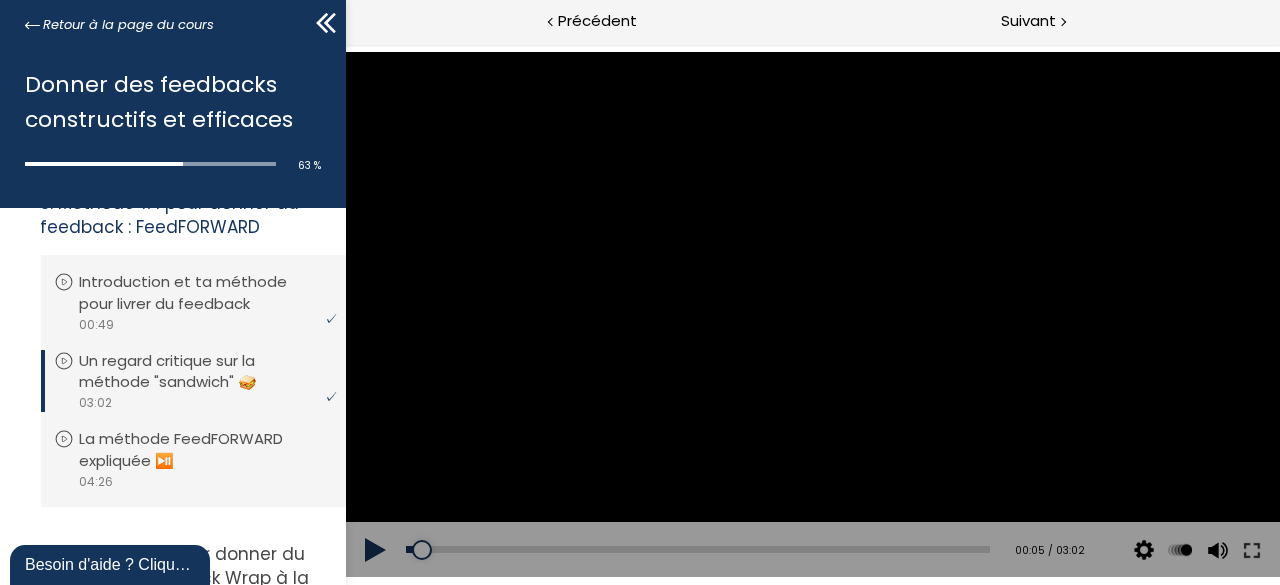 click at bounding box center (812, 314) 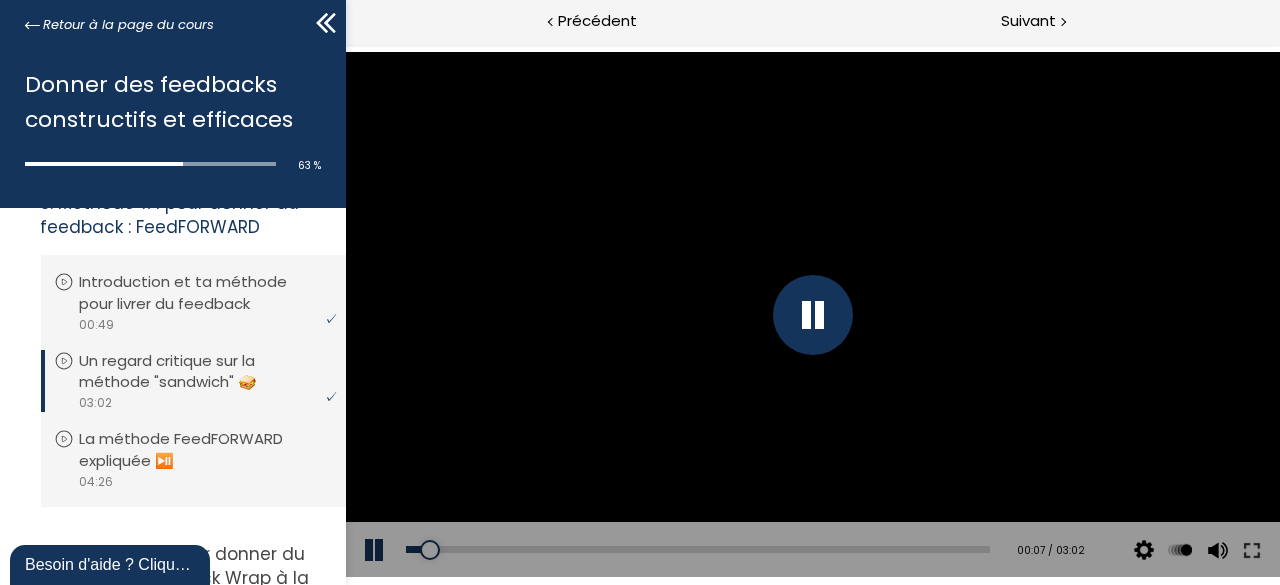 click at bounding box center [812, 315] 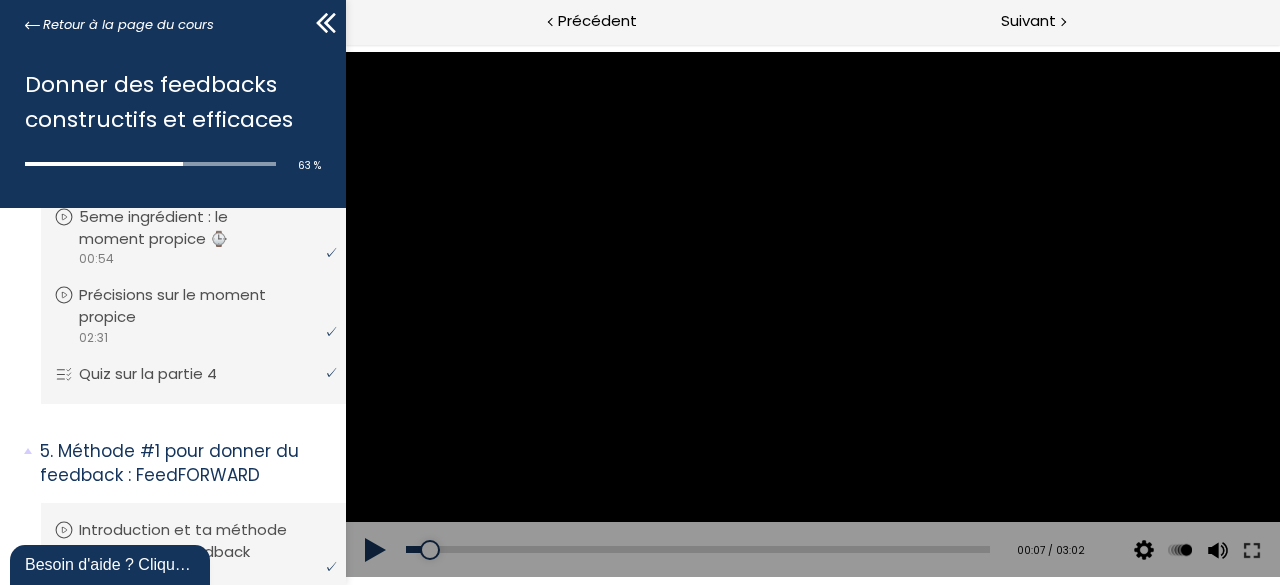 scroll, scrollTop: 2058, scrollLeft: 0, axis: vertical 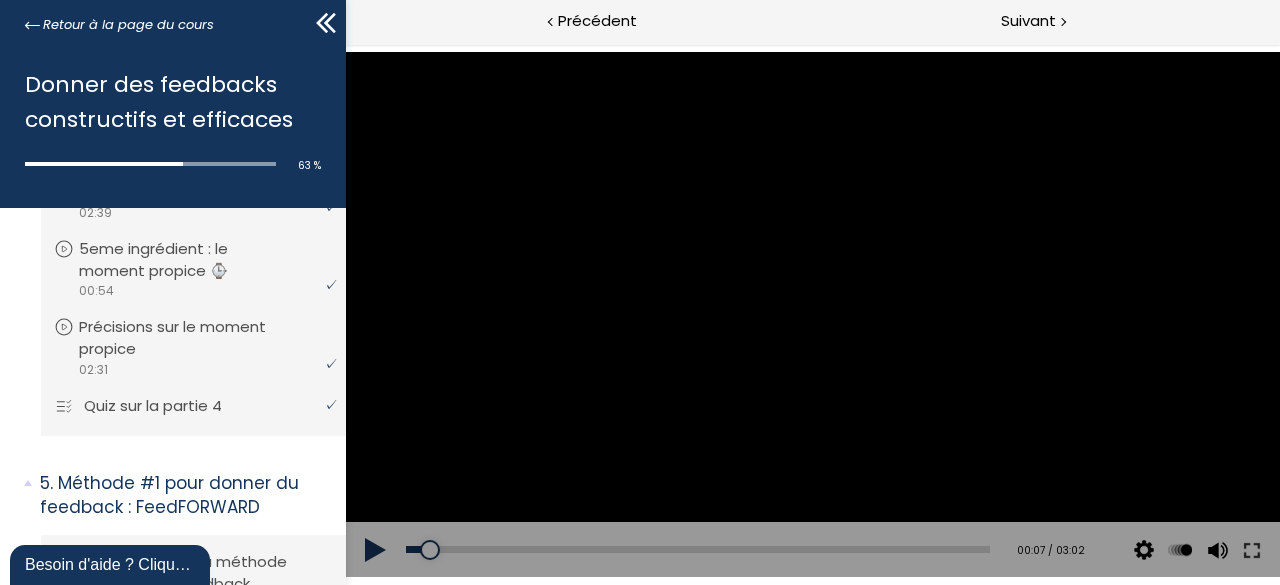 click on "Quiz sur la partie 4" at bounding box center (168, 406) 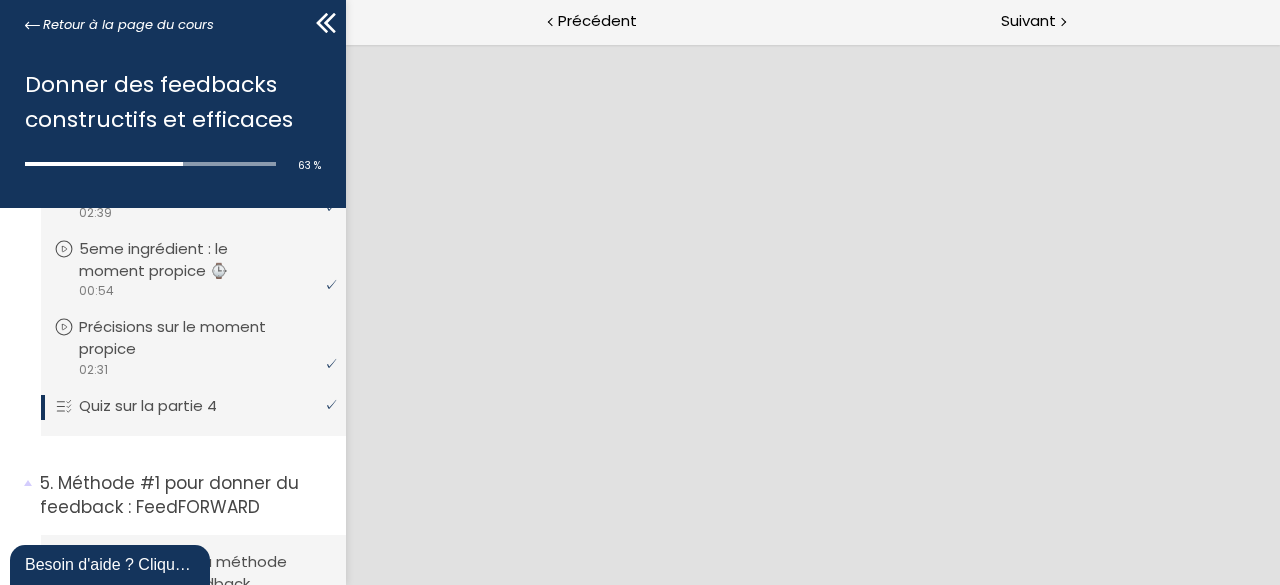 scroll, scrollTop: 0, scrollLeft: 0, axis: both 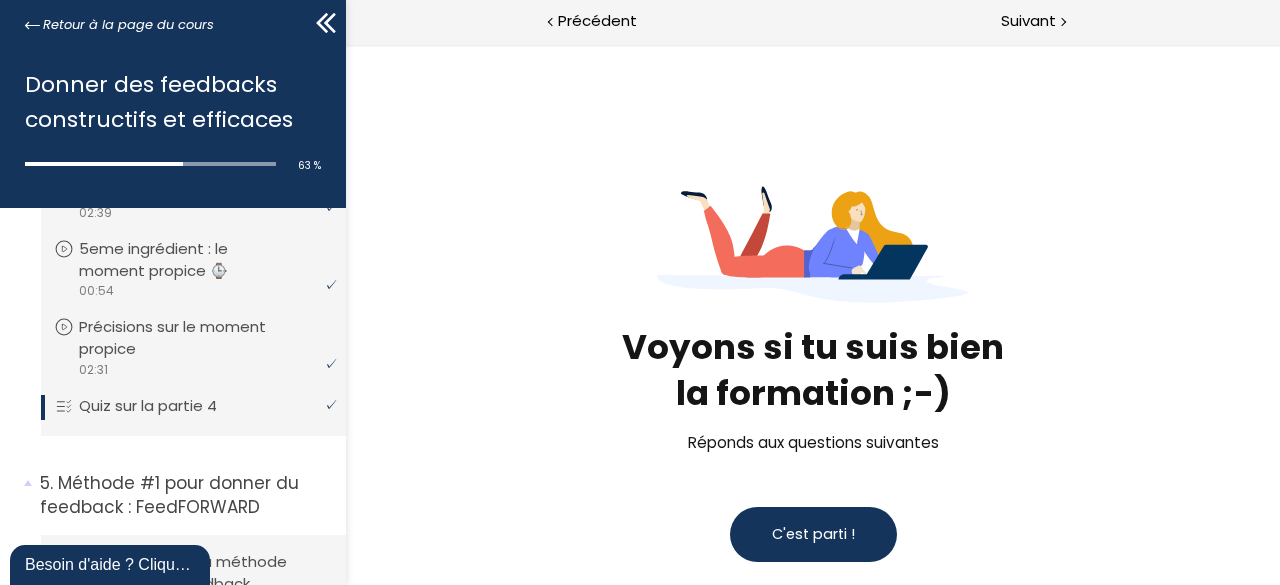 click on "C'est parti !" at bounding box center (812, 534) 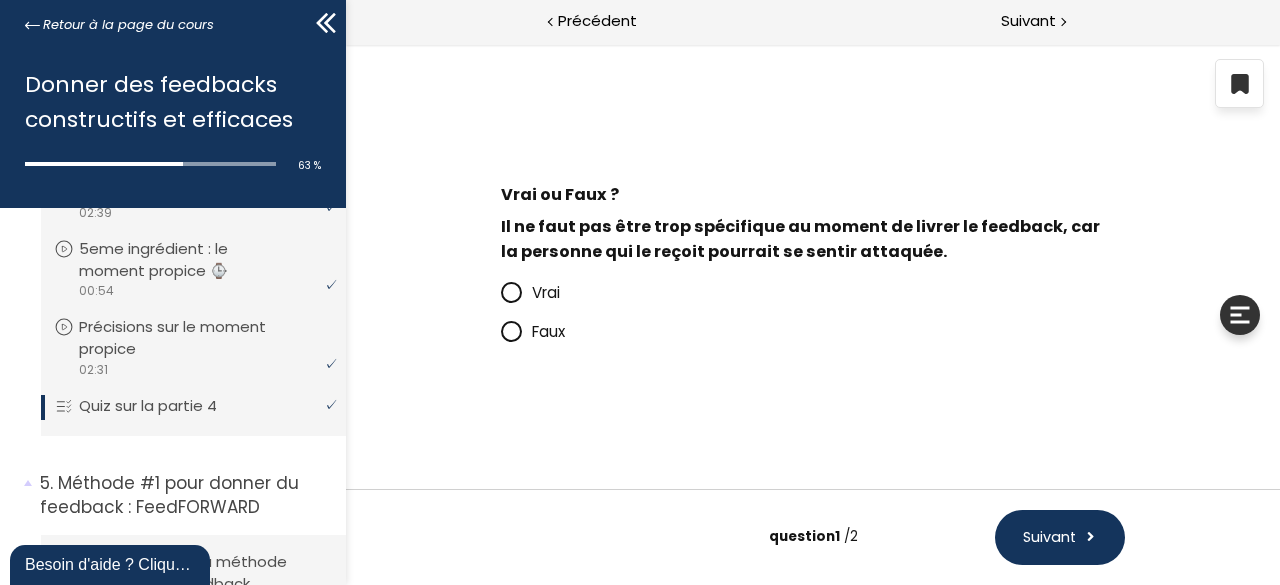 click at bounding box center [510, 331] 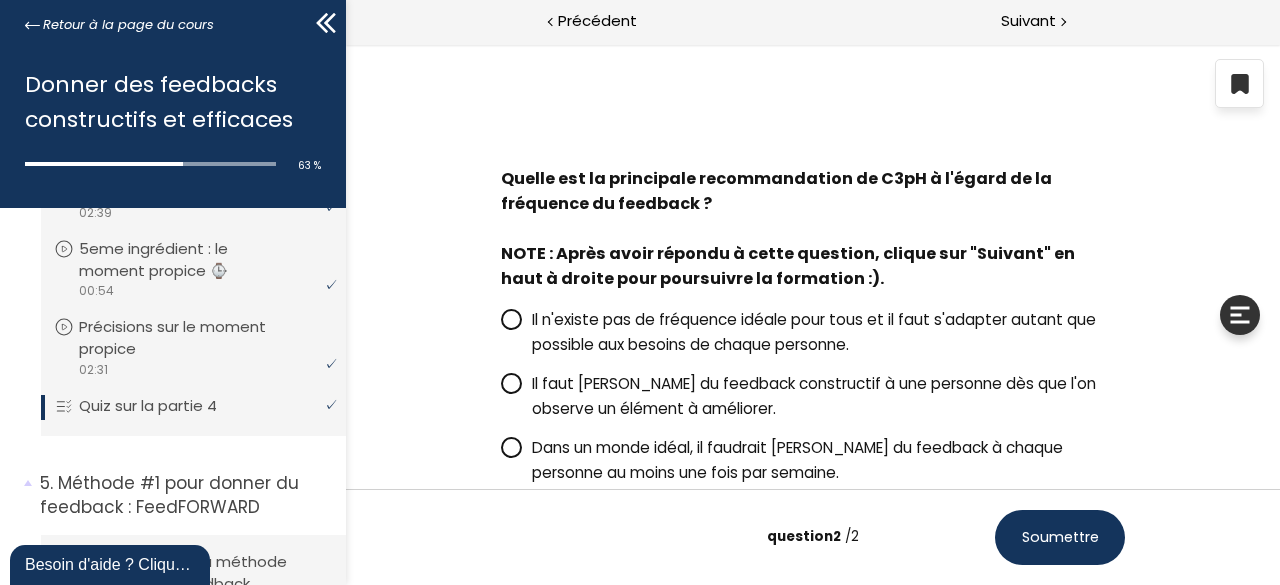 scroll, scrollTop: 112, scrollLeft: 0, axis: vertical 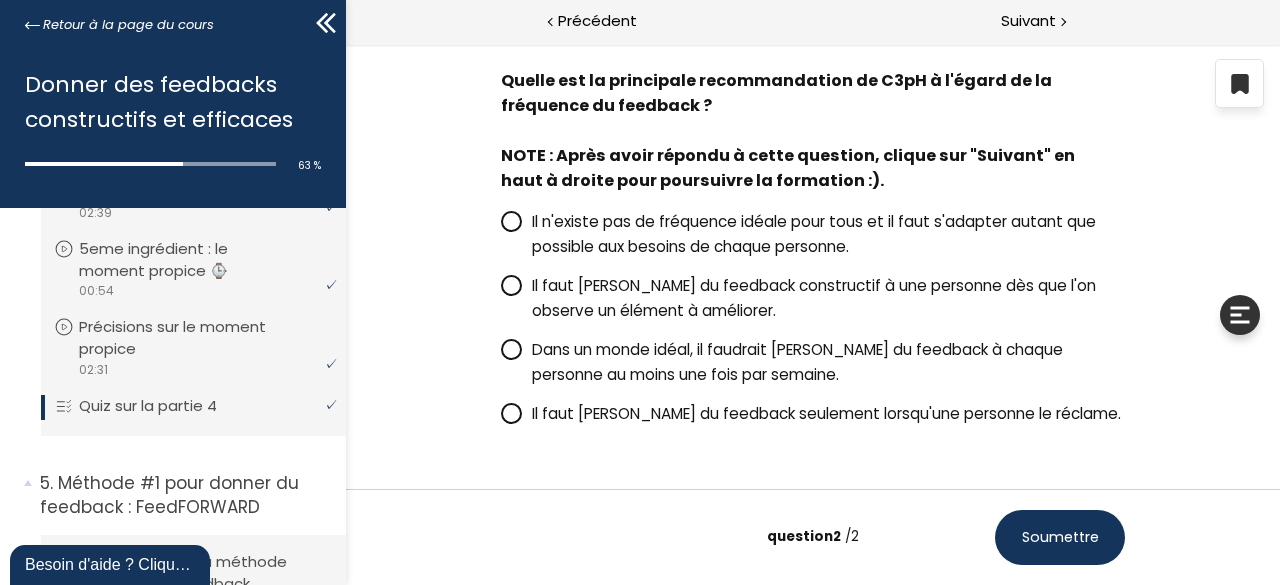 click at bounding box center [510, 221] 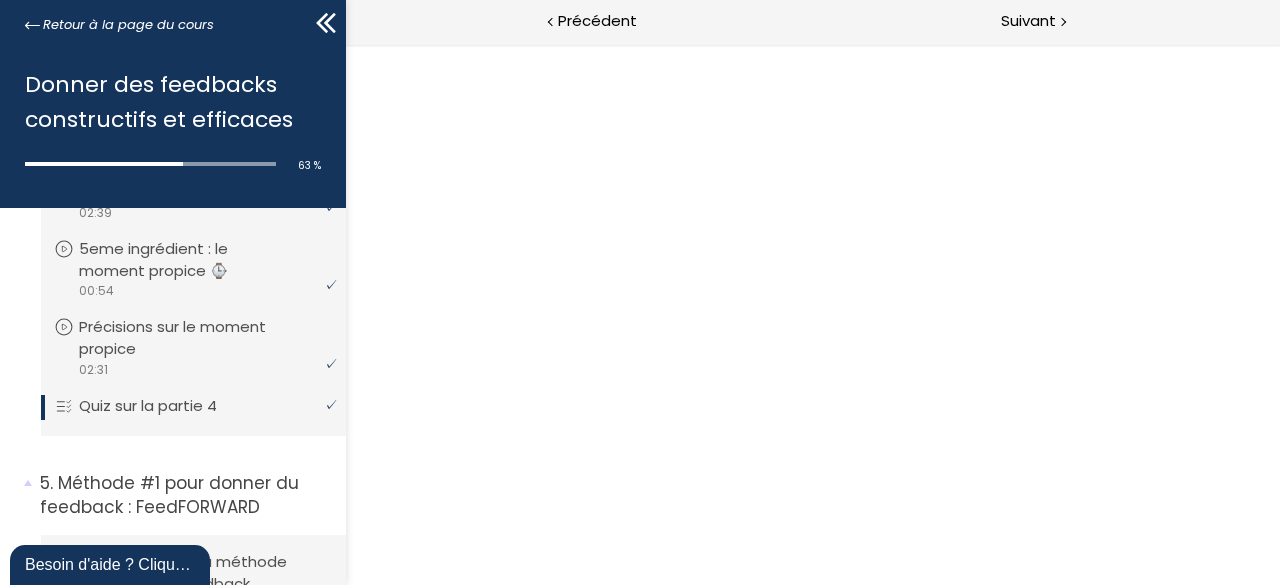 scroll, scrollTop: 0, scrollLeft: 0, axis: both 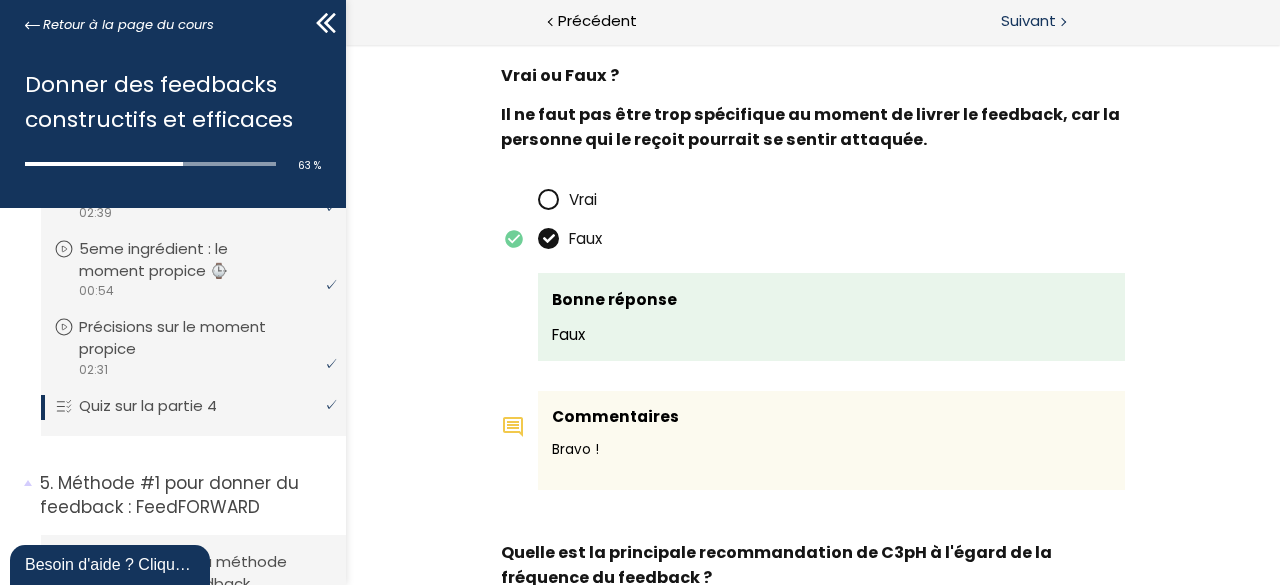 click on "Suivant" at bounding box center (1028, 21) 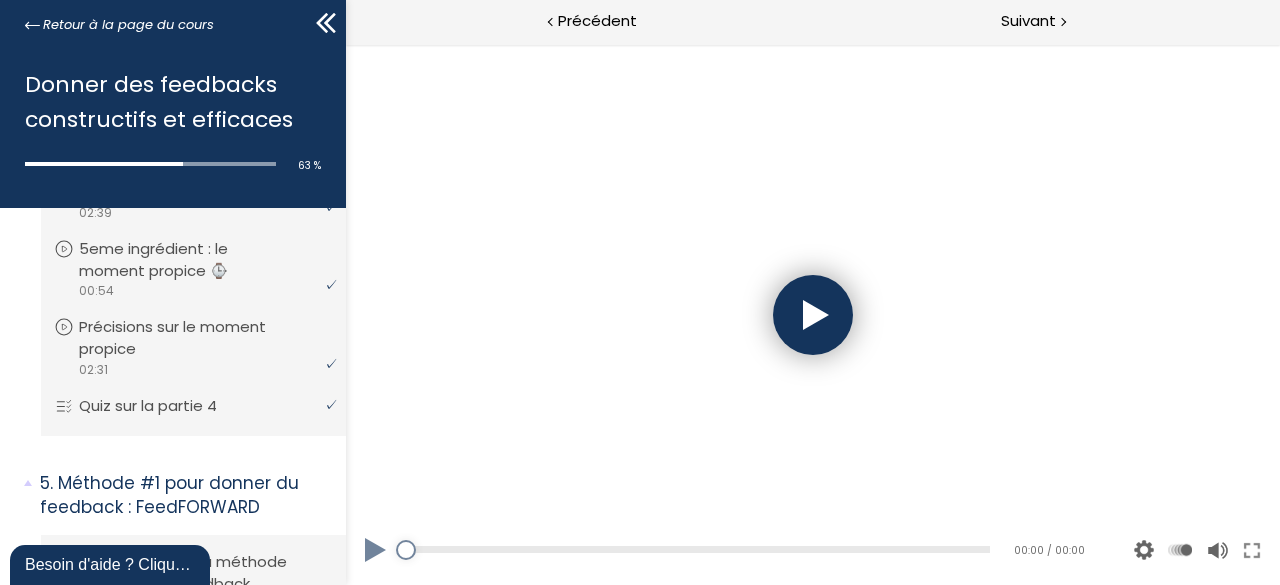 scroll, scrollTop: 0, scrollLeft: 0, axis: both 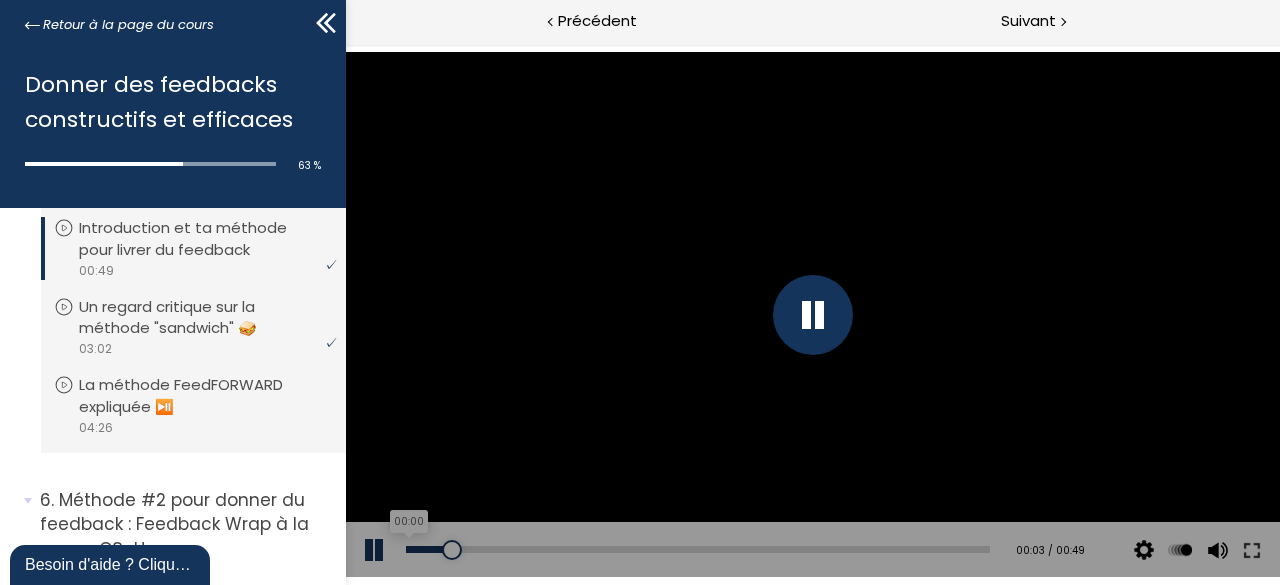 click on "00:00" at bounding box center [697, 549] 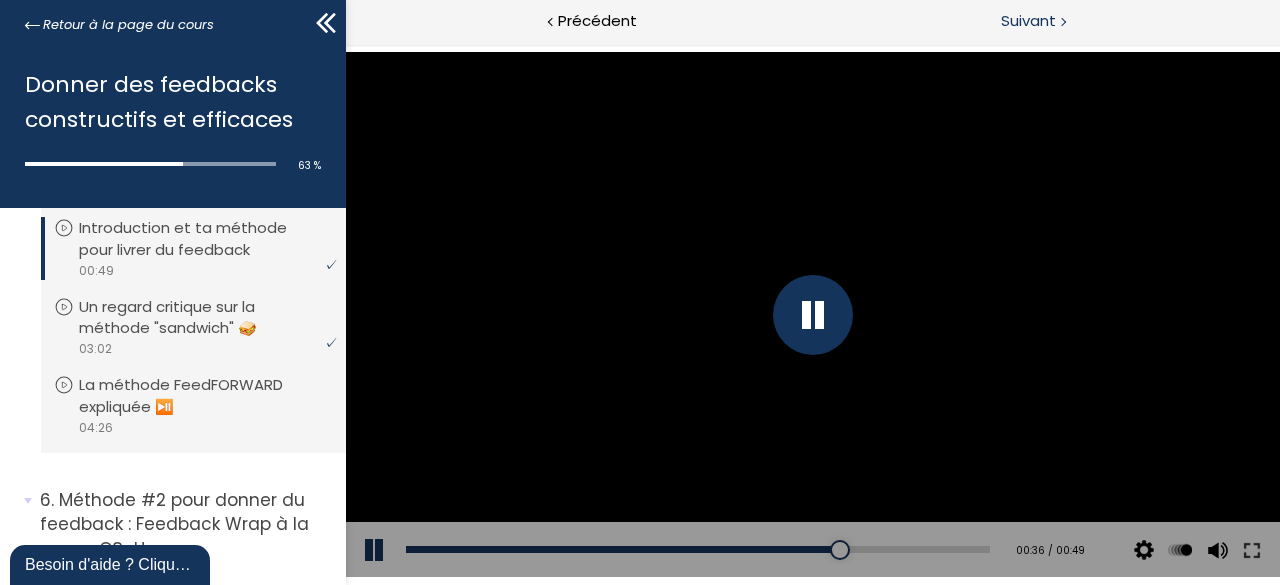 click on "Suivant" at bounding box center (1028, 21) 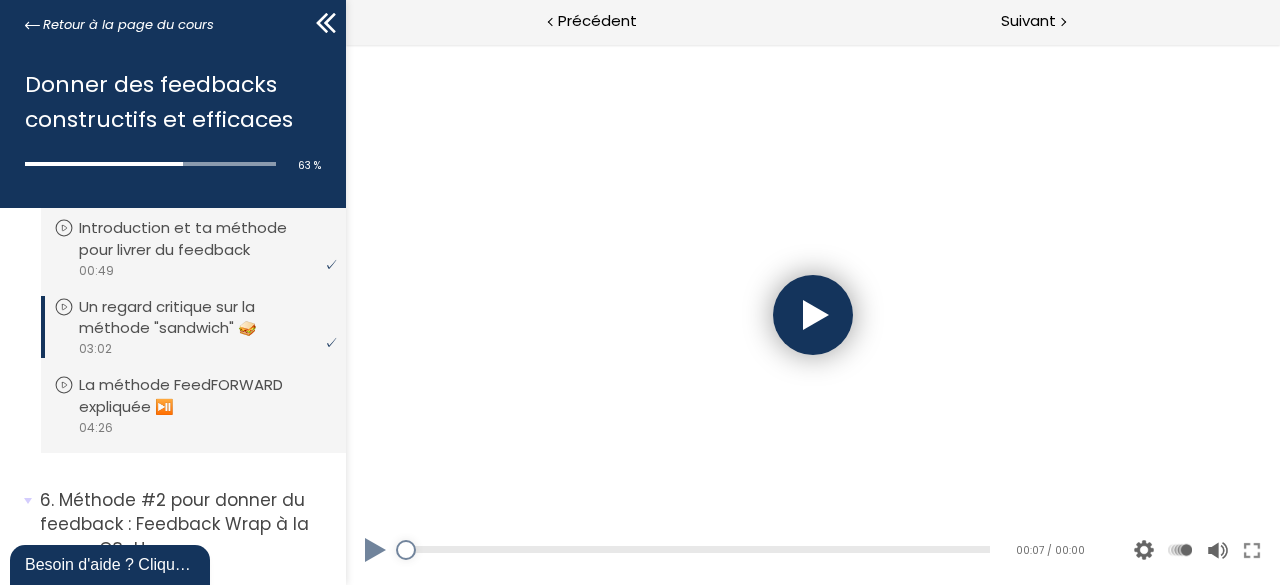 scroll, scrollTop: 0, scrollLeft: 0, axis: both 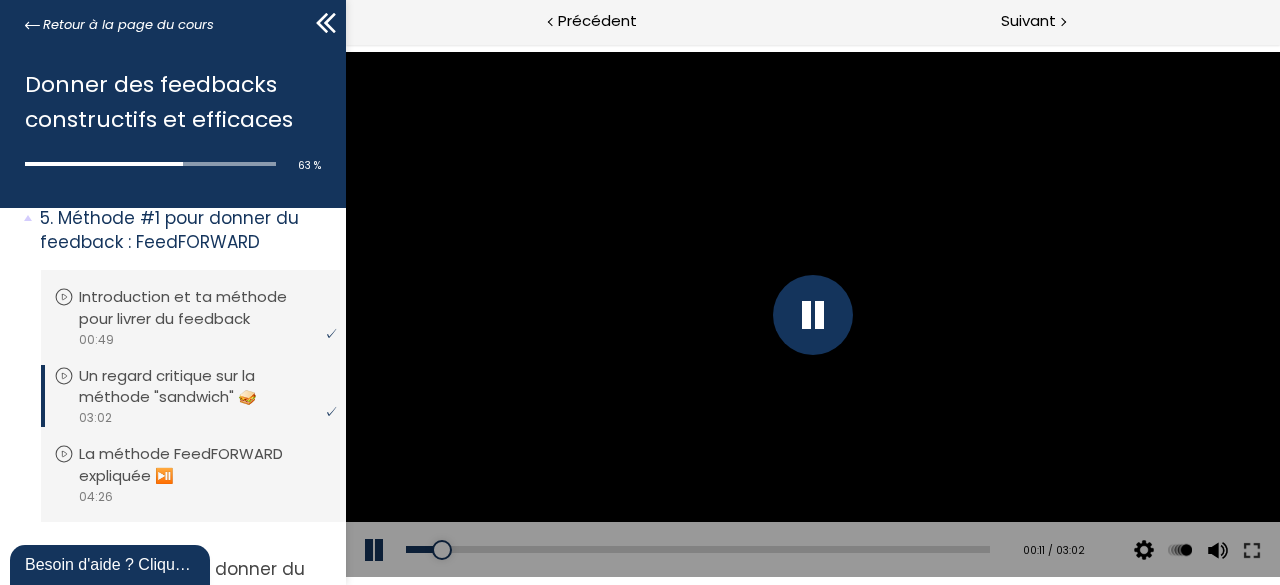 click at bounding box center (812, 315) 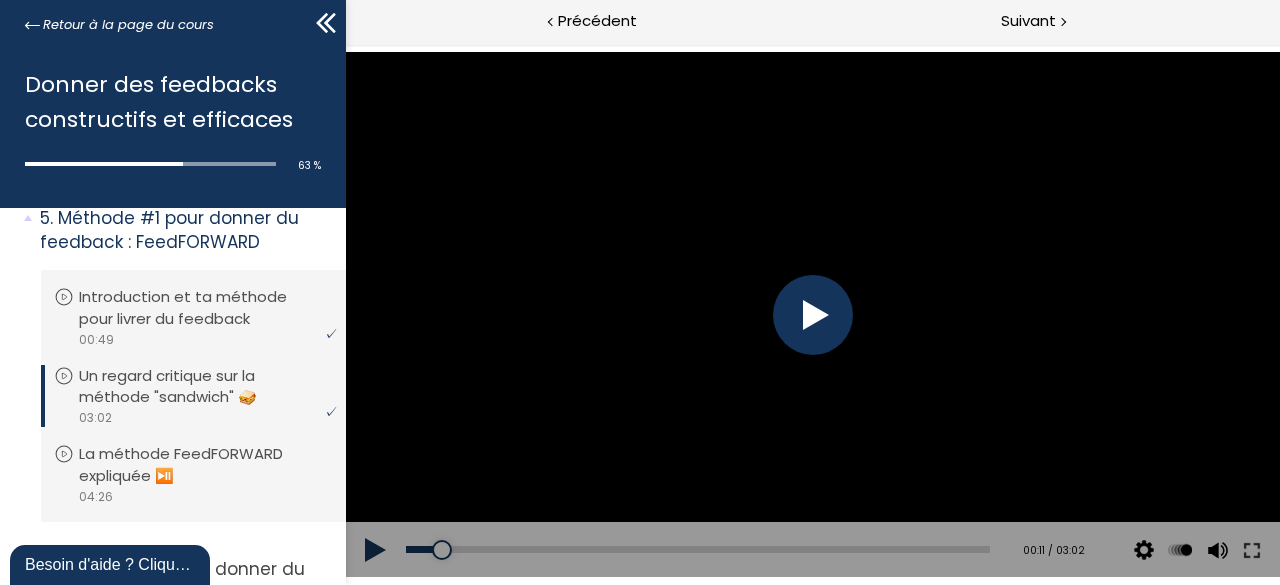 drag, startPoint x: 334, startPoint y: 515, endPoint x: 337, endPoint y: 529, distance: 14.3178215 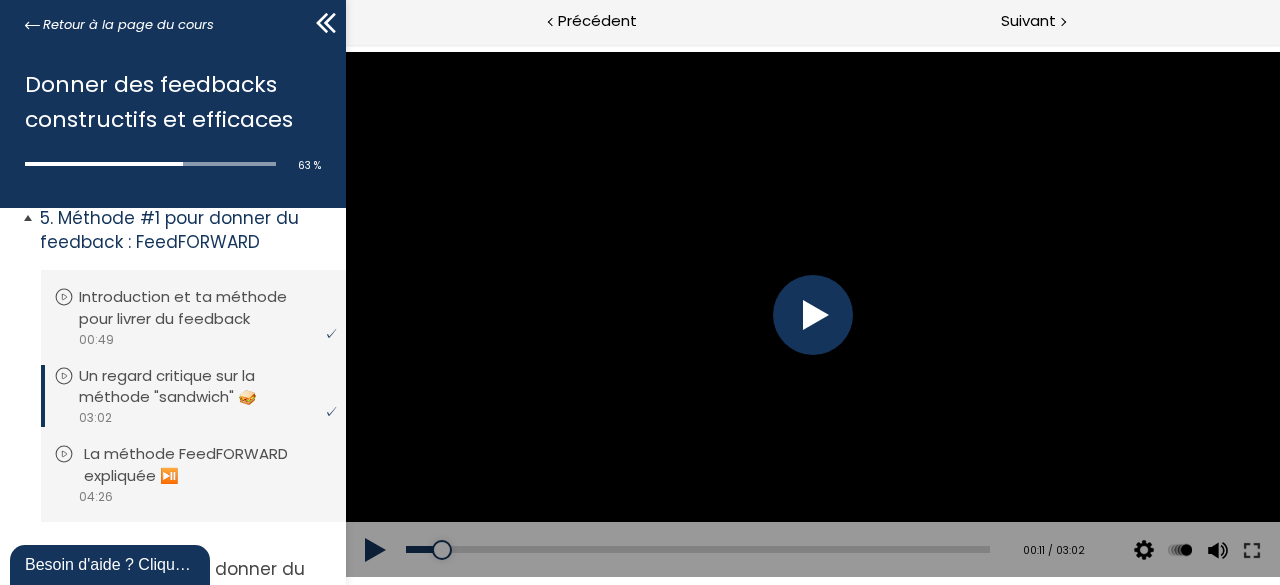 click on "Vous devez avoir terminé l'unité (La méthode FeedFORWARD expliquée ⏯️) pour pouvoir continuer.
La méthode FeedFORWARD expliquée ⏯️   video     04:26" at bounding box center (193, 474) 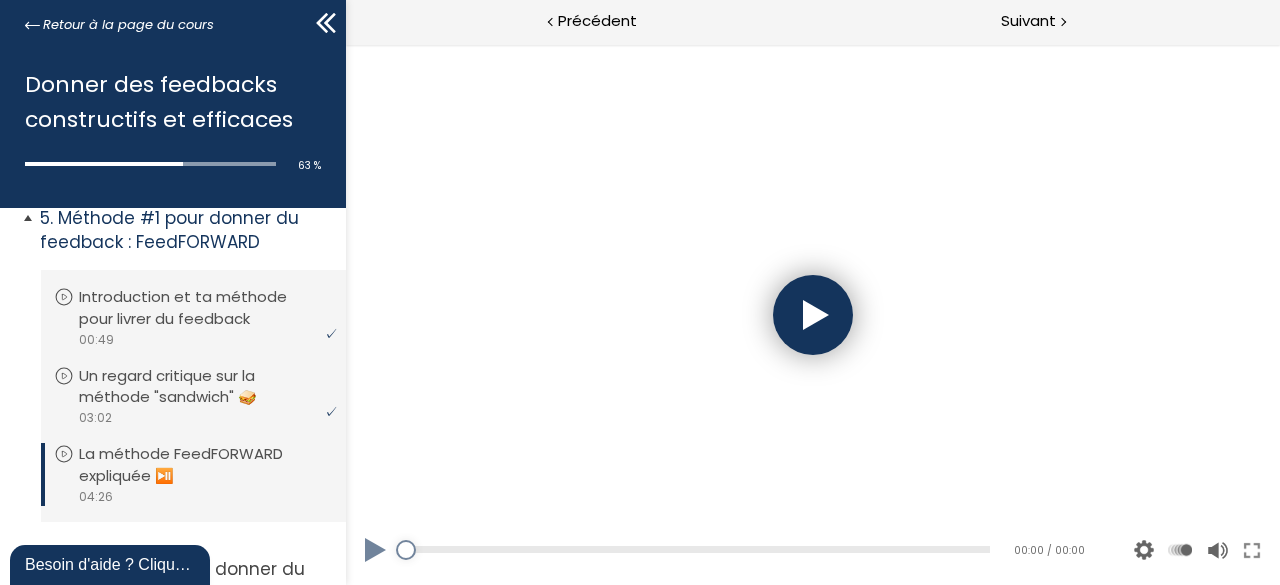 scroll, scrollTop: 0, scrollLeft: 0, axis: both 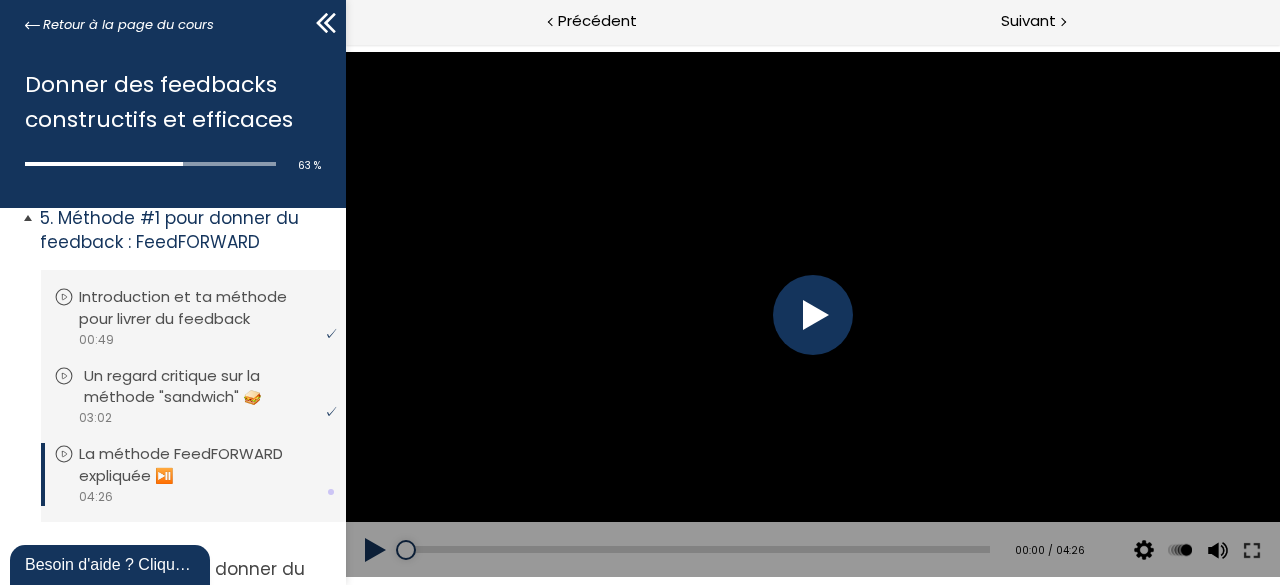 click on "Un regard critique sur la méthode "sandwich" 🥪" at bounding box center [208, 387] 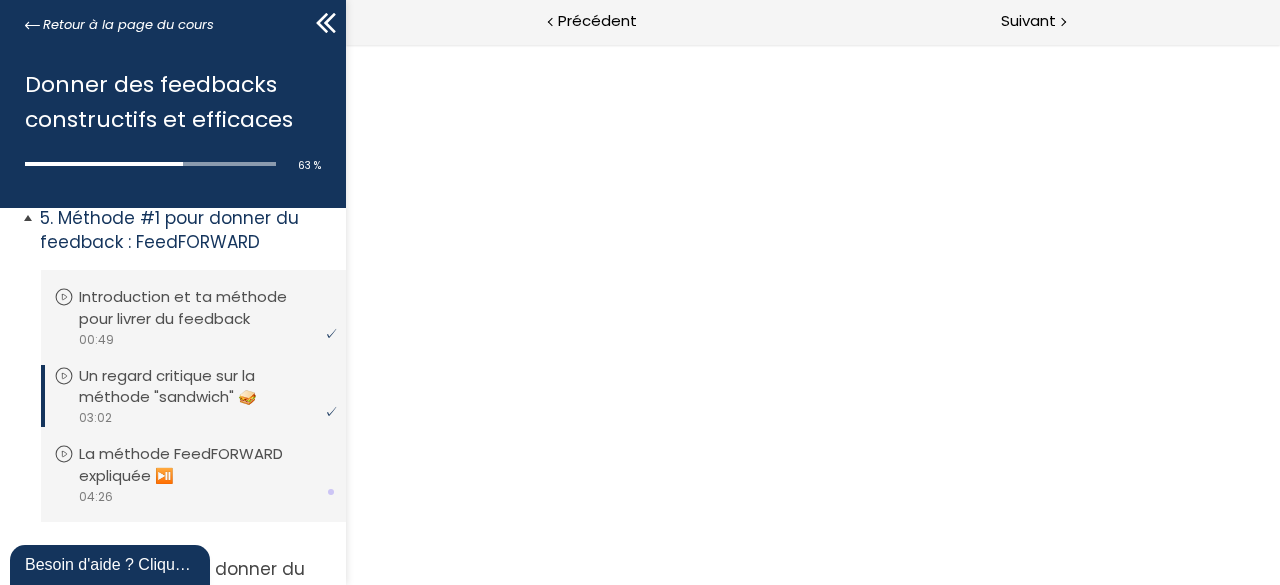 scroll, scrollTop: 0, scrollLeft: 0, axis: both 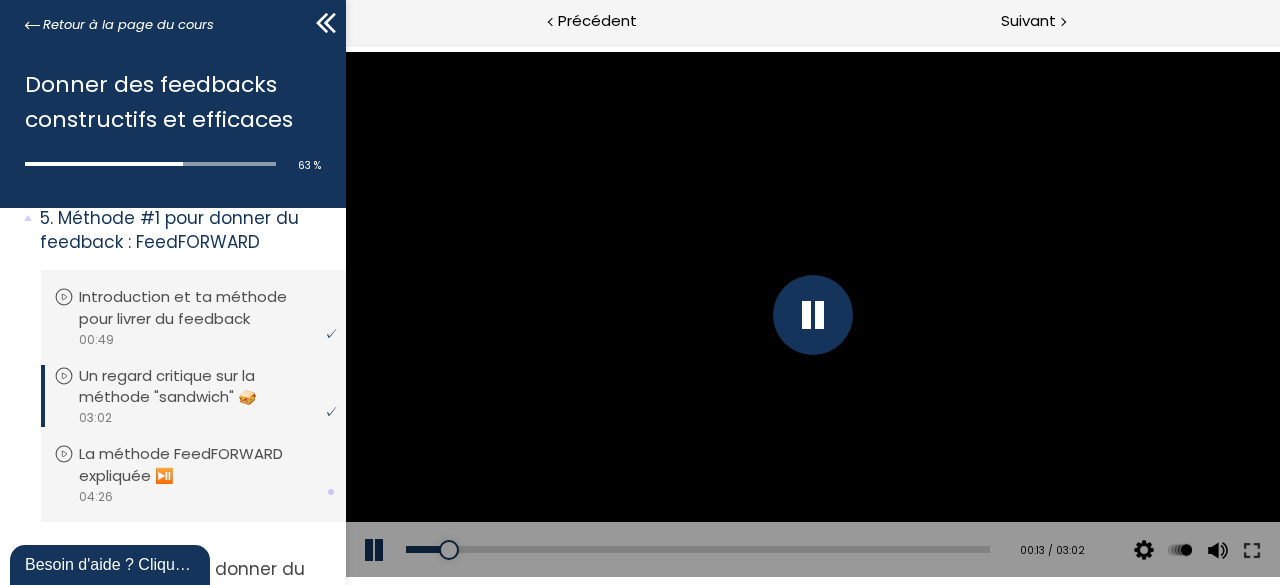 click at bounding box center (812, 315) 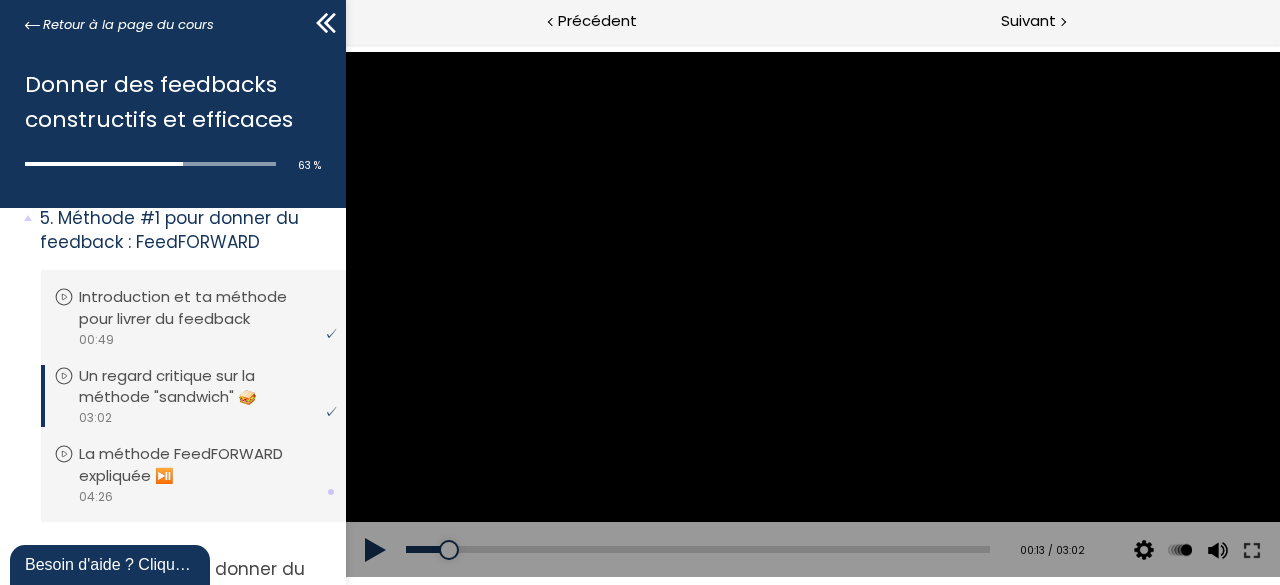 click at bounding box center [812, 314] 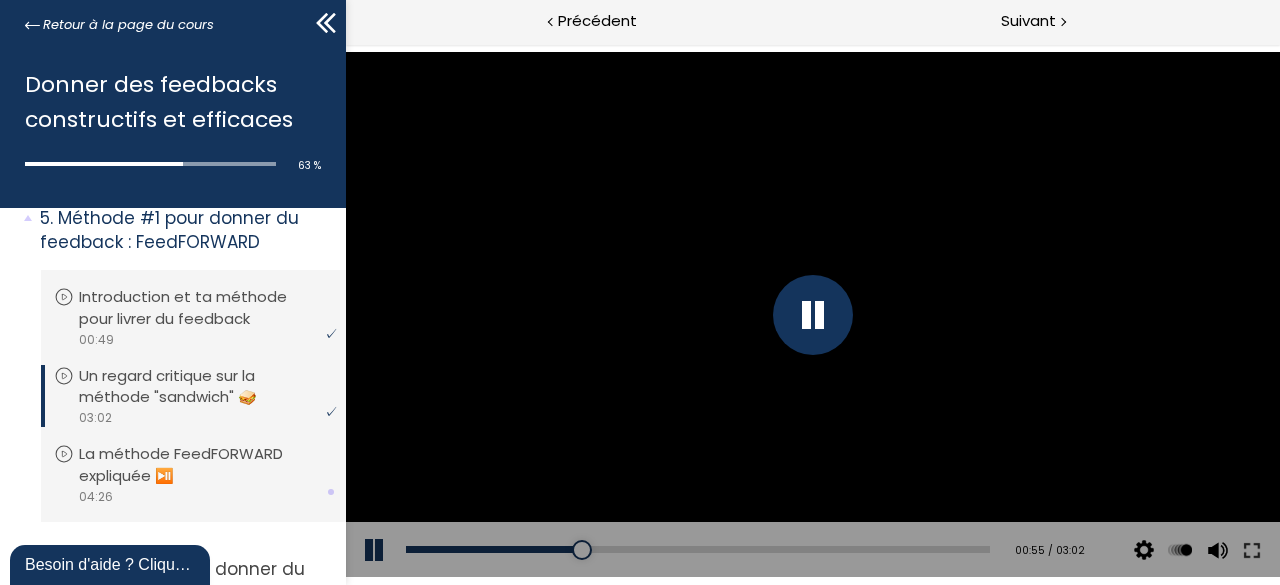 click at bounding box center [812, 315] 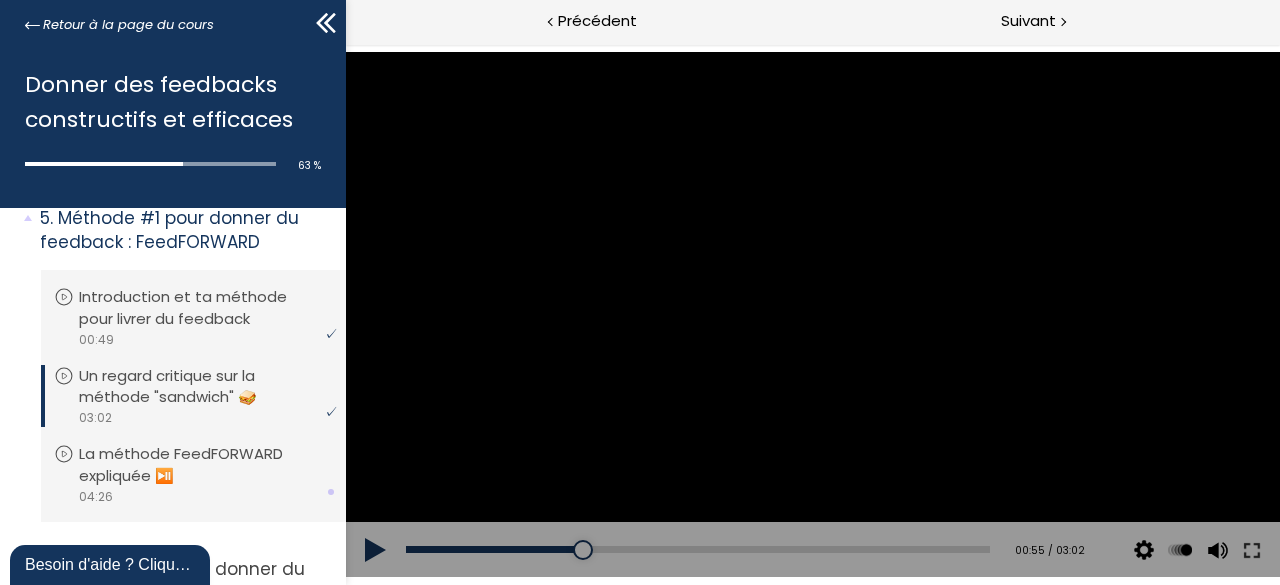 click at bounding box center (812, 314) 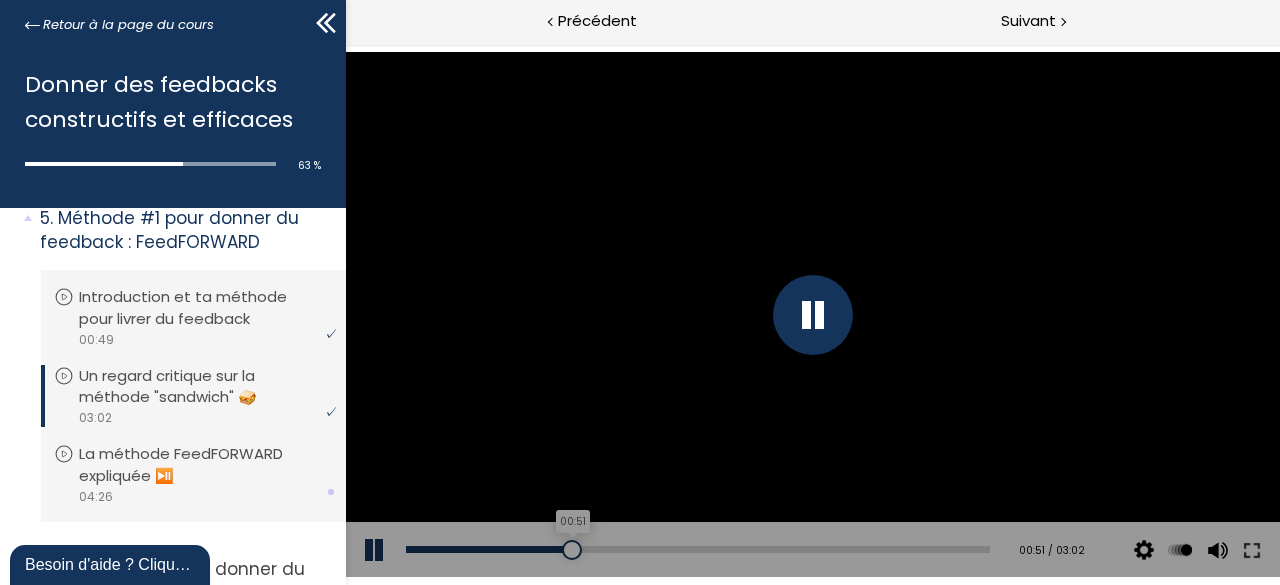 click on "00:51" at bounding box center [697, 549] 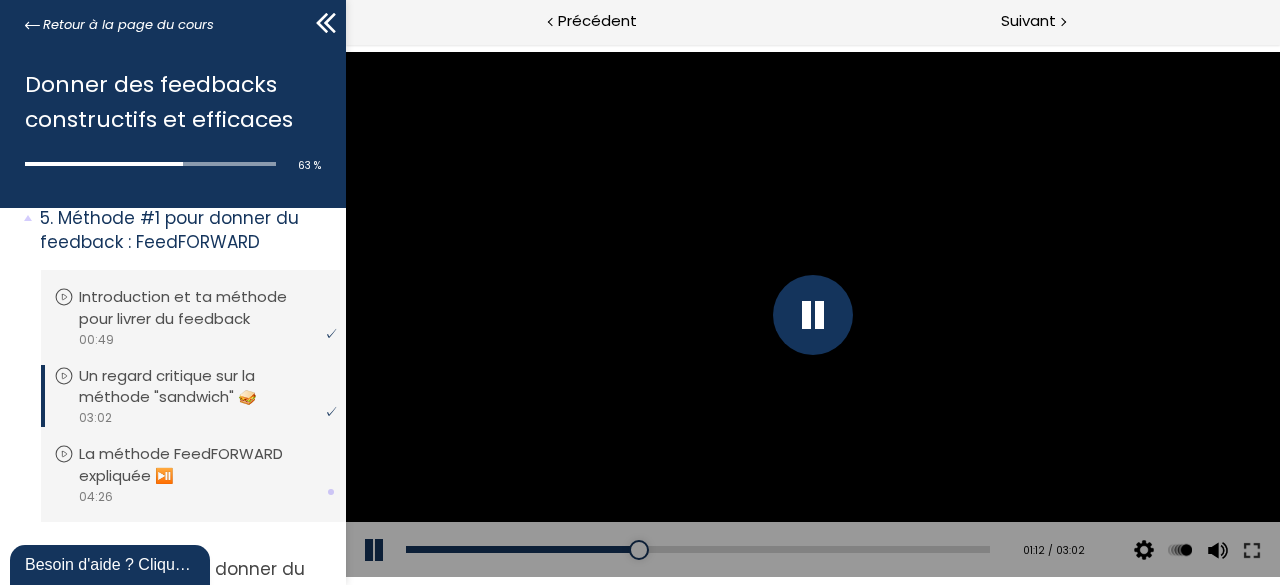 click at bounding box center (812, 315) 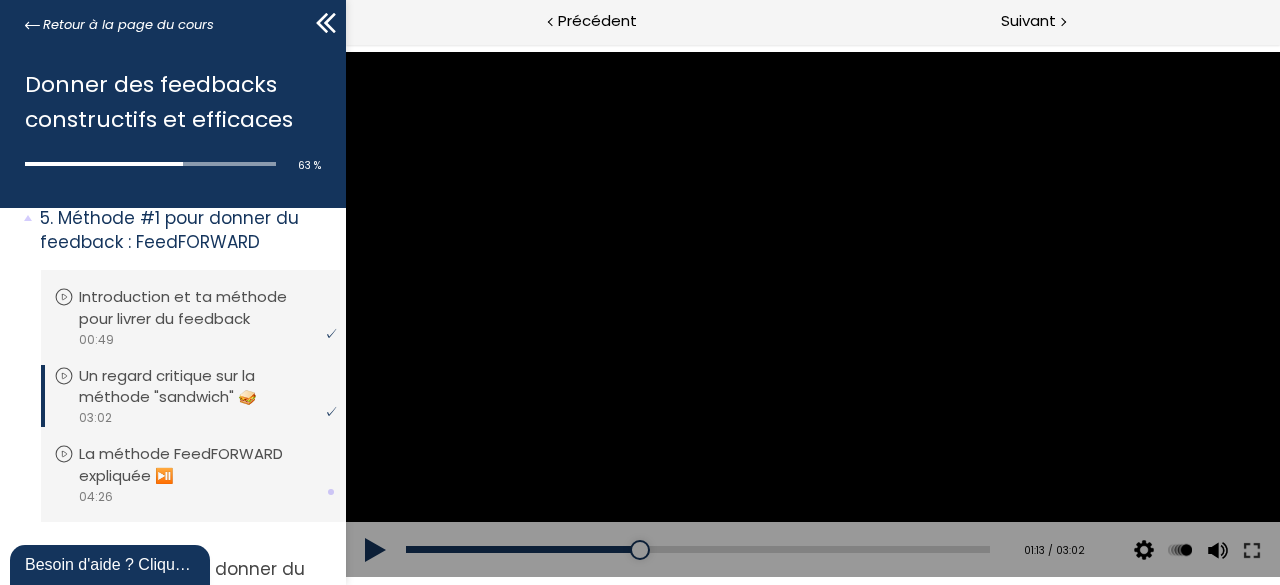 click at bounding box center [812, 314] 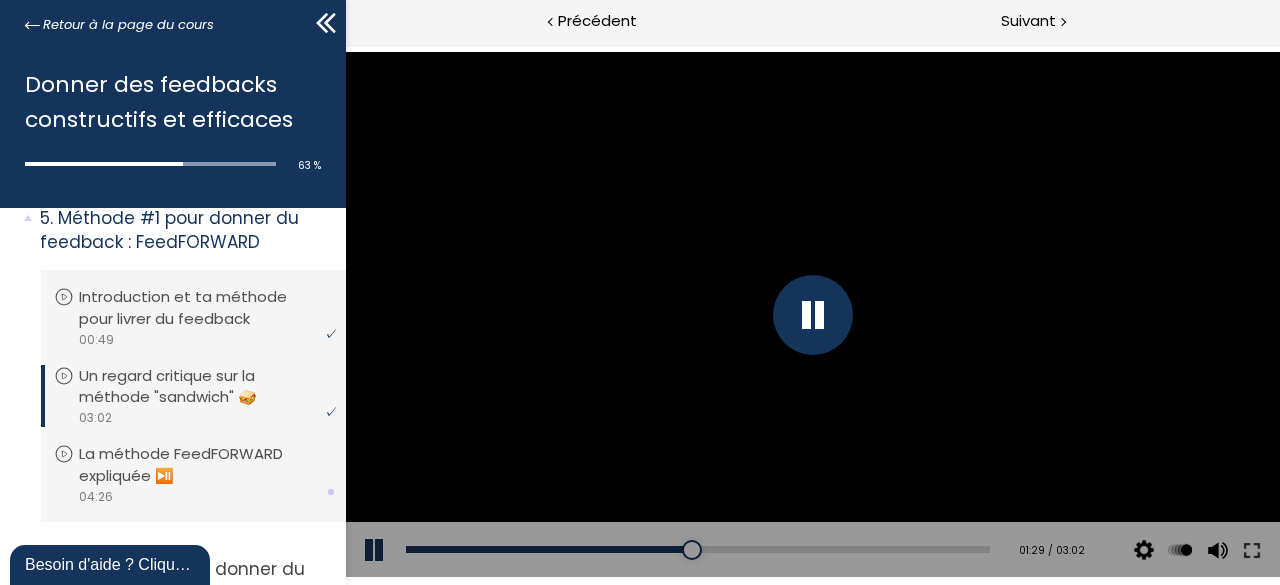 click at bounding box center [812, 315] 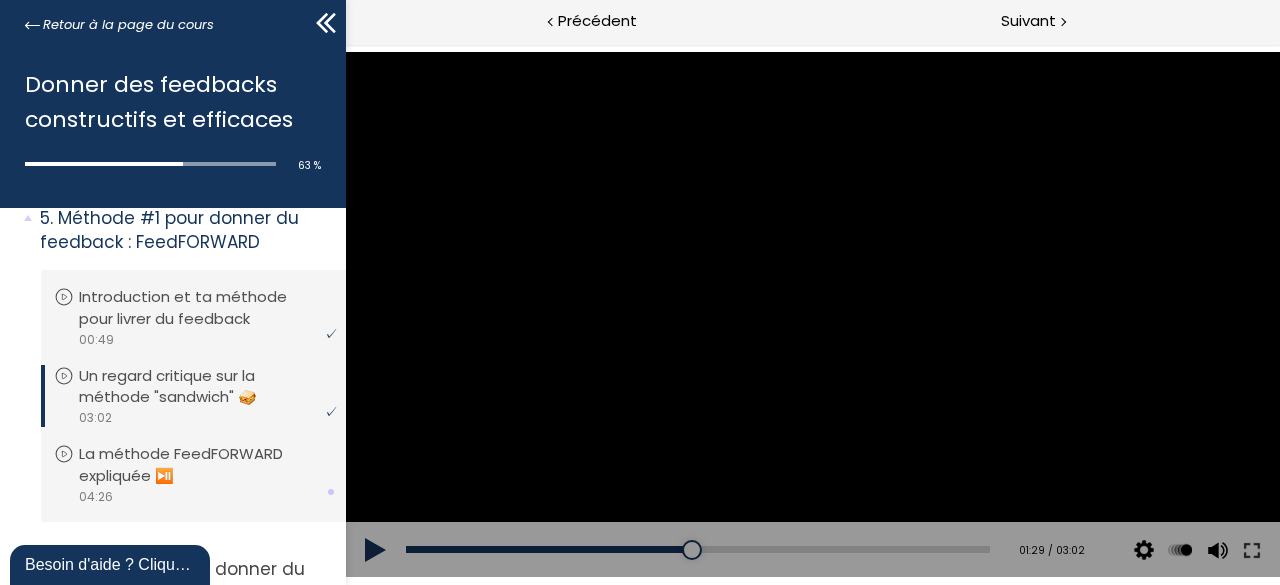 drag, startPoint x: 824, startPoint y: 317, endPoint x: 803, endPoint y: 298, distance: 28.319605 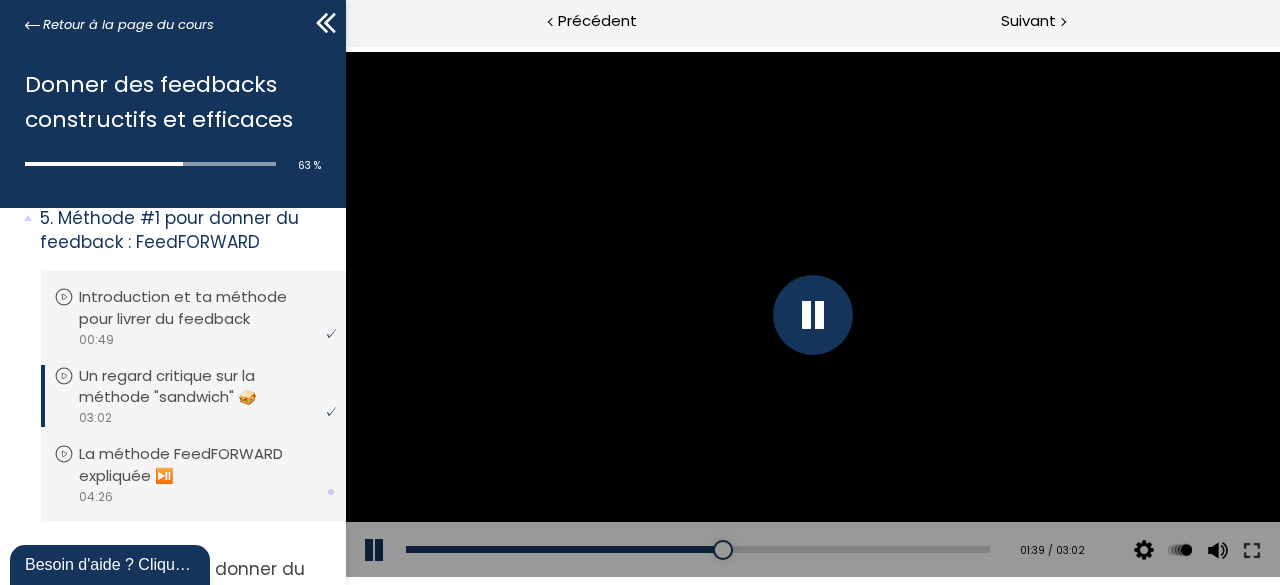 click at bounding box center (812, 314) 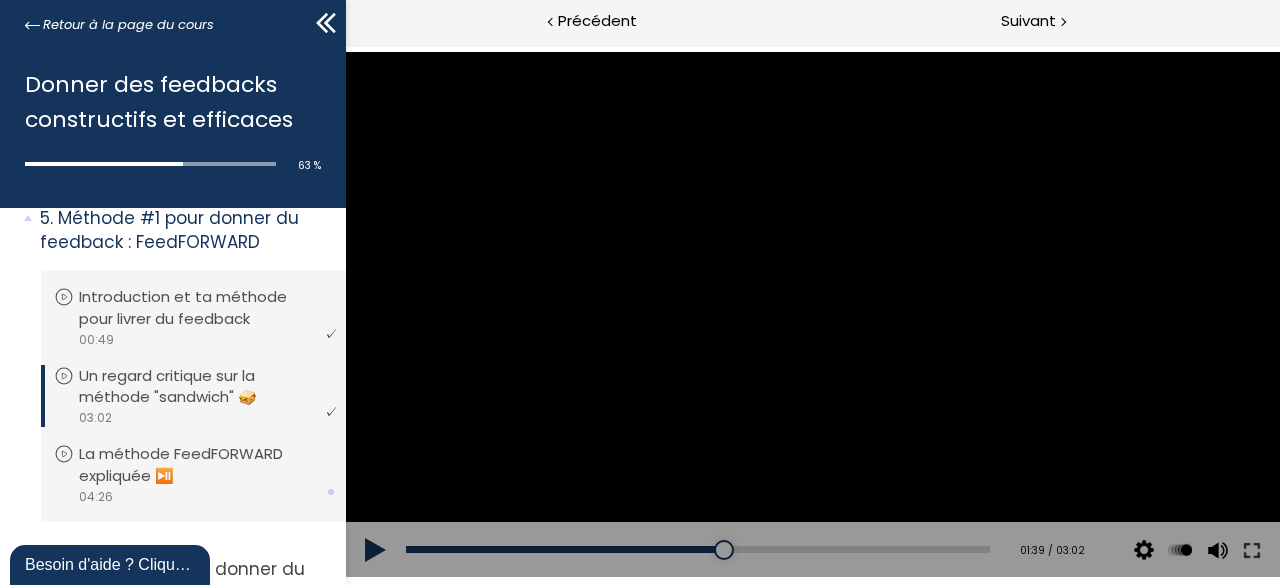drag, startPoint x: 803, startPoint y: 298, endPoint x: 712, endPoint y: 256, distance: 100.22475 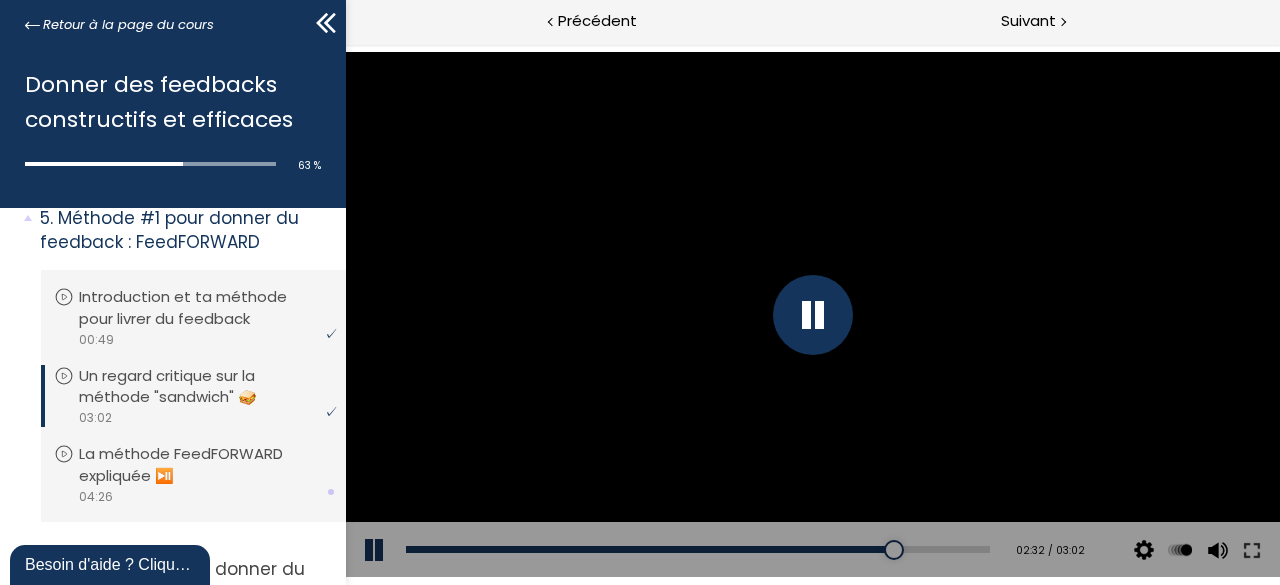 click at bounding box center (812, 315) 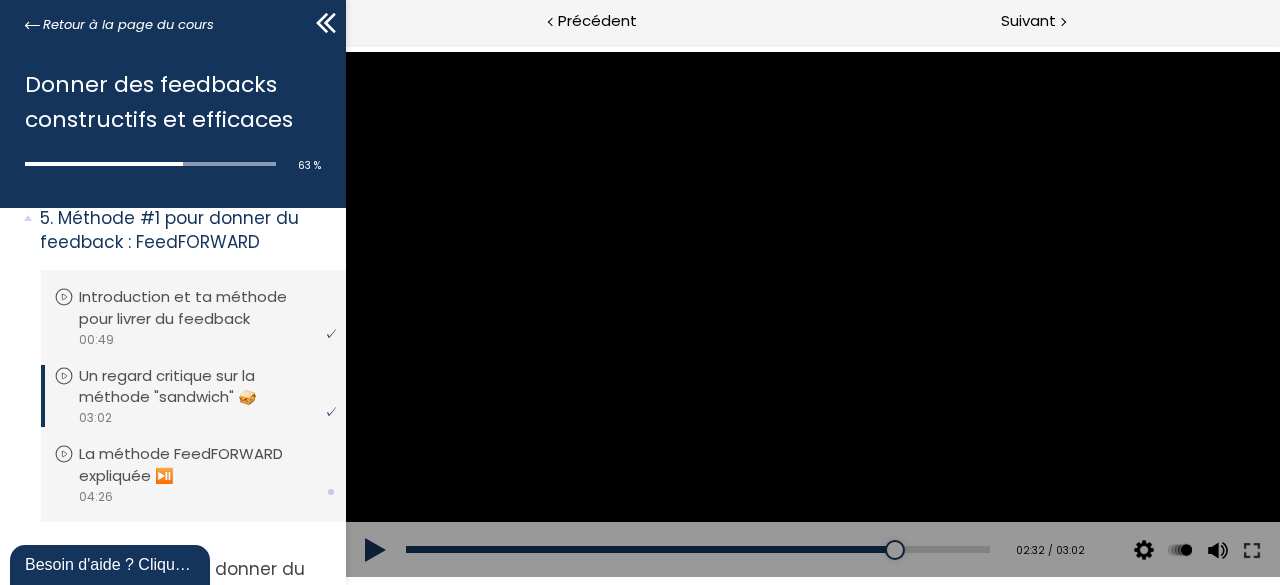 drag, startPoint x: 805, startPoint y: 311, endPoint x: 725, endPoint y: 321, distance: 80.622574 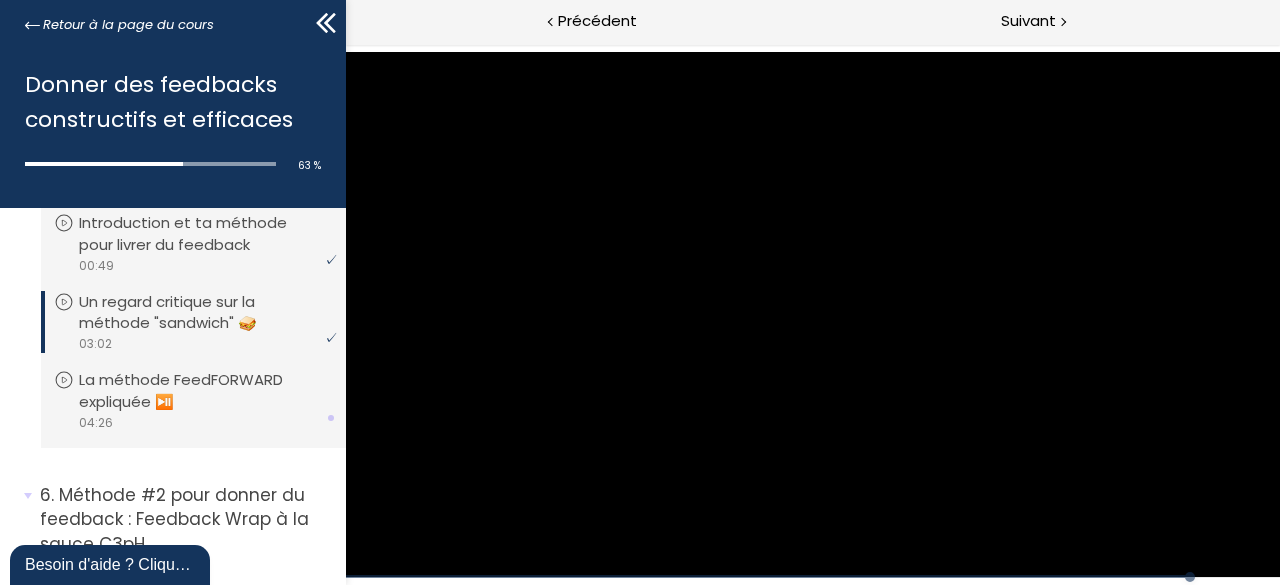 scroll, scrollTop: 2381, scrollLeft: 0, axis: vertical 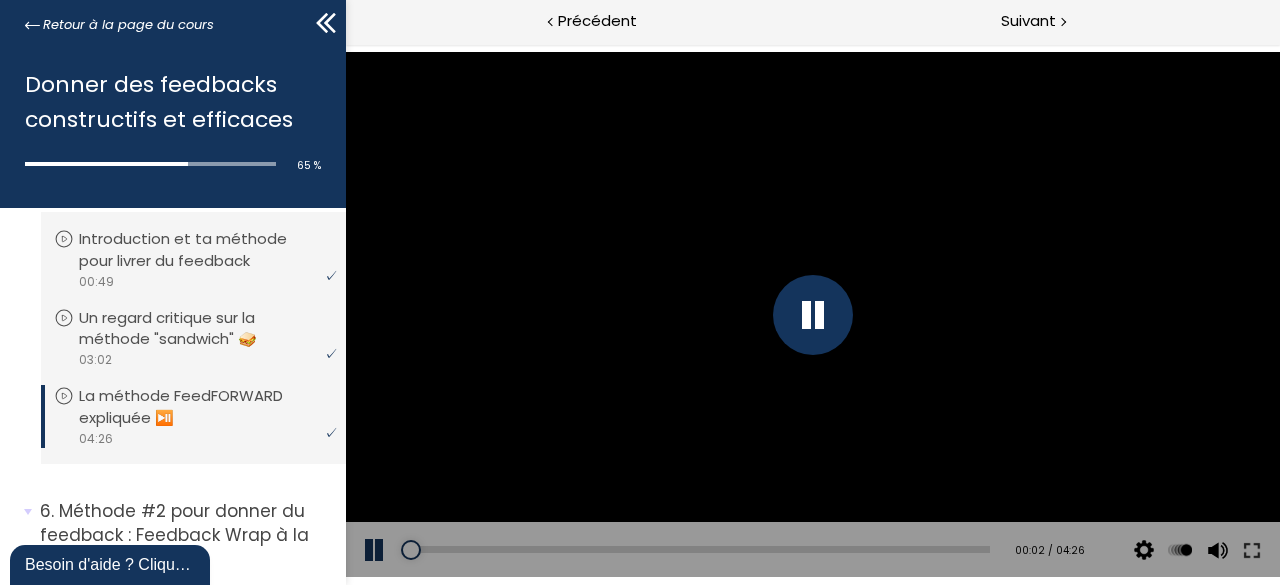 click at bounding box center (812, 315) 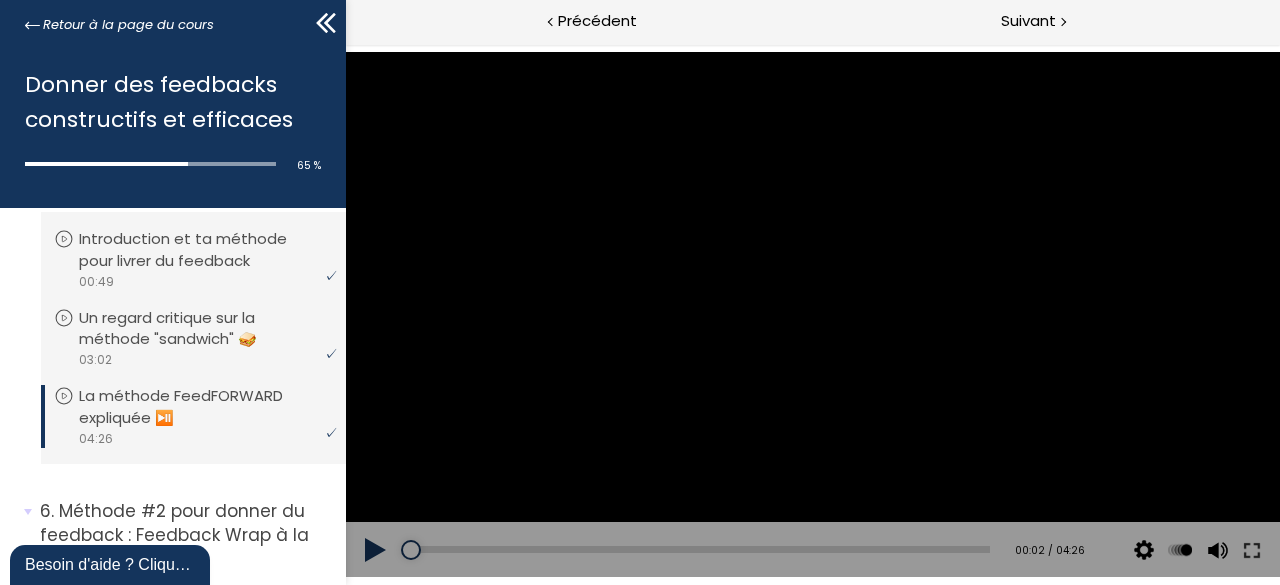 click at bounding box center (812, 314) 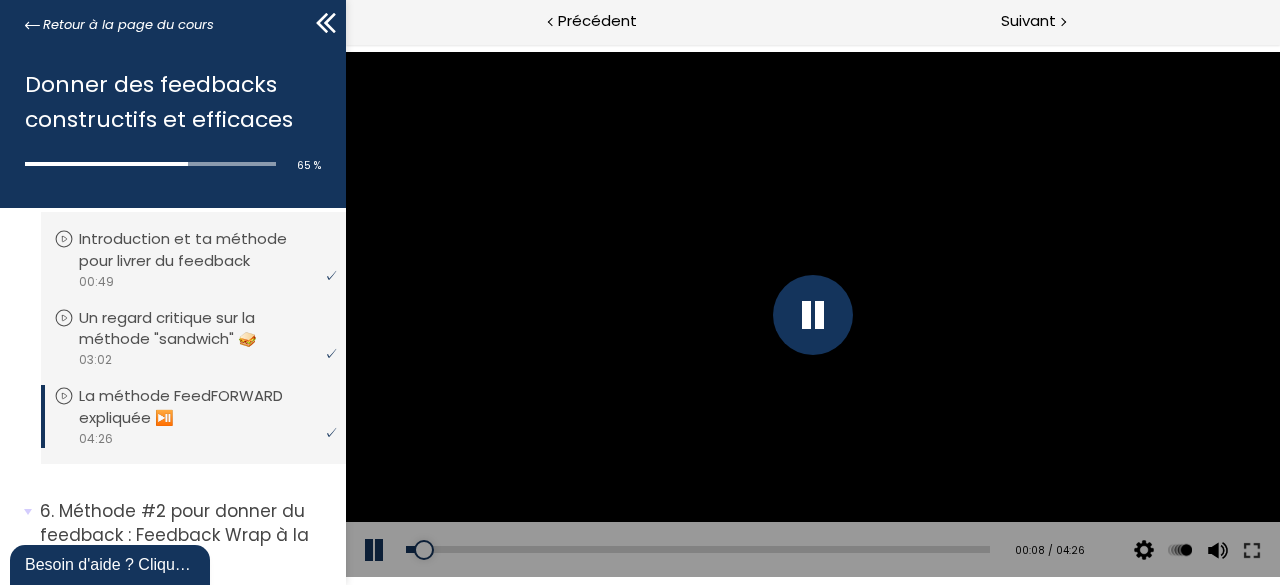 click at bounding box center (812, 315) 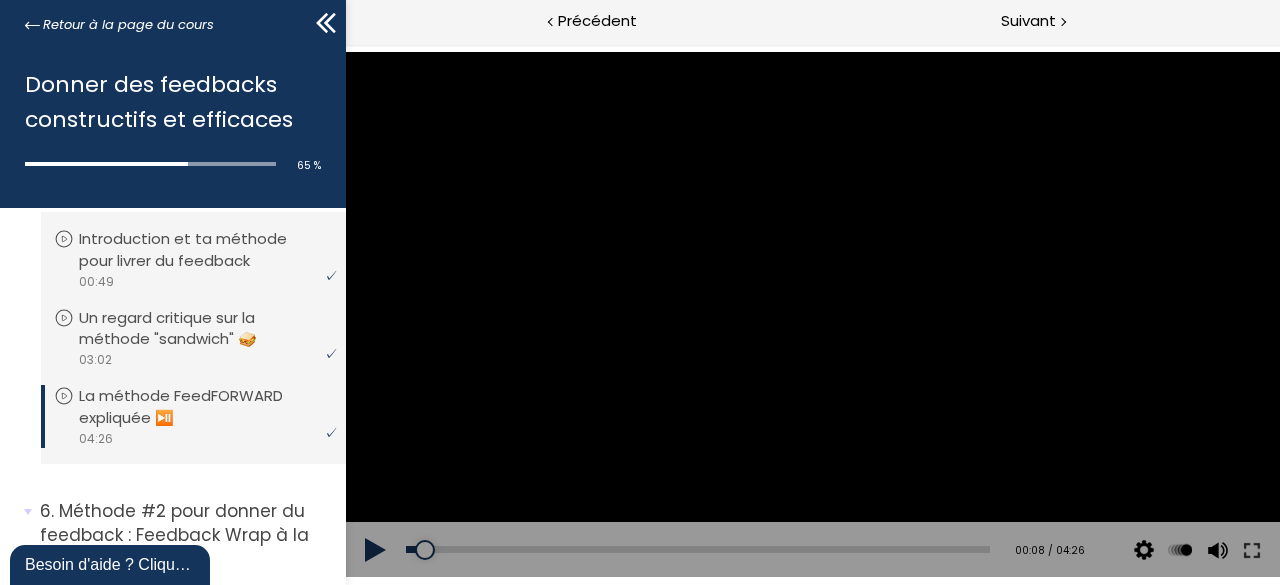 click at bounding box center (812, 314) 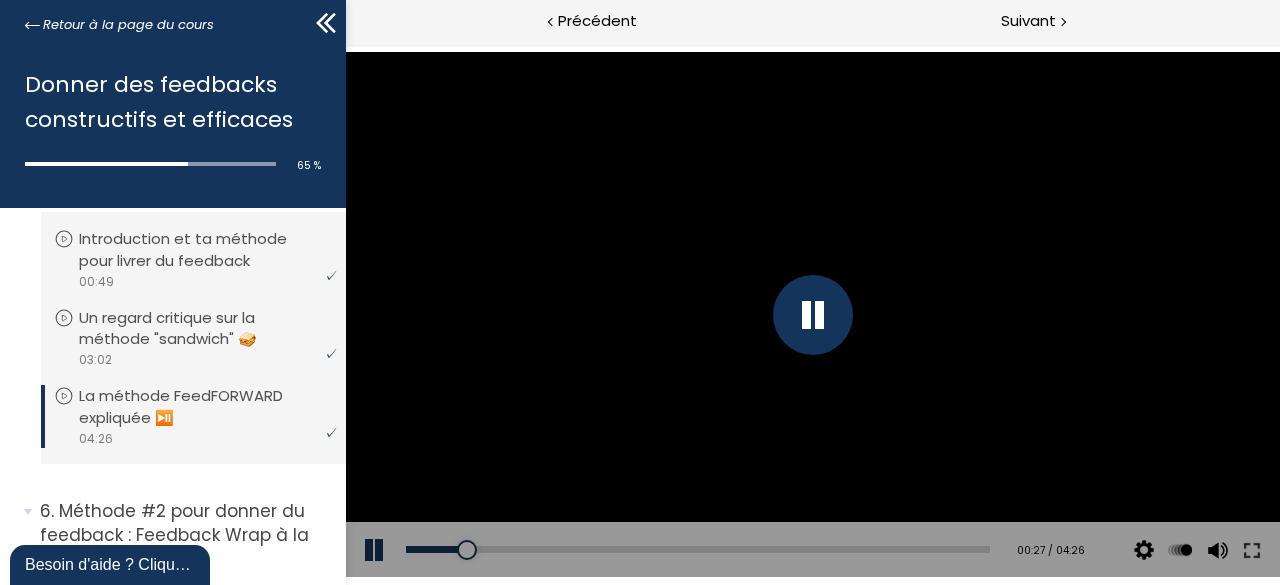 click at bounding box center [812, 315] 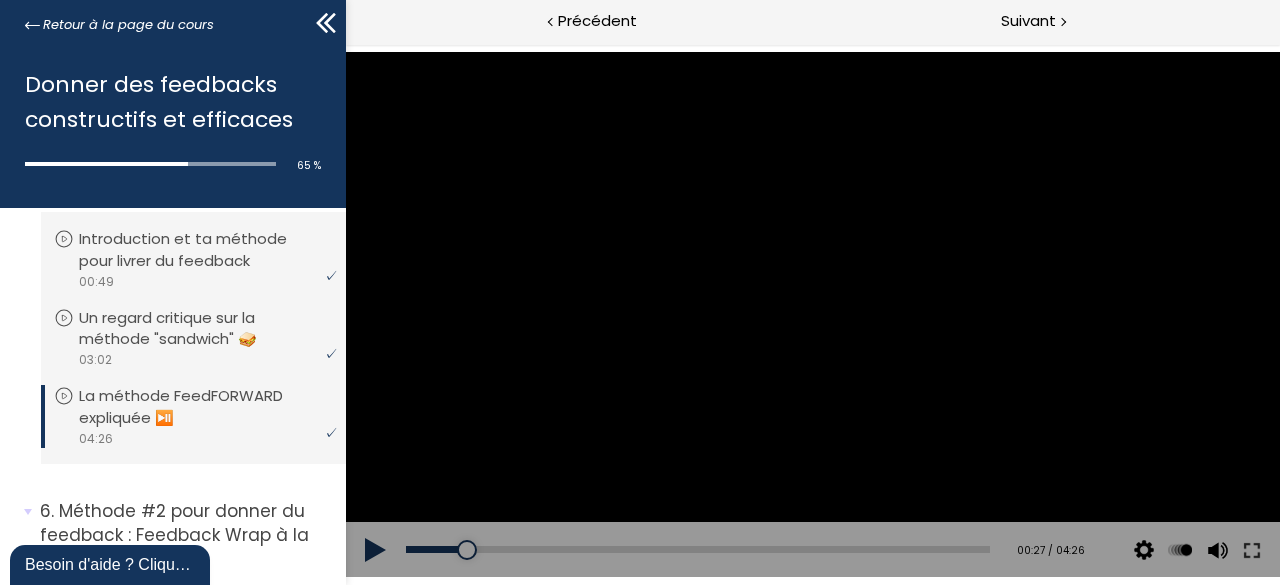 click at bounding box center (812, 314) 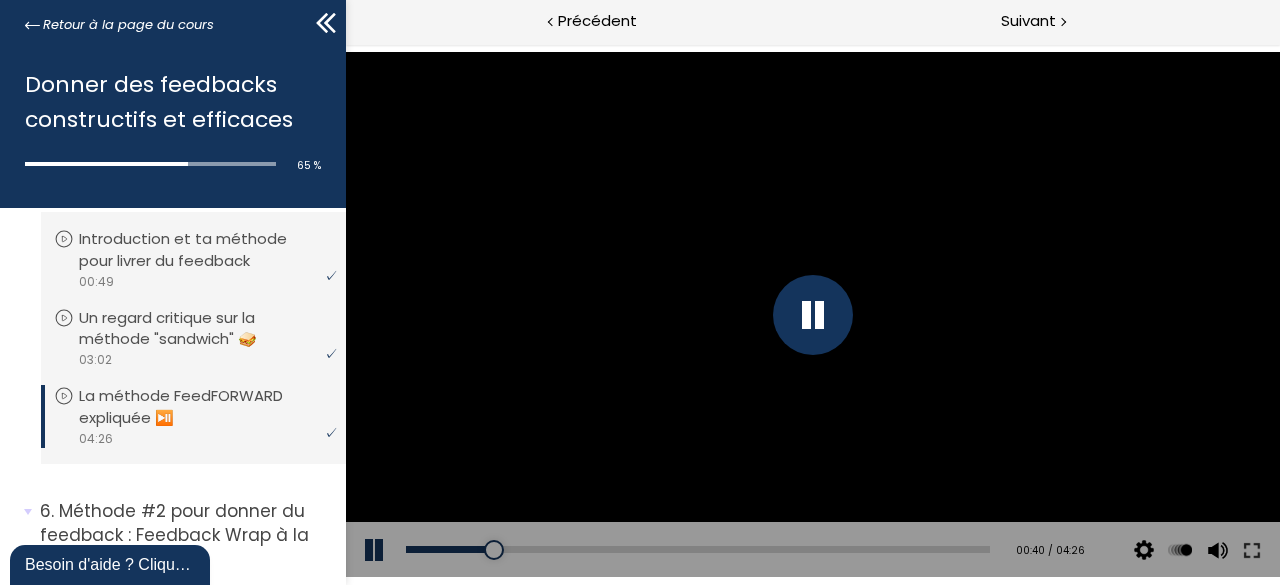 click at bounding box center [812, 315] 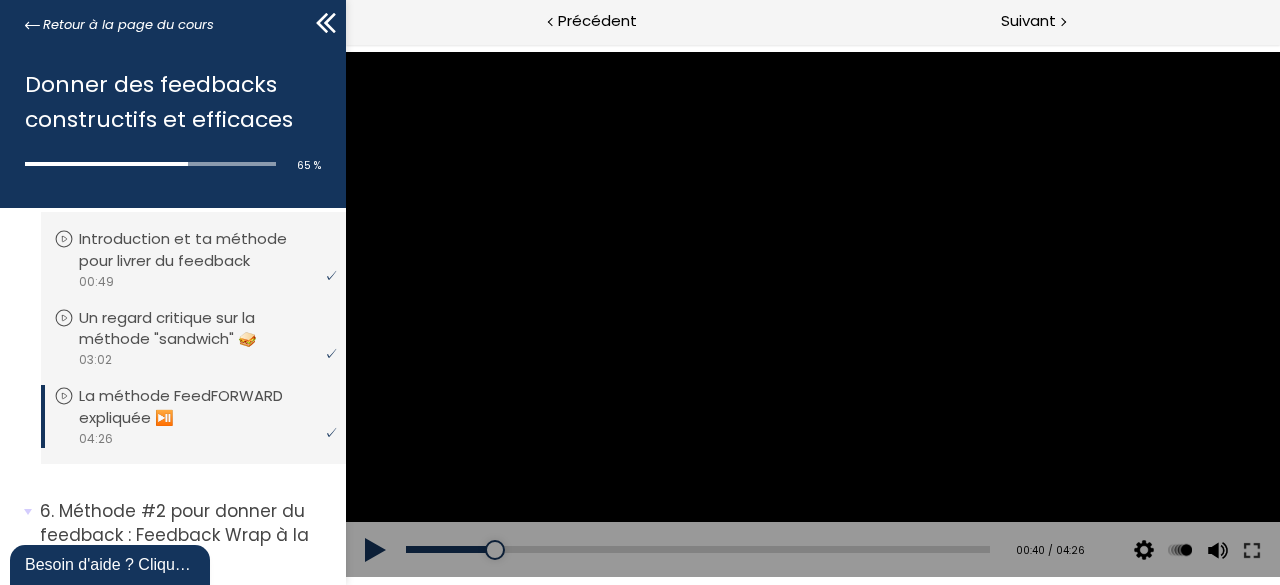 click at bounding box center [812, 314] 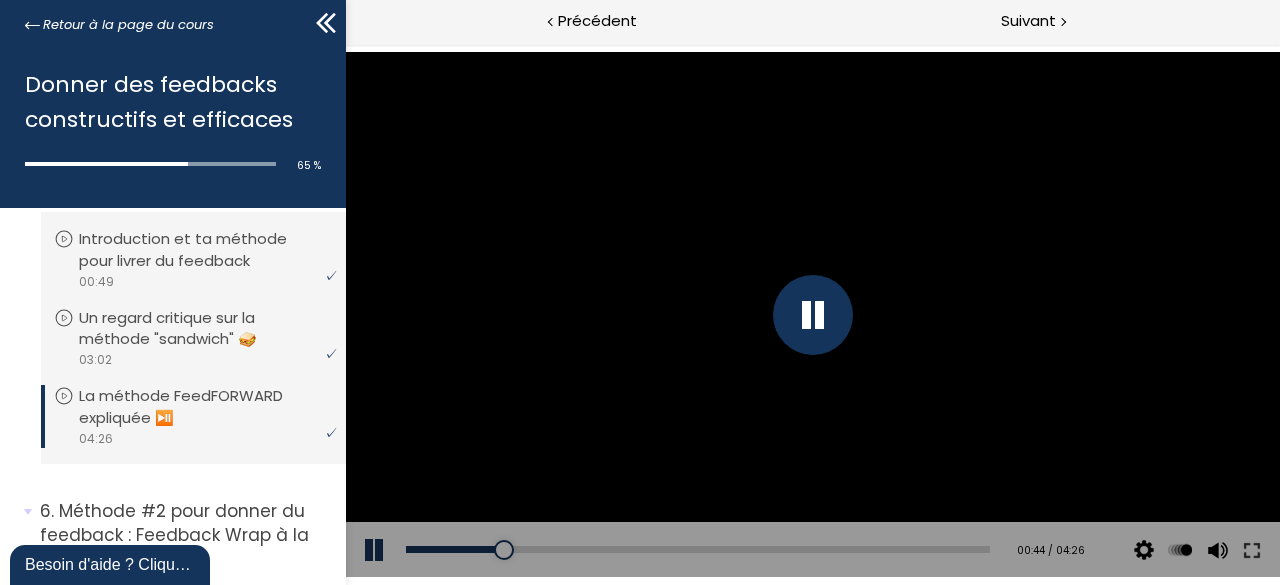 click at bounding box center [812, 315] 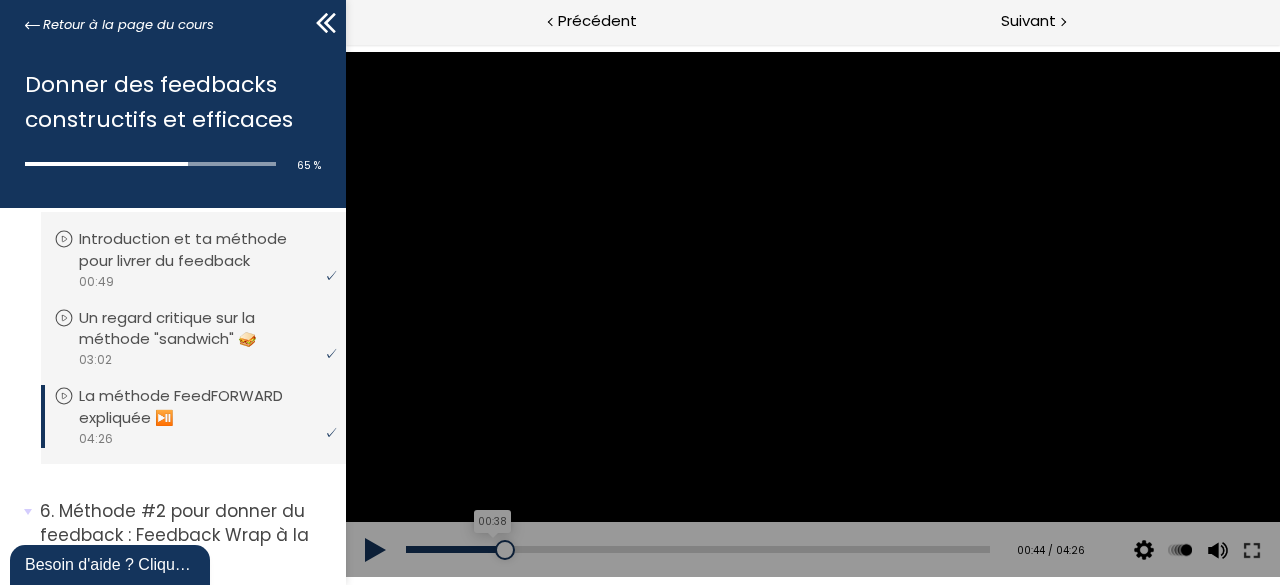 click on "00:38" at bounding box center (697, 549) 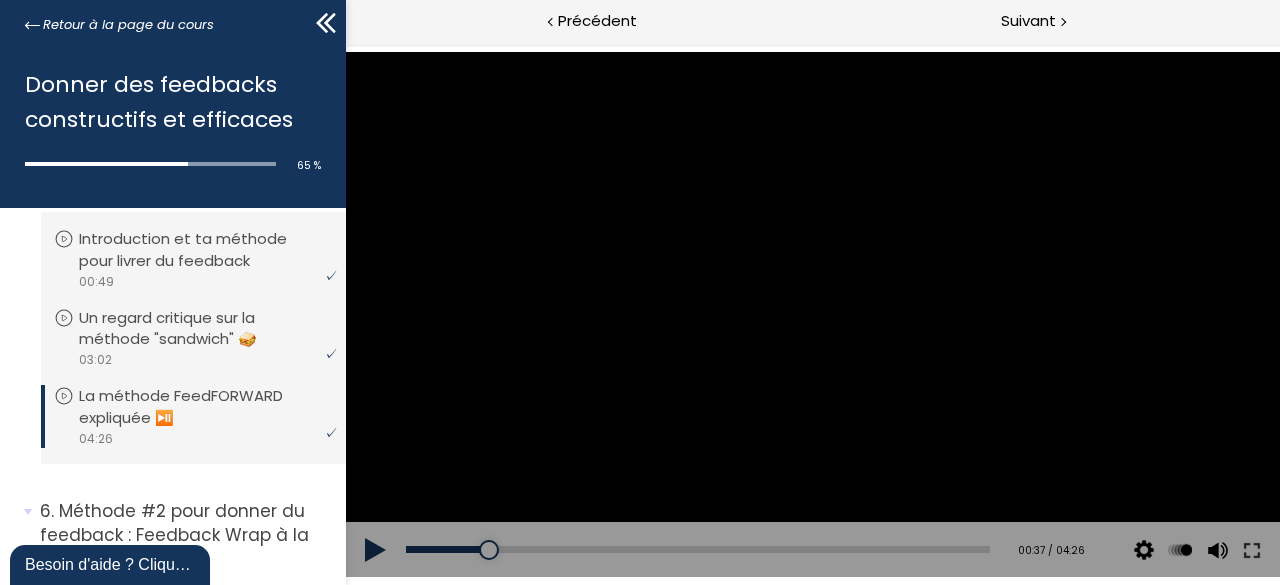 click at bounding box center (375, 550) 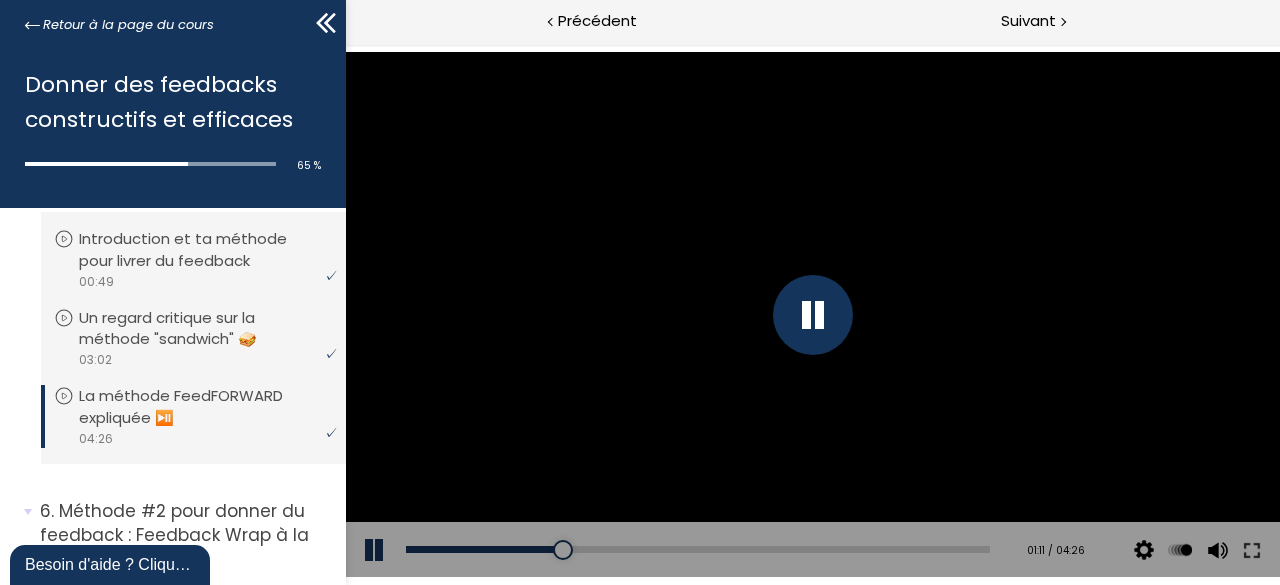 click at bounding box center [812, 315] 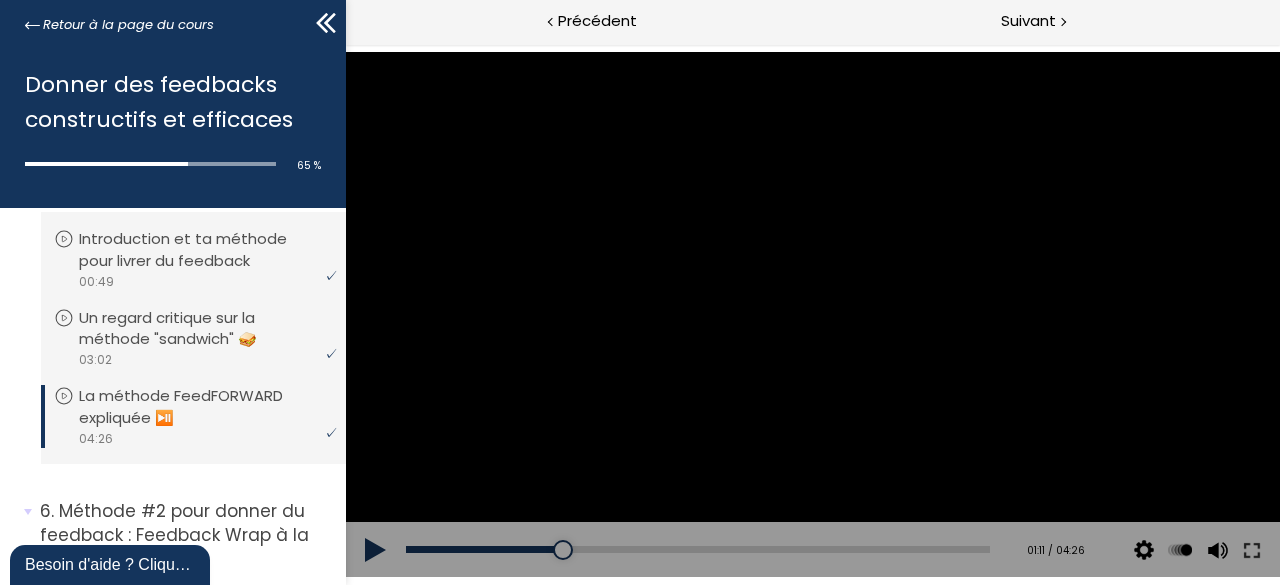 click at bounding box center [812, 314] 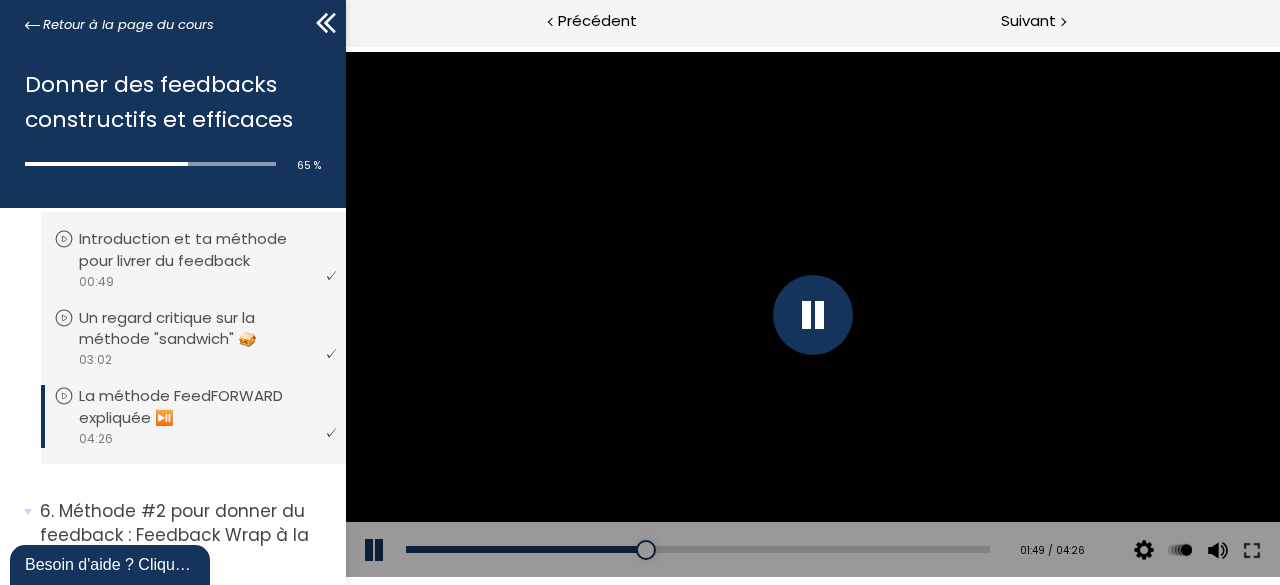 click at bounding box center [812, 315] 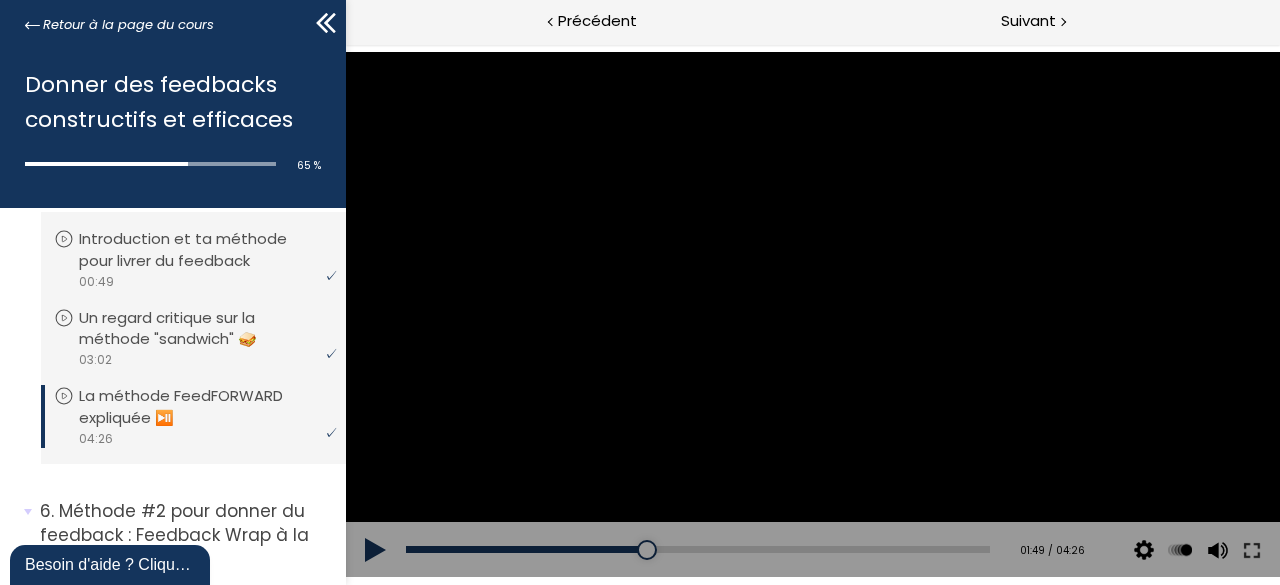 click at bounding box center (812, 314) 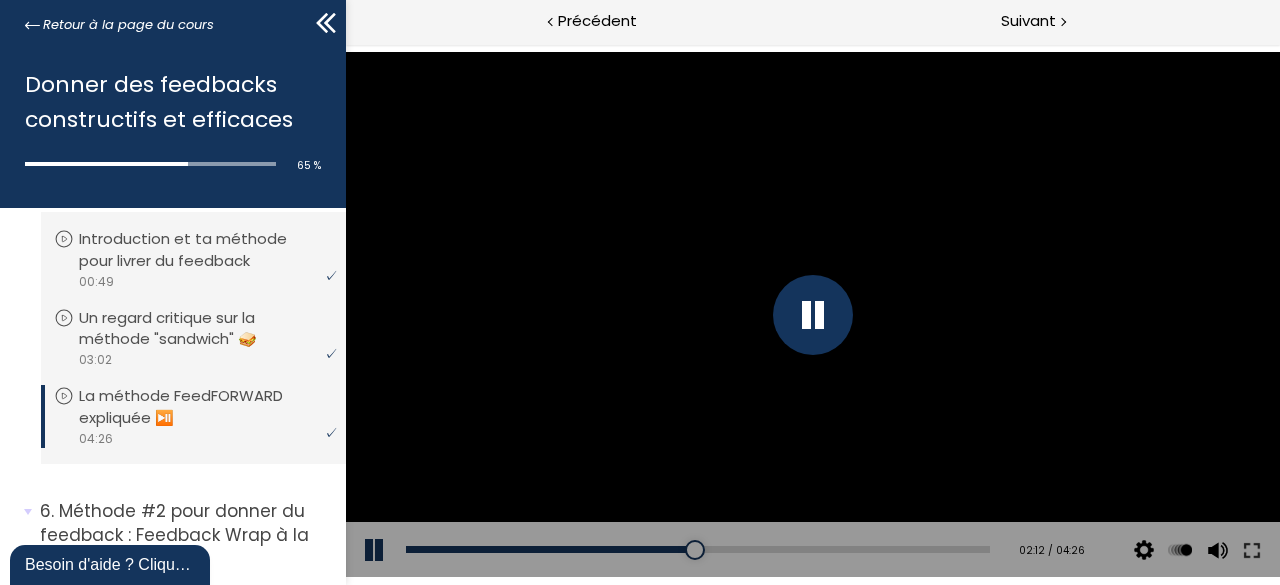 click at bounding box center [812, 315] 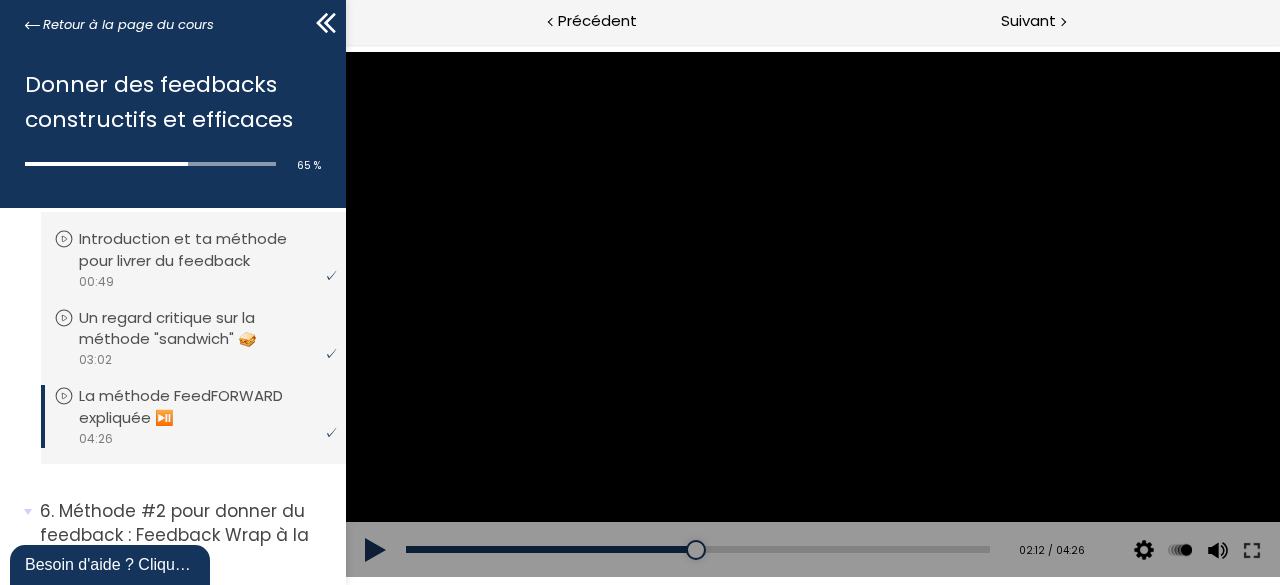 click at bounding box center (812, 314) 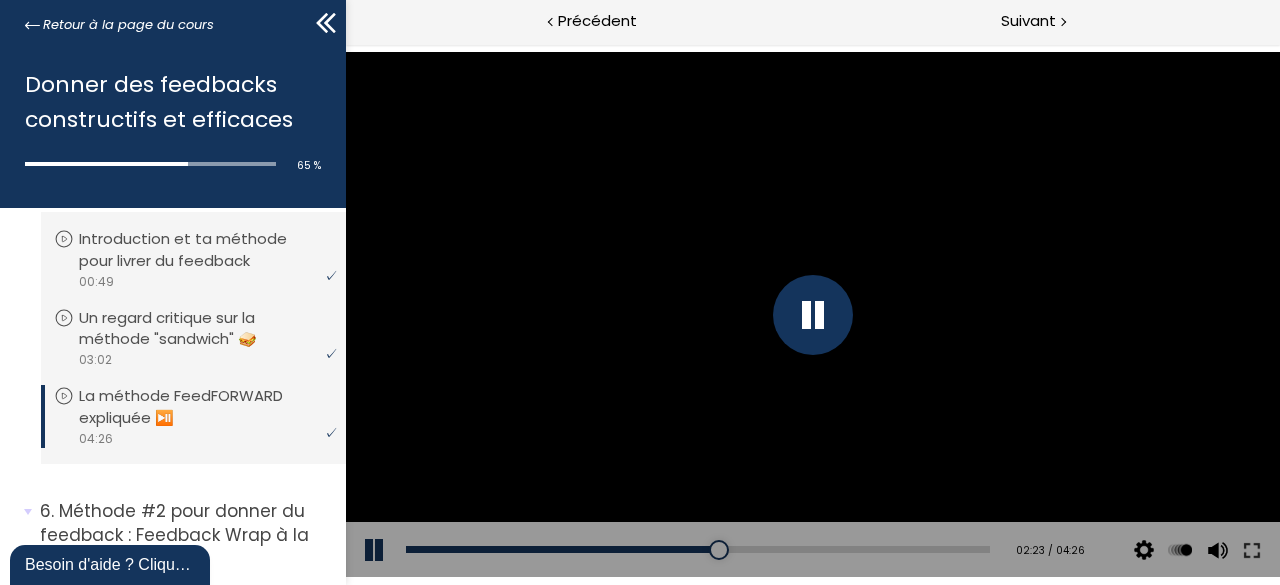 click at bounding box center (812, 315) 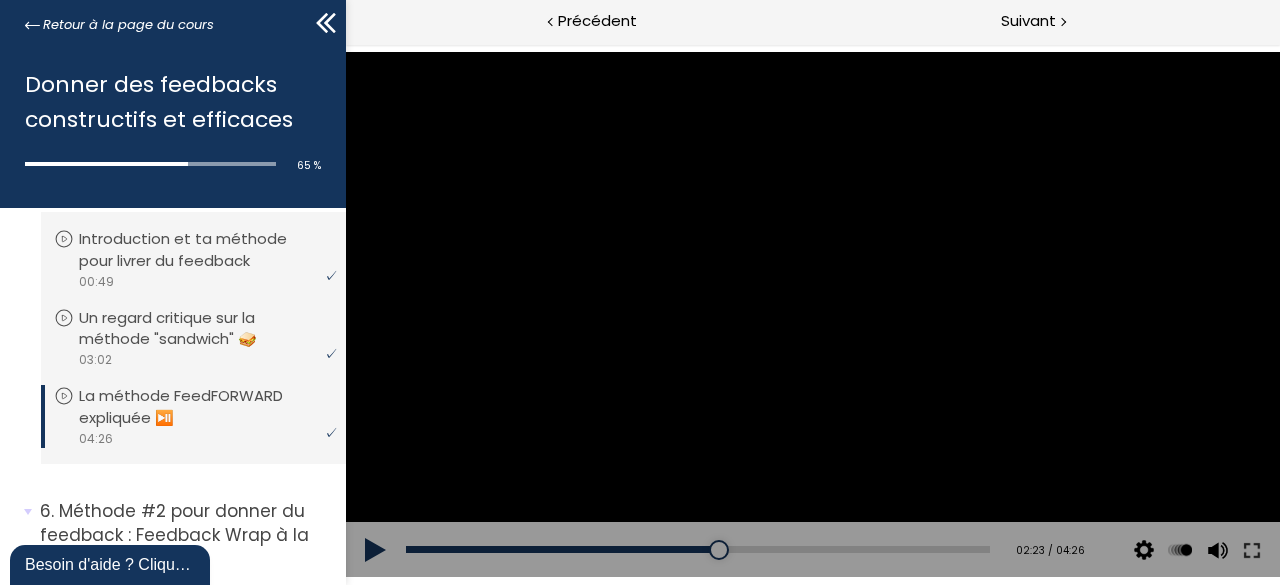 click at bounding box center (812, 314) 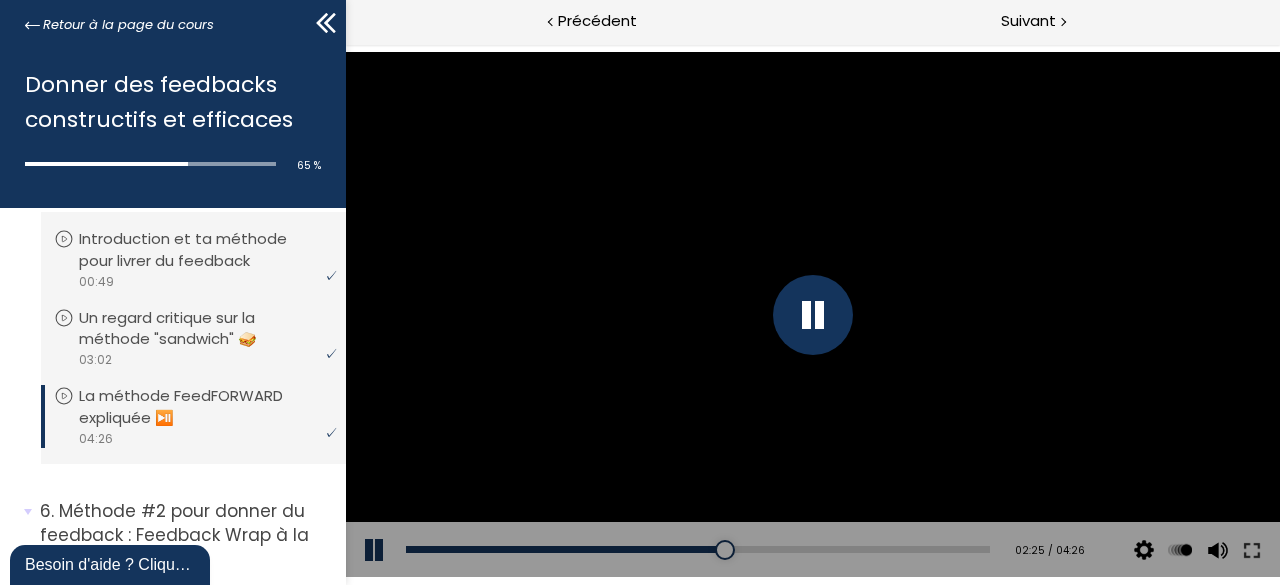 click at bounding box center (812, 315) 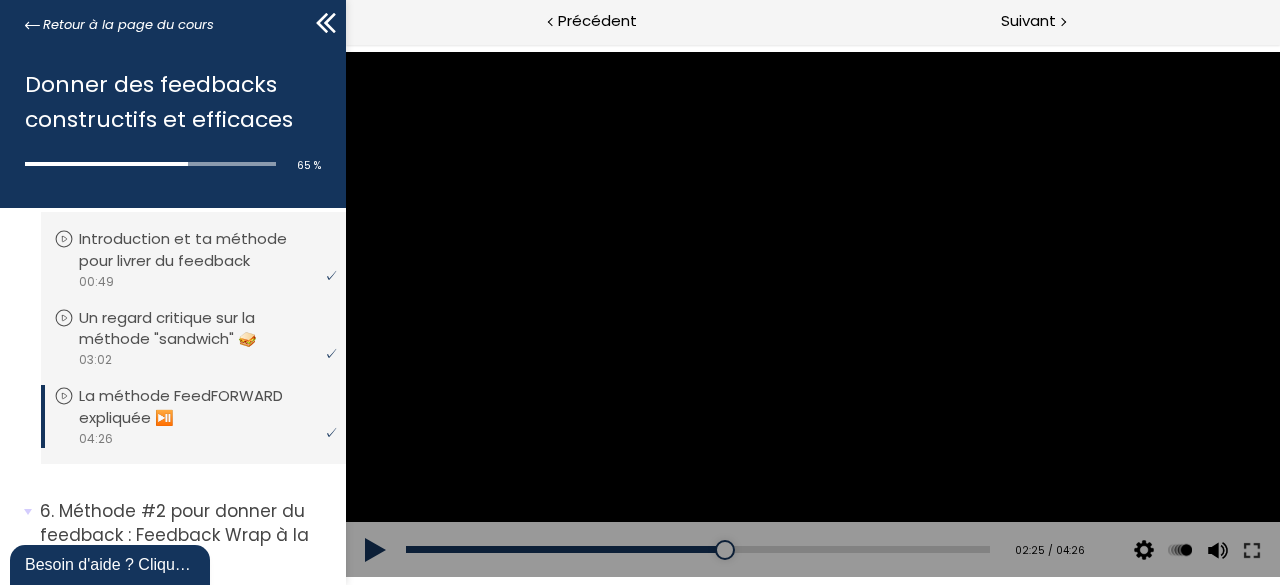 click at bounding box center [812, 314] 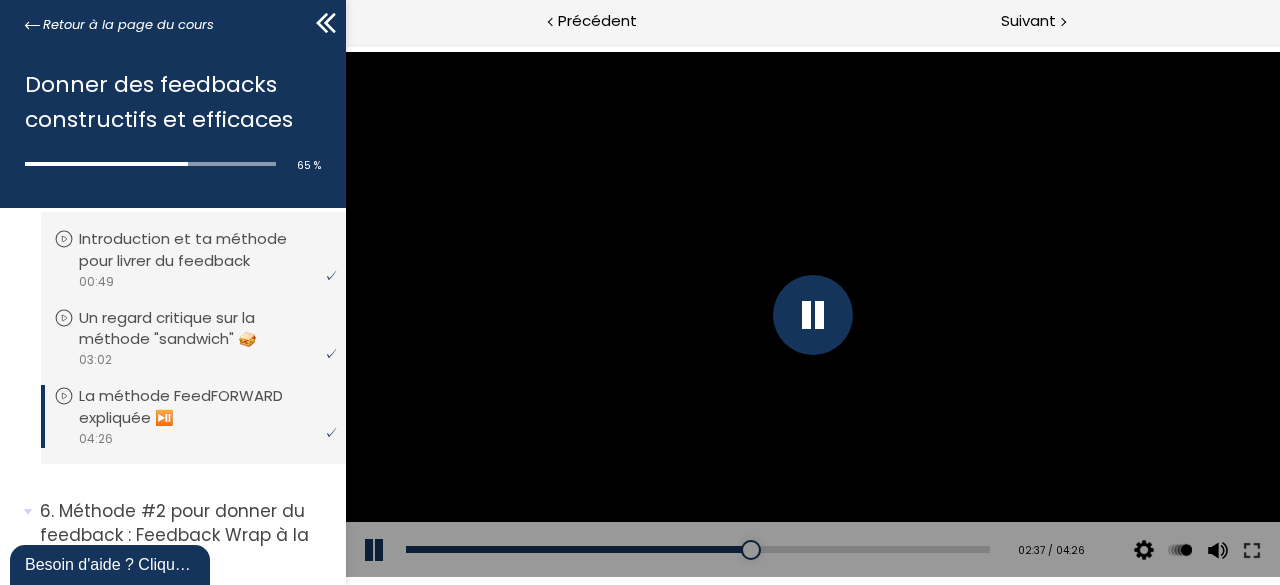 click at bounding box center (812, 315) 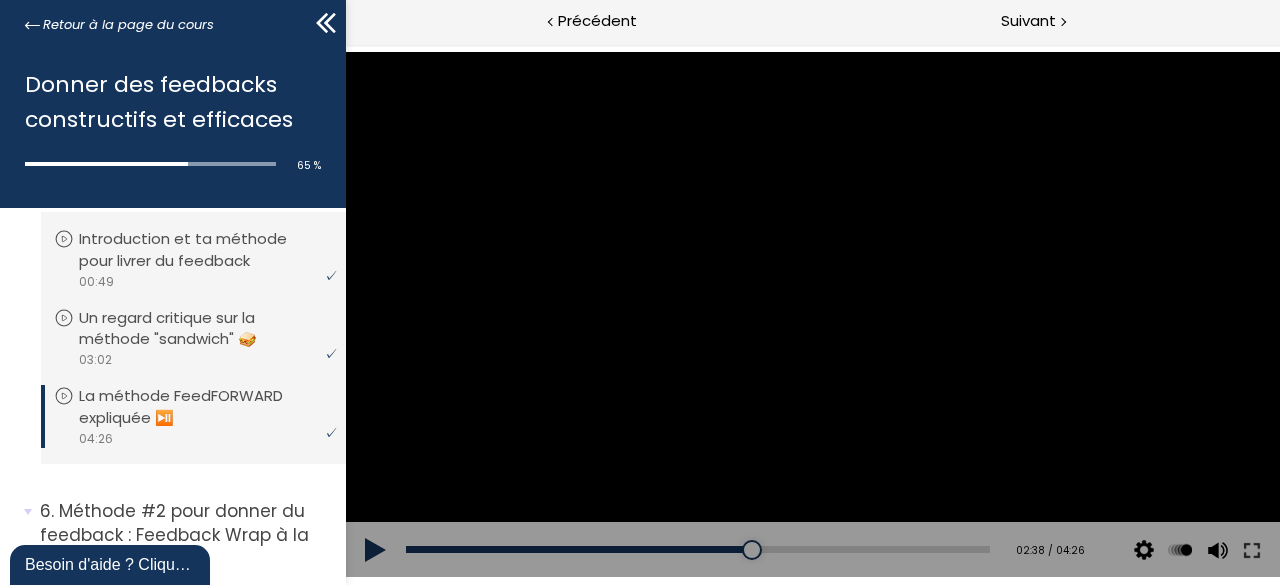 click at bounding box center [812, 314] 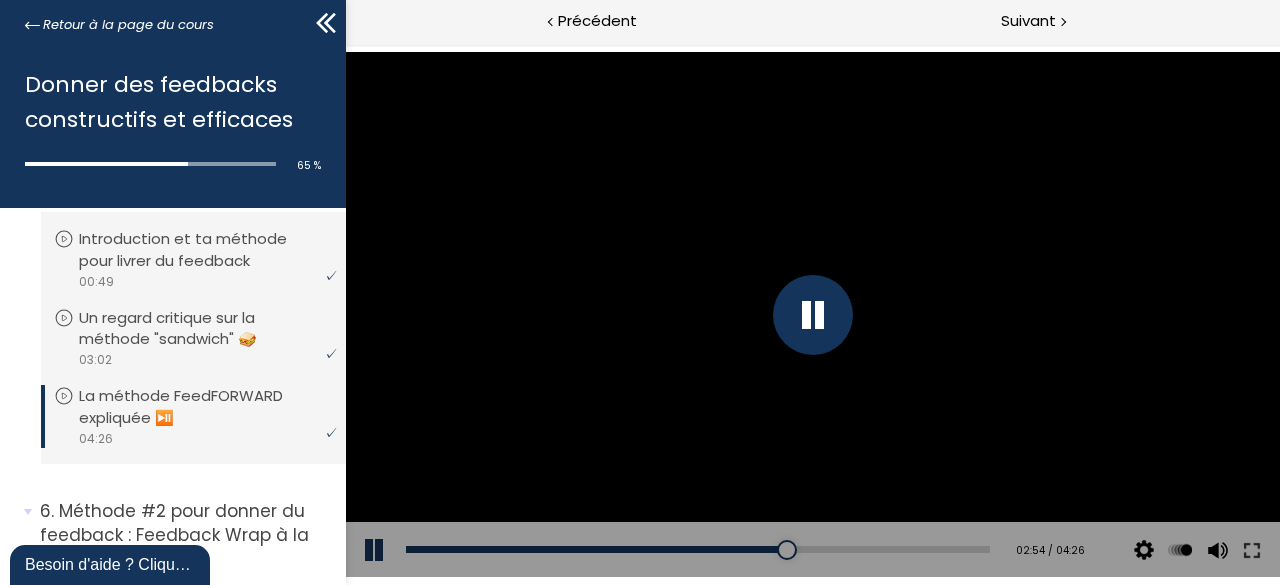 click at bounding box center (812, 315) 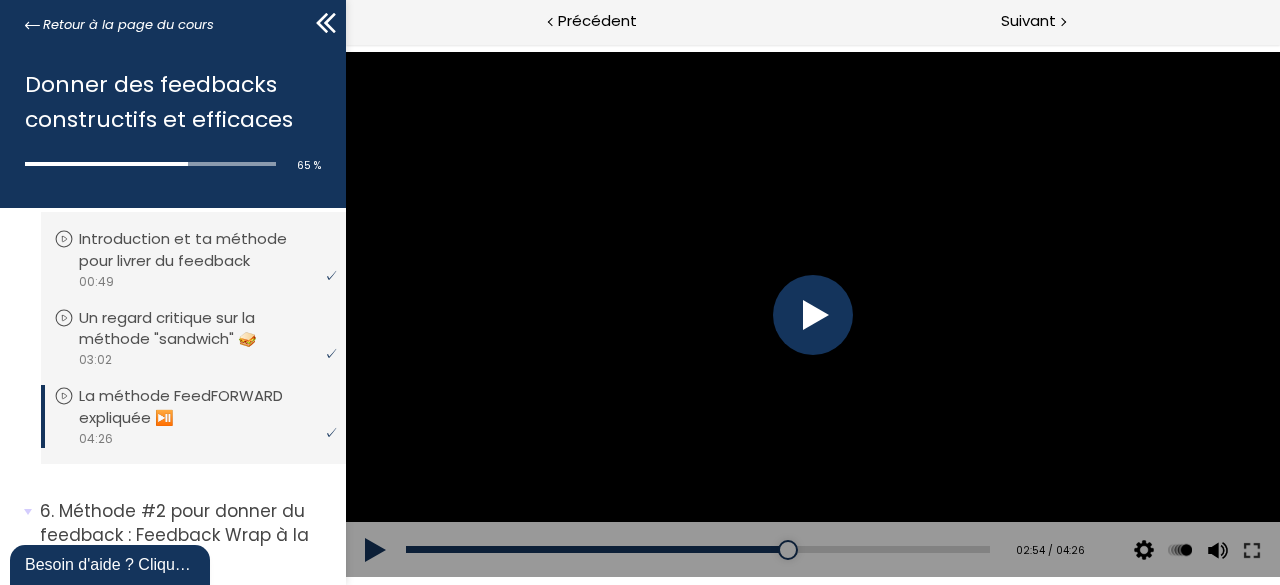 click at bounding box center (812, 315) 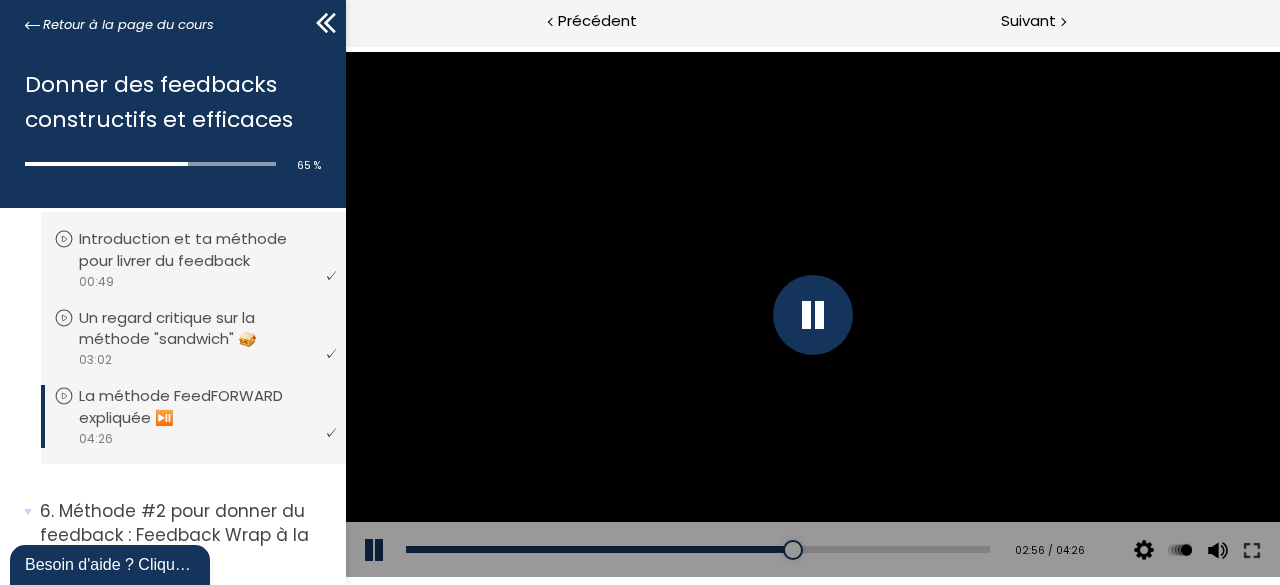 click at bounding box center (812, 315) 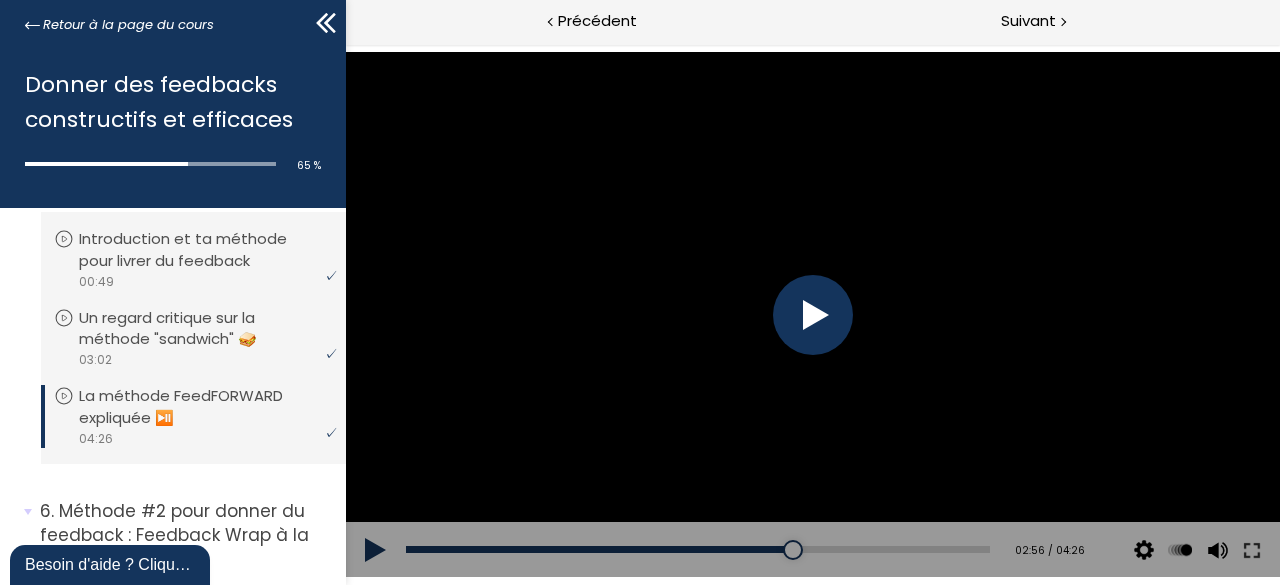 click at bounding box center (812, 315) 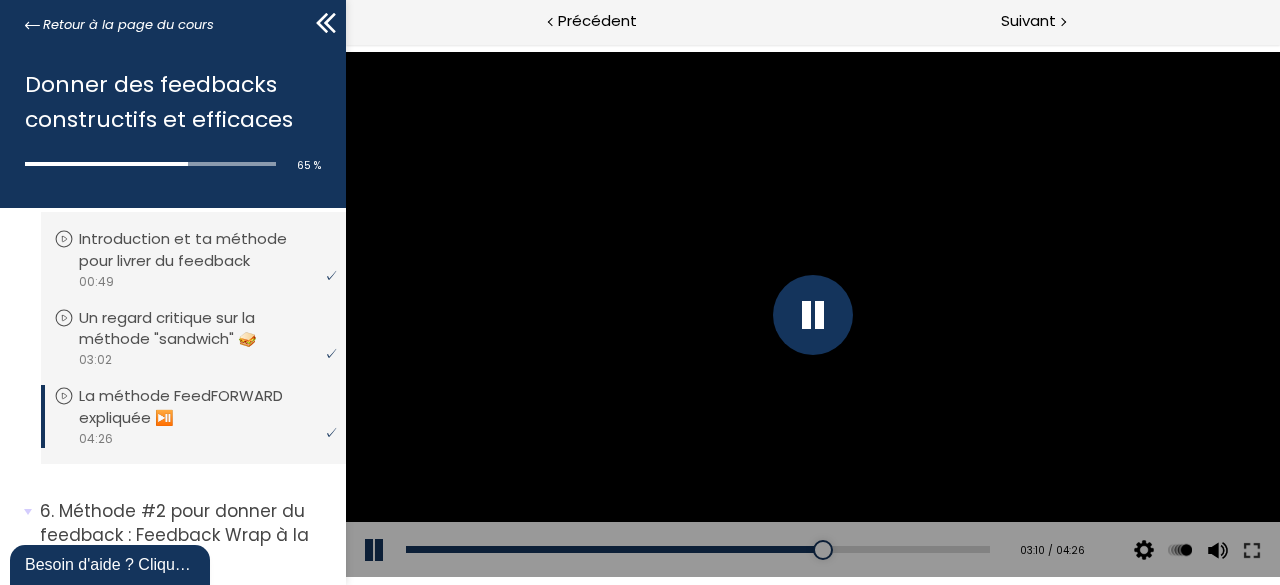 click at bounding box center (812, 315) 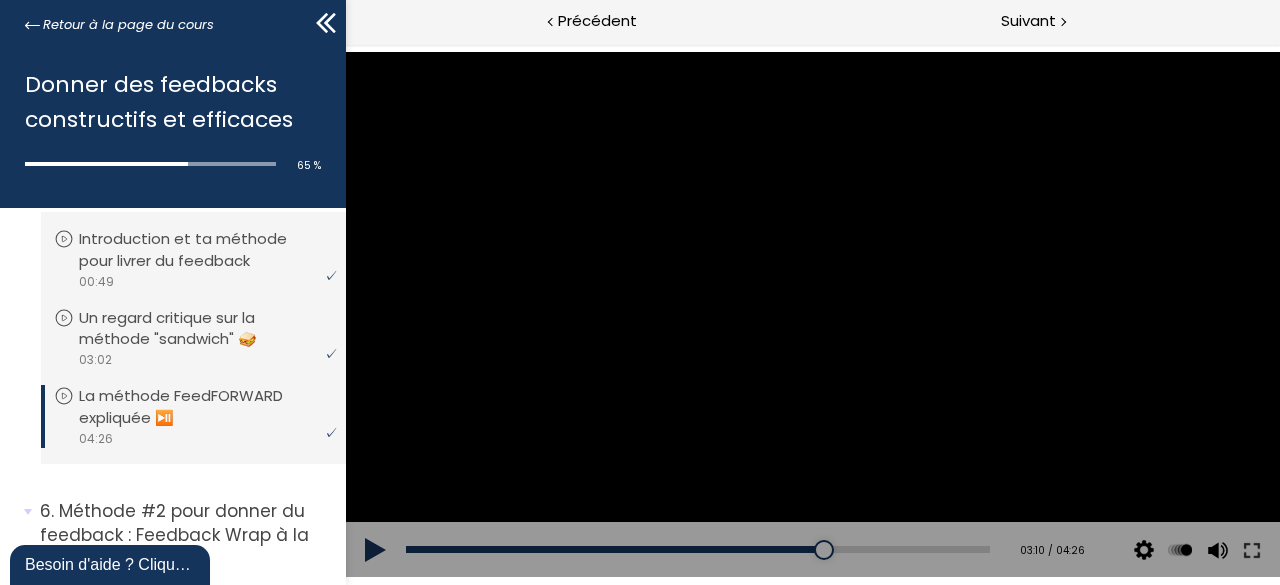 click at bounding box center (812, 314) 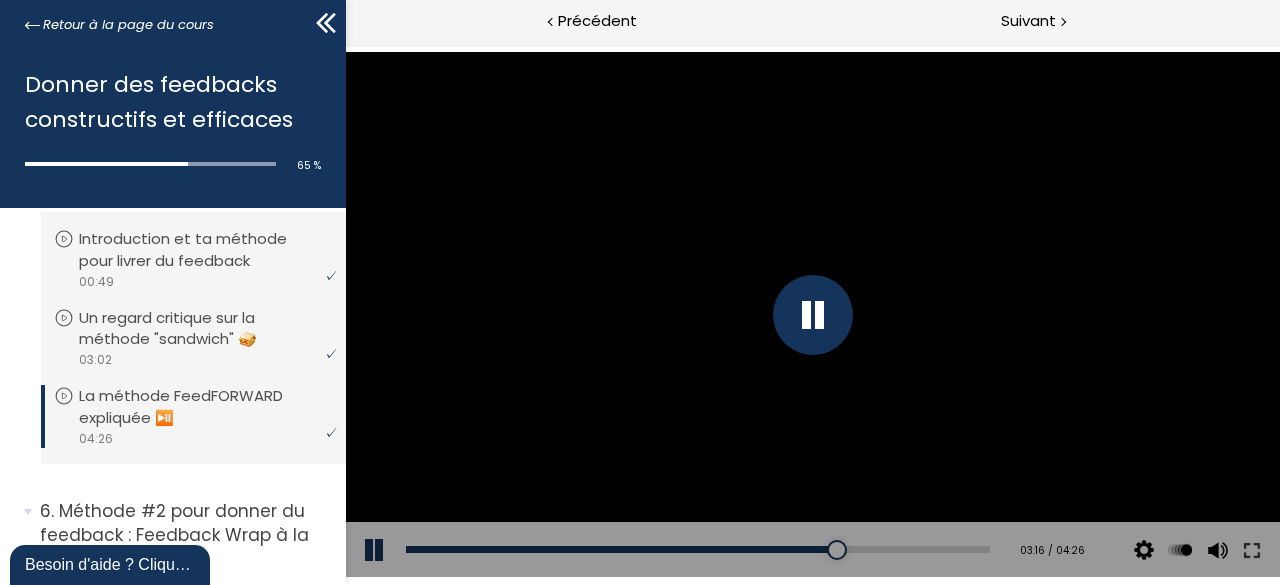 click at bounding box center [812, 315] 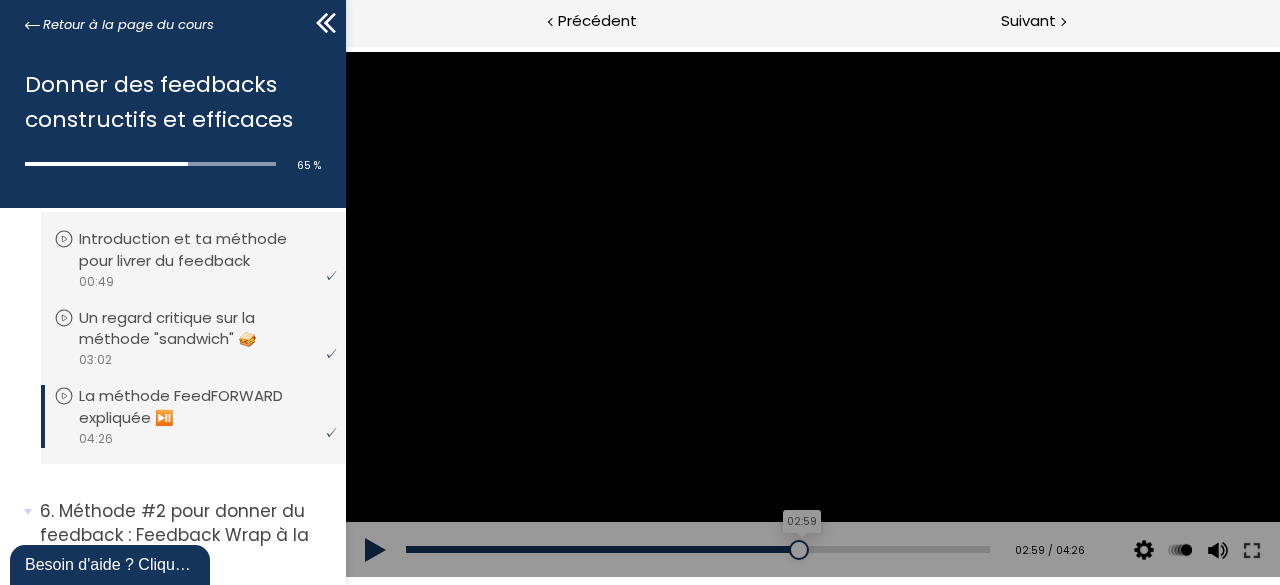 click on "02:59" at bounding box center (697, 549) 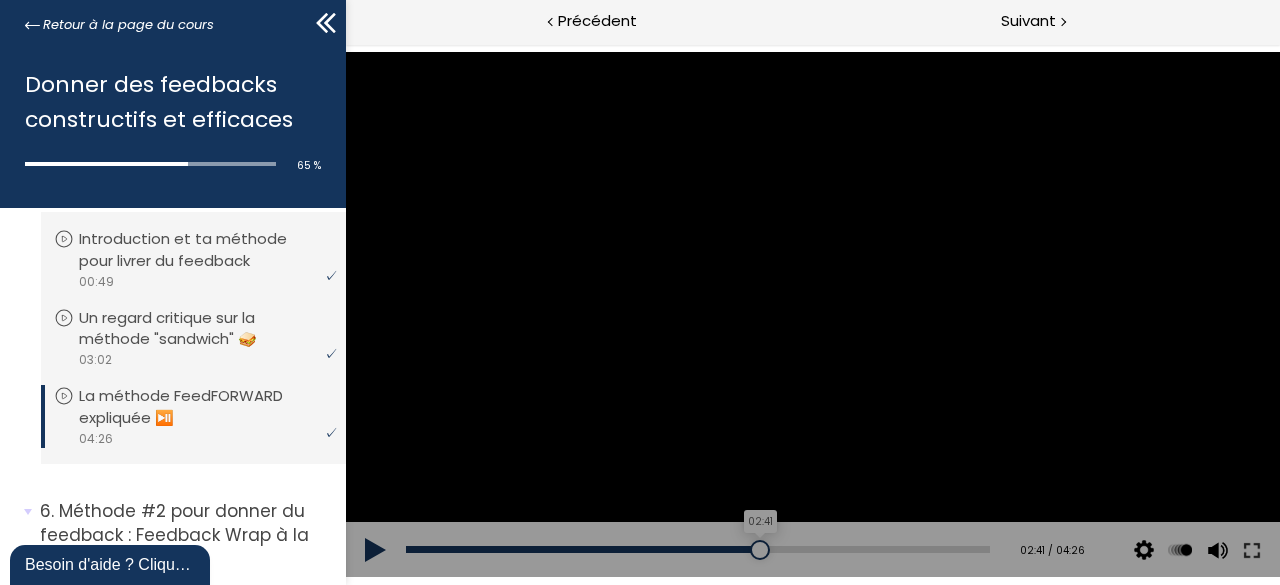 click on "02:41" at bounding box center (697, 549) 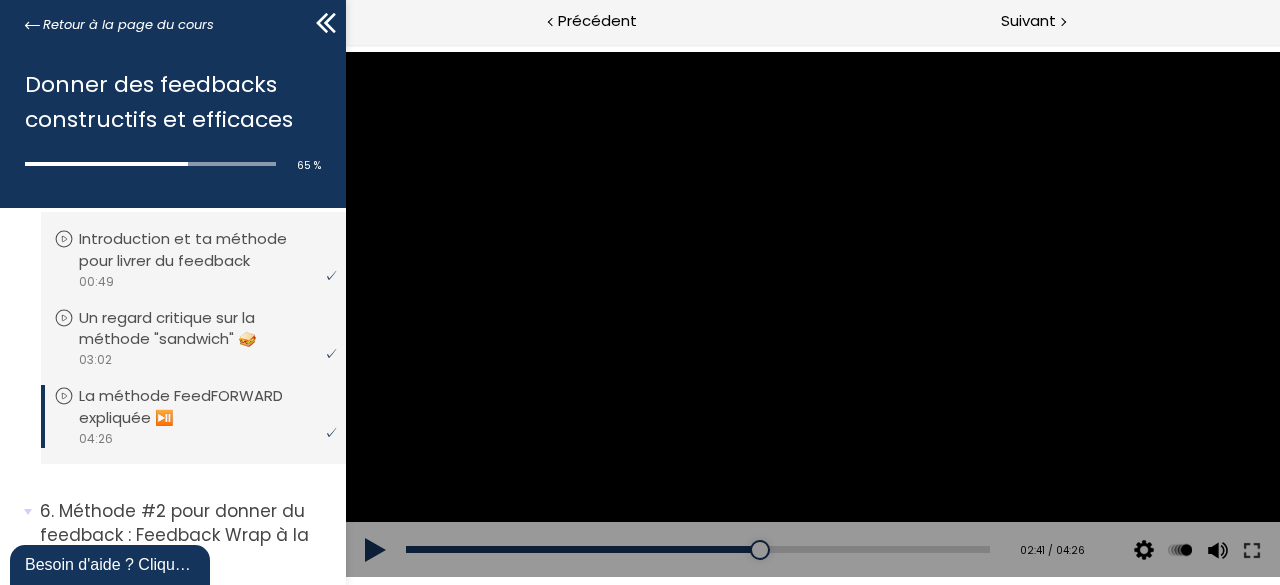 click at bounding box center (375, 550) 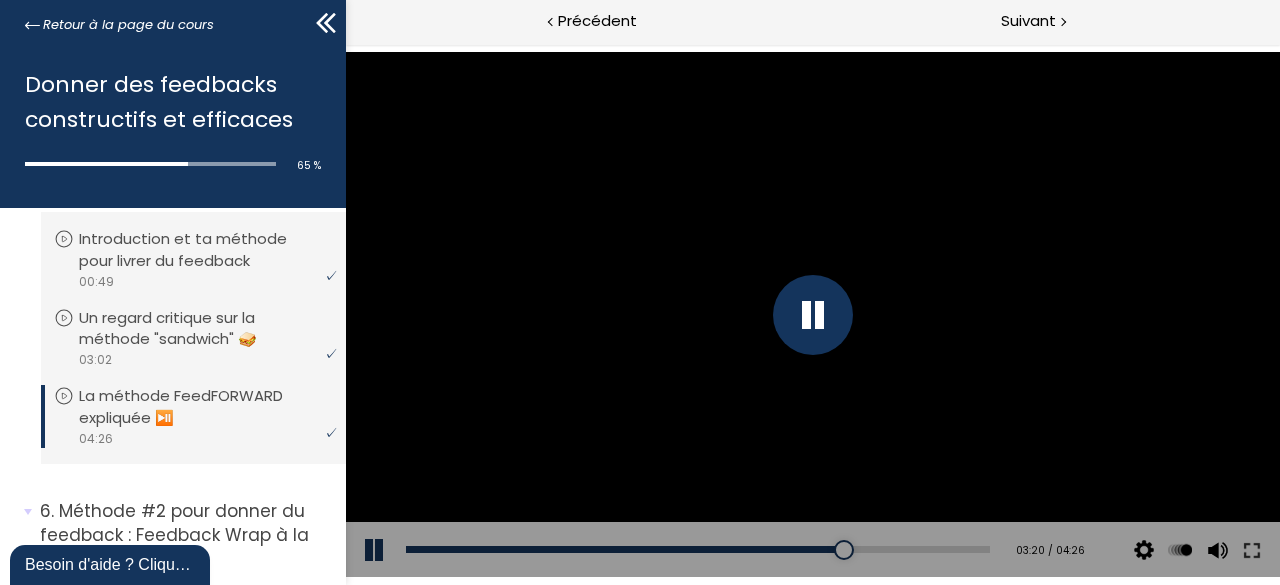 click at bounding box center (812, 315) 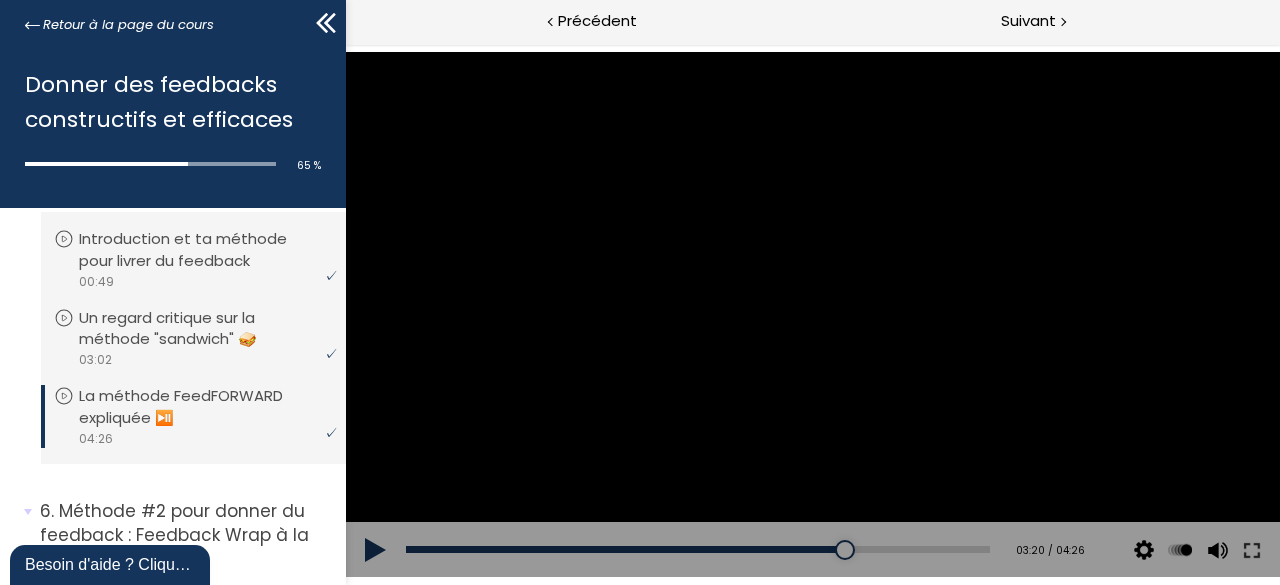 click at bounding box center [812, 314] 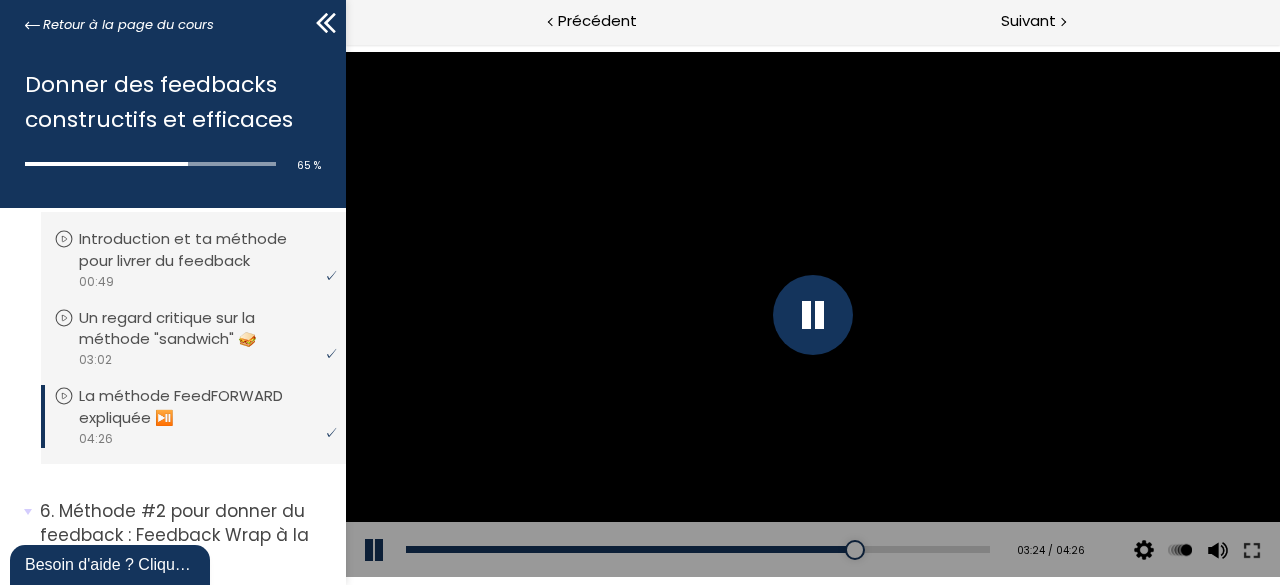 click at bounding box center [812, 314] 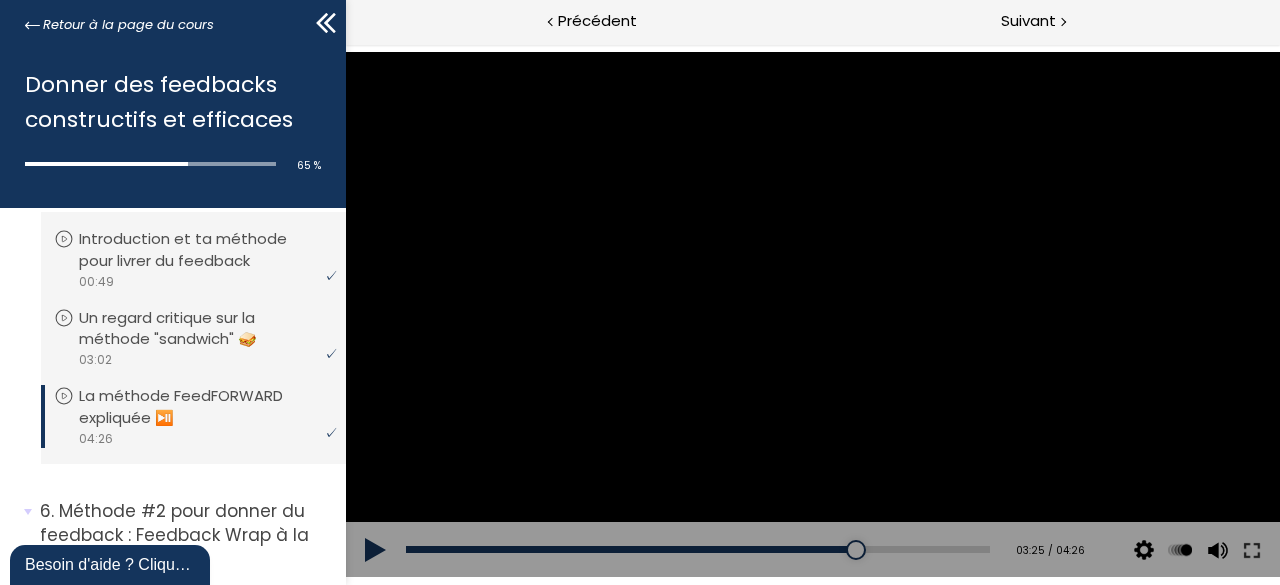 click at bounding box center (812, 314) 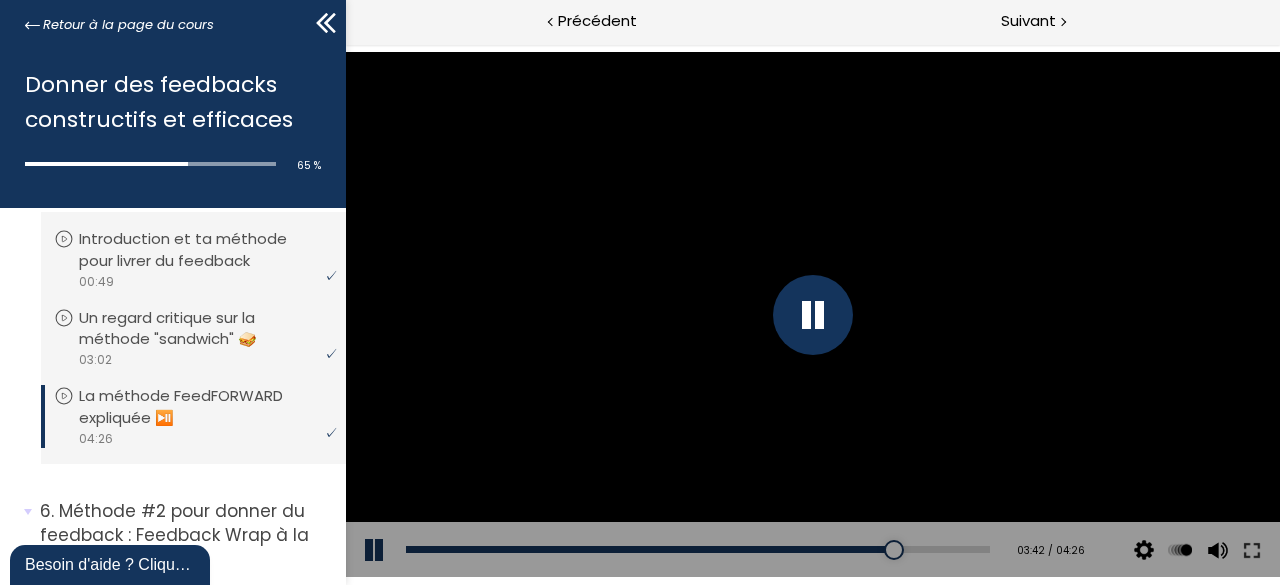 click at bounding box center [812, 315] 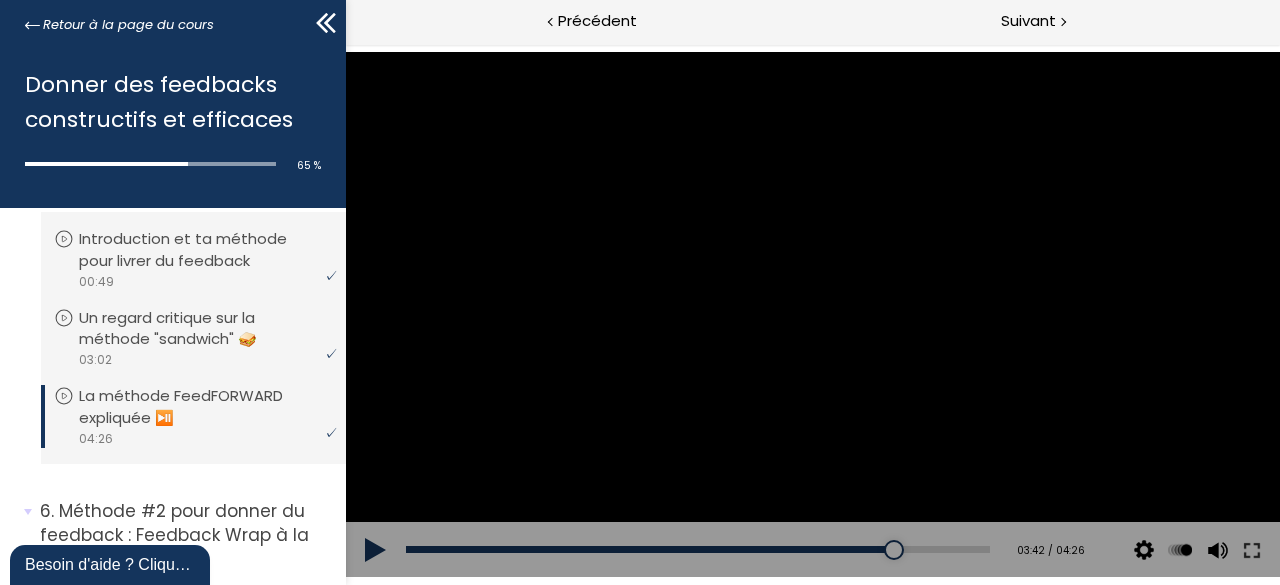 click at bounding box center [812, 314] 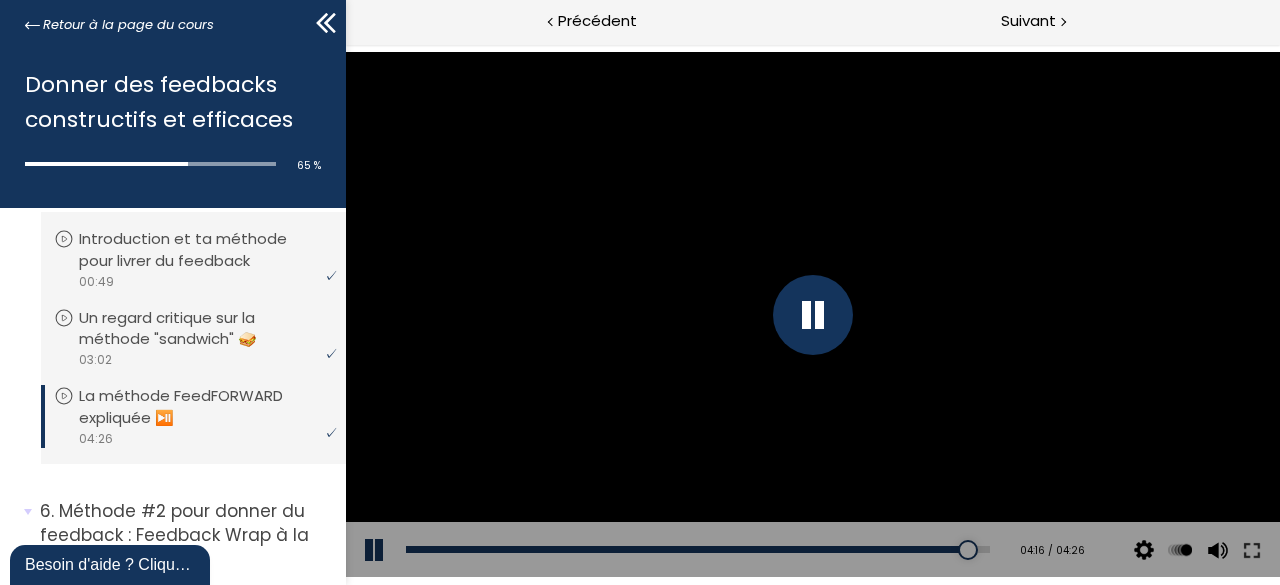 click at bounding box center (812, 315) 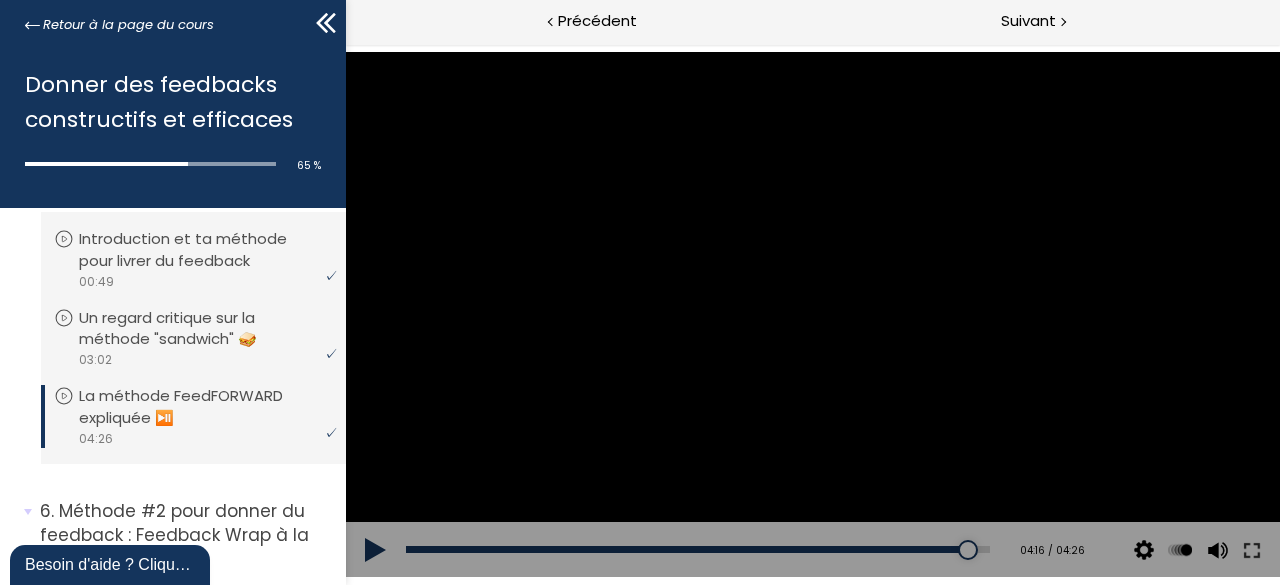 click at bounding box center (812, 314) 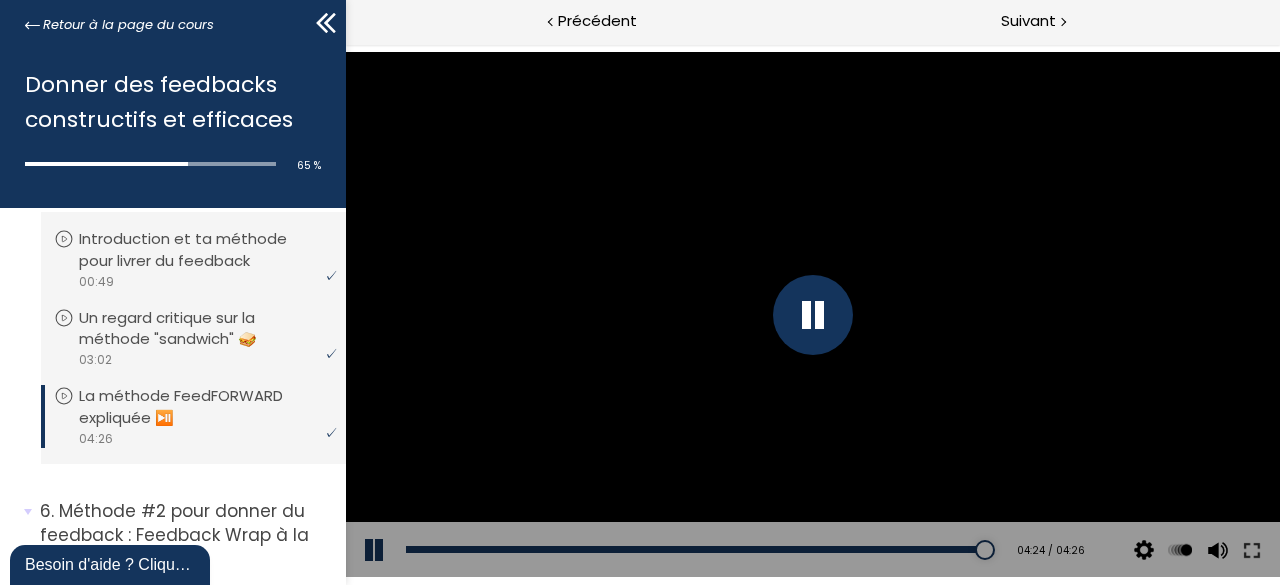 click at bounding box center [812, 315] 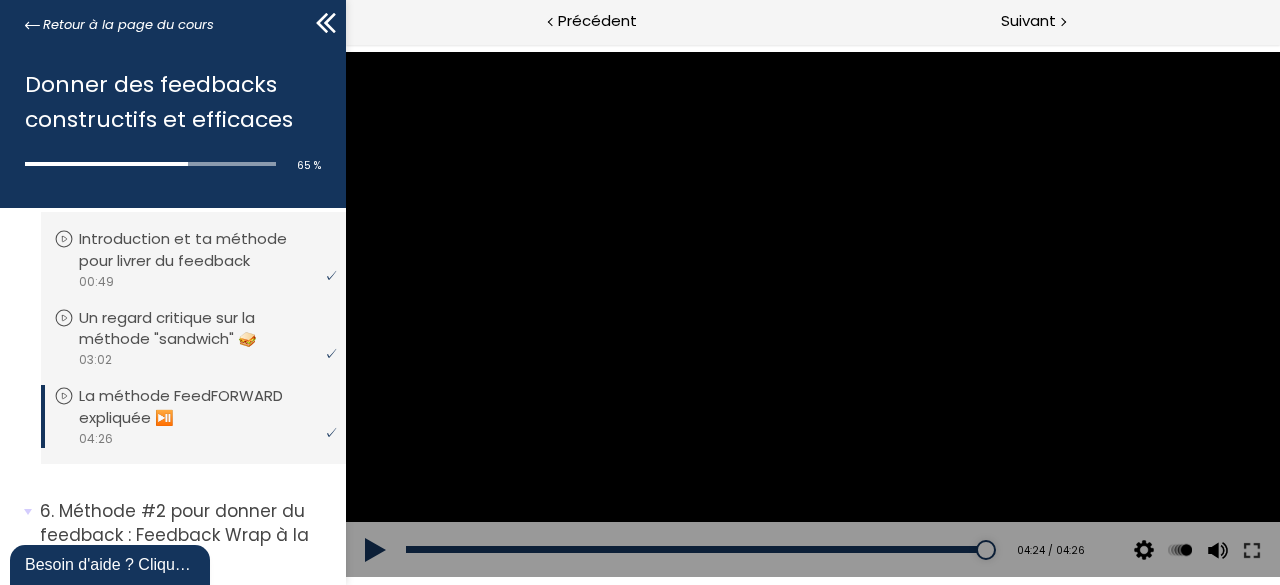 click at bounding box center [812, 314] 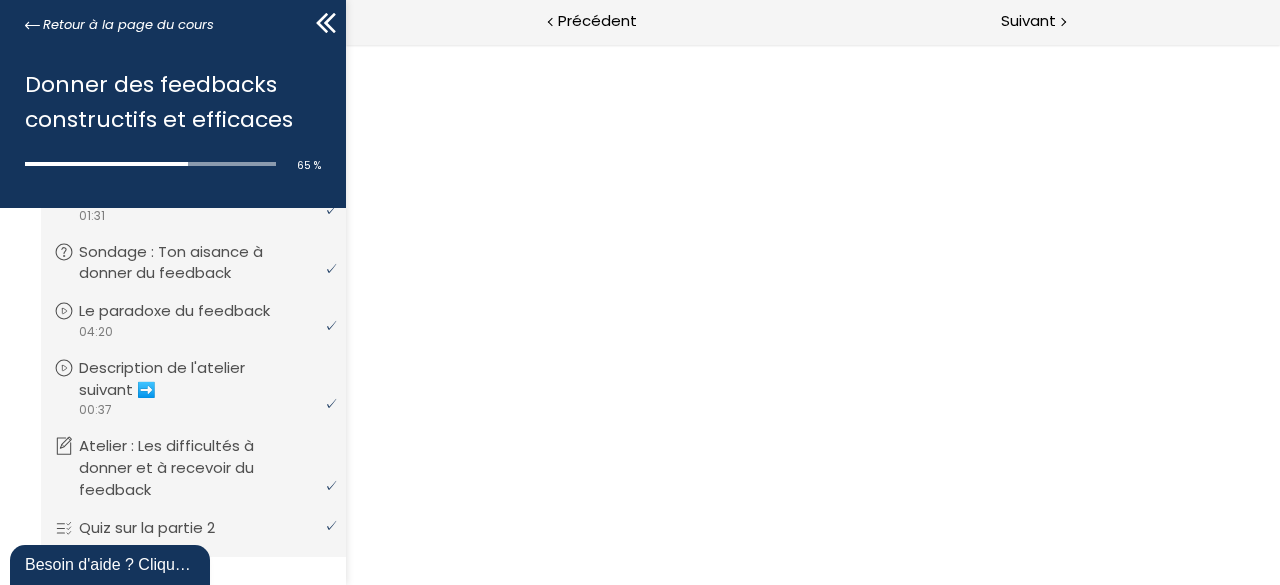 scroll, scrollTop: 69, scrollLeft: 0, axis: vertical 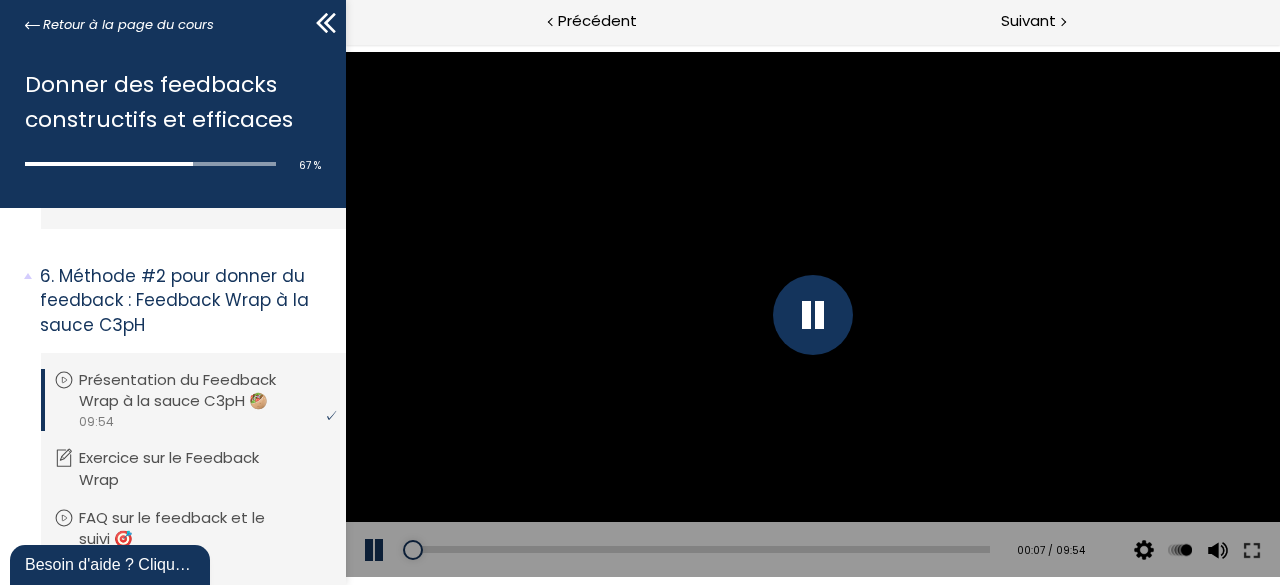 click at bounding box center [812, 315] 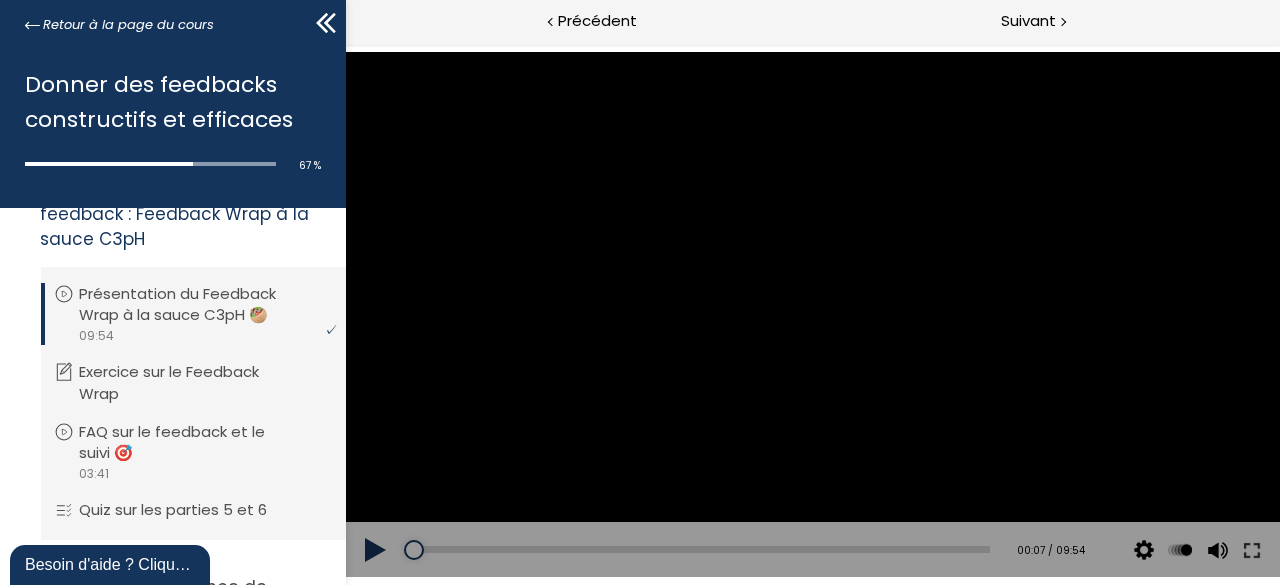 scroll, scrollTop: 2732, scrollLeft: 0, axis: vertical 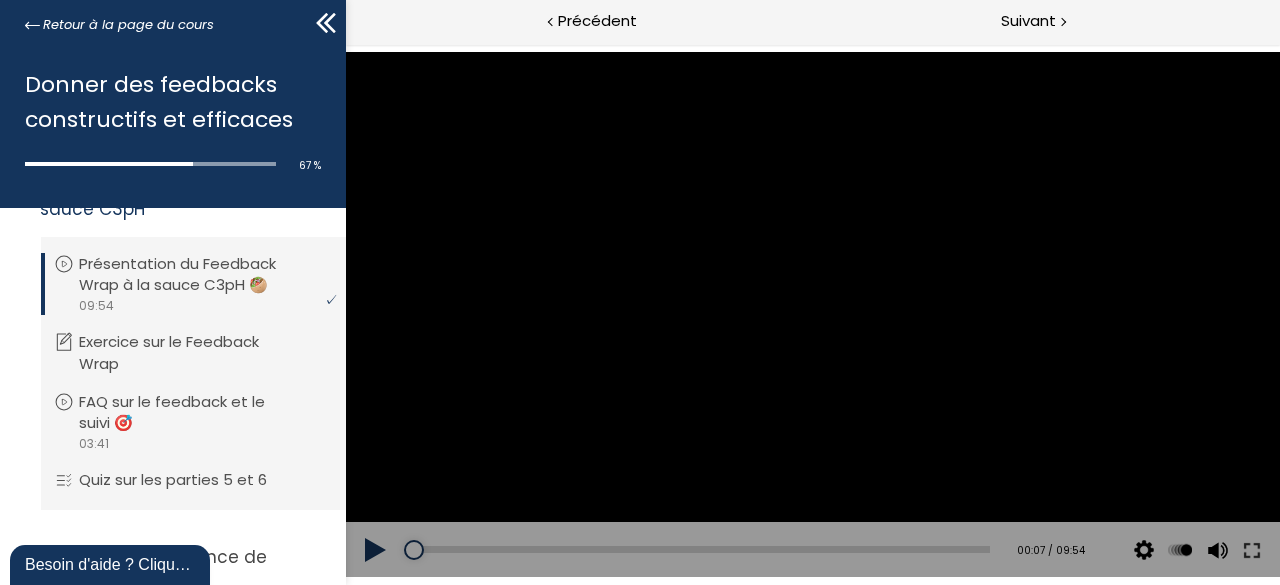 click at bounding box center [375, 550] 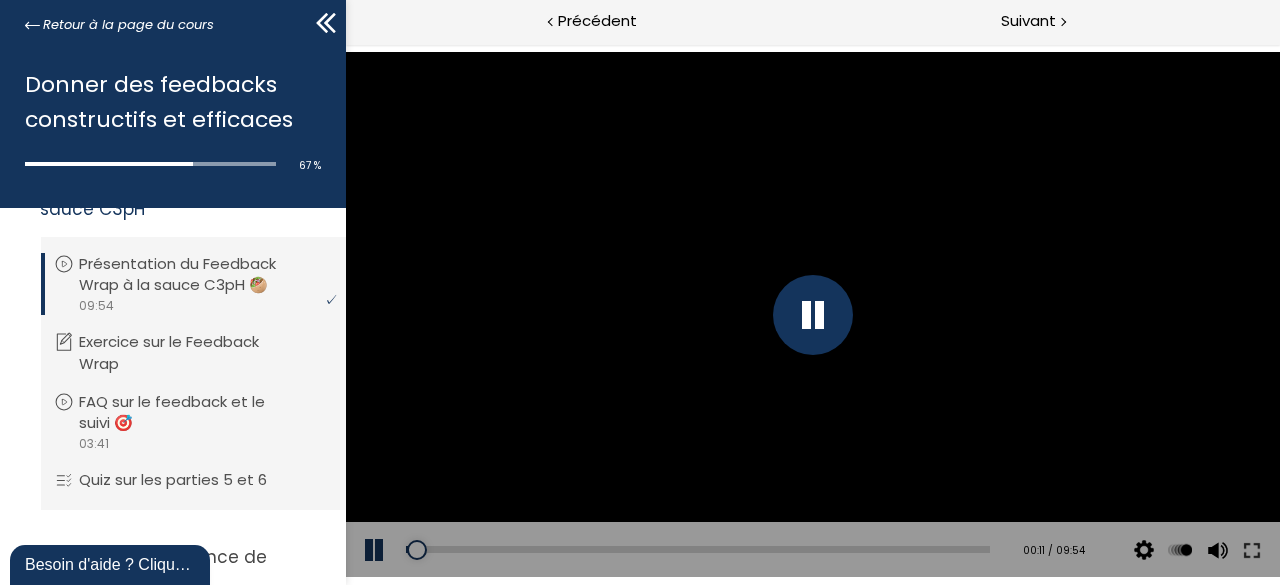 click at bounding box center [375, 550] 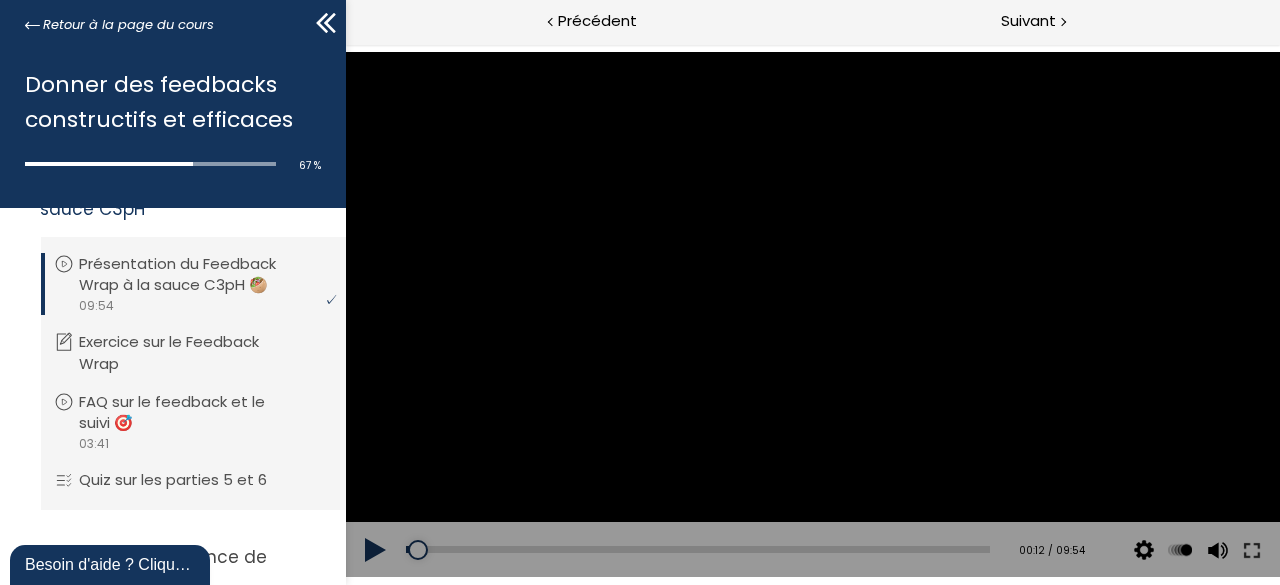 click at bounding box center (375, 550) 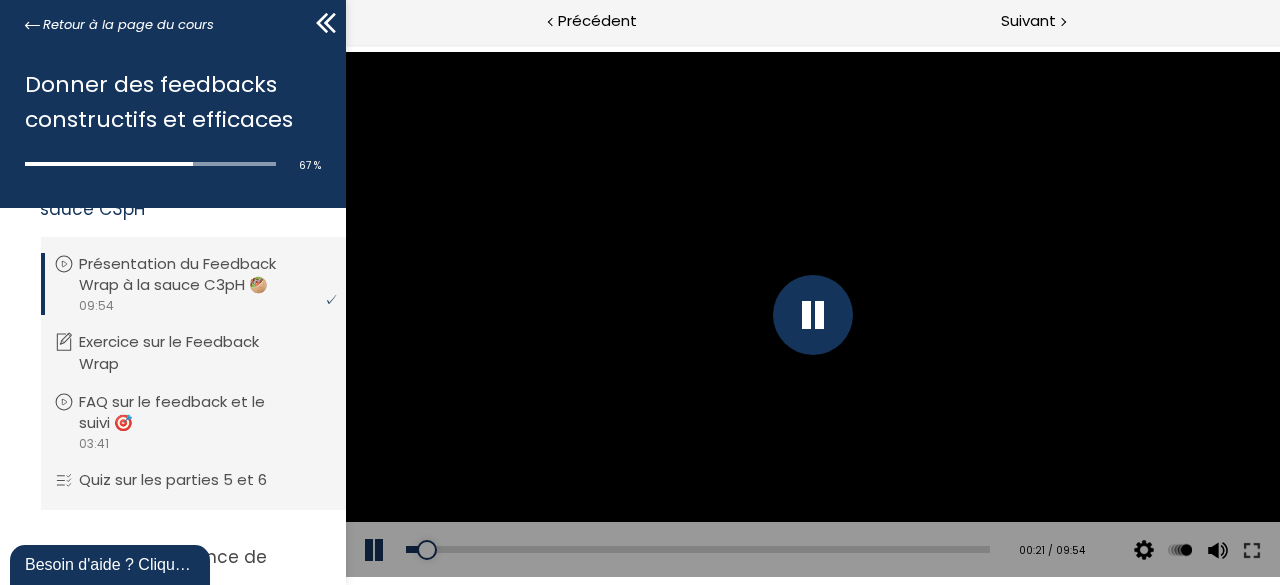click at bounding box center (812, 315) 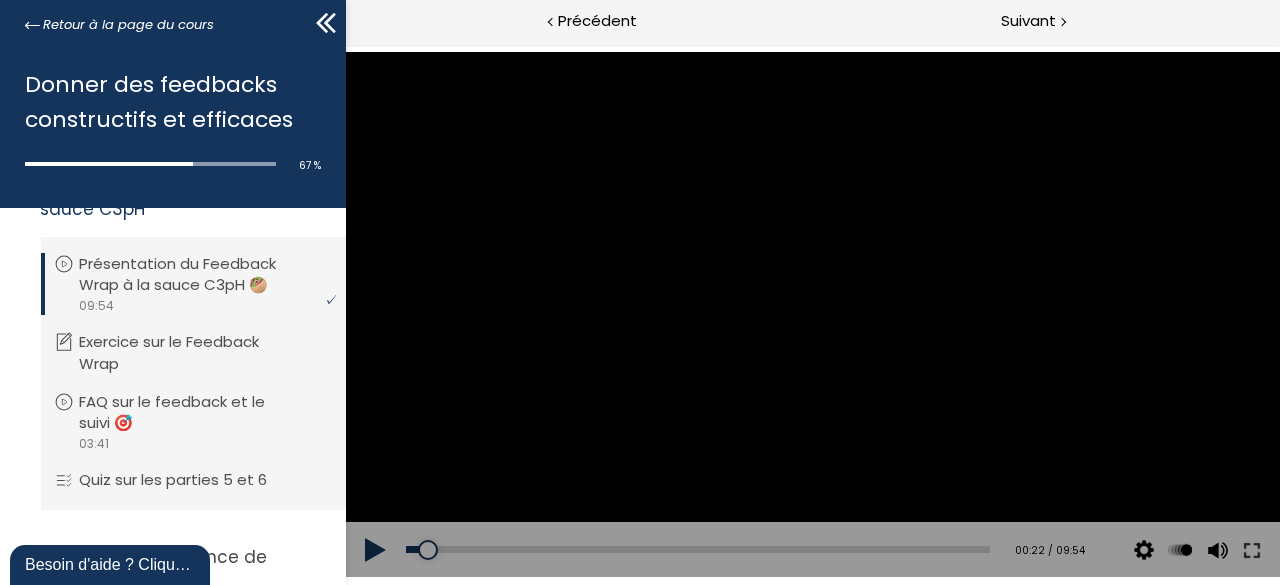 click at bounding box center [812, 314] 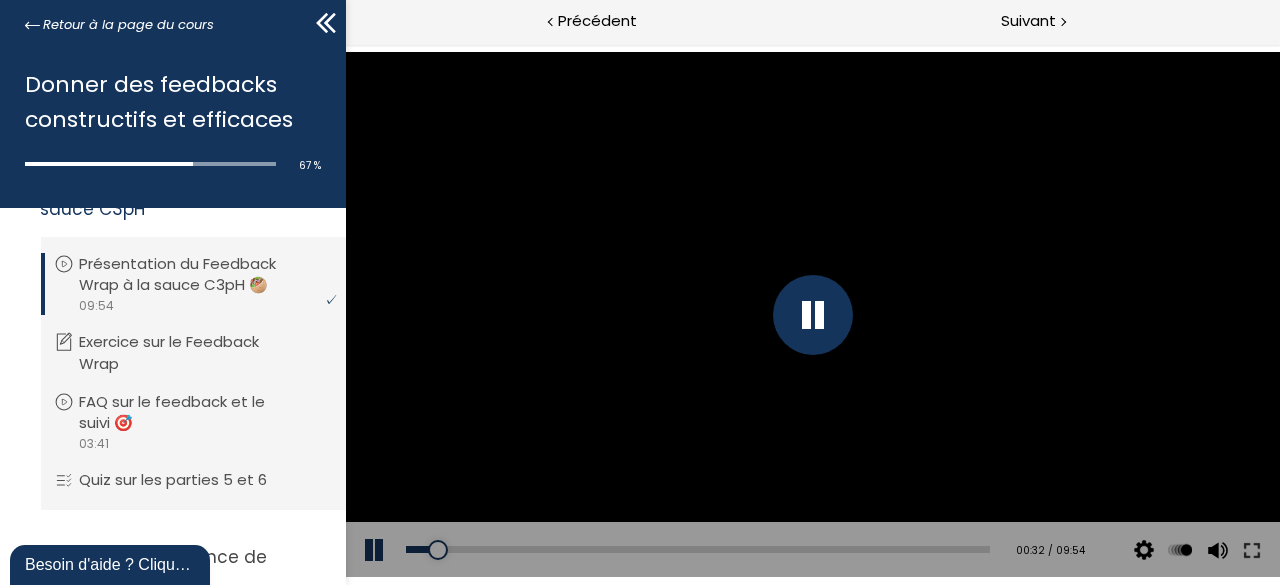 click at bounding box center (812, 315) 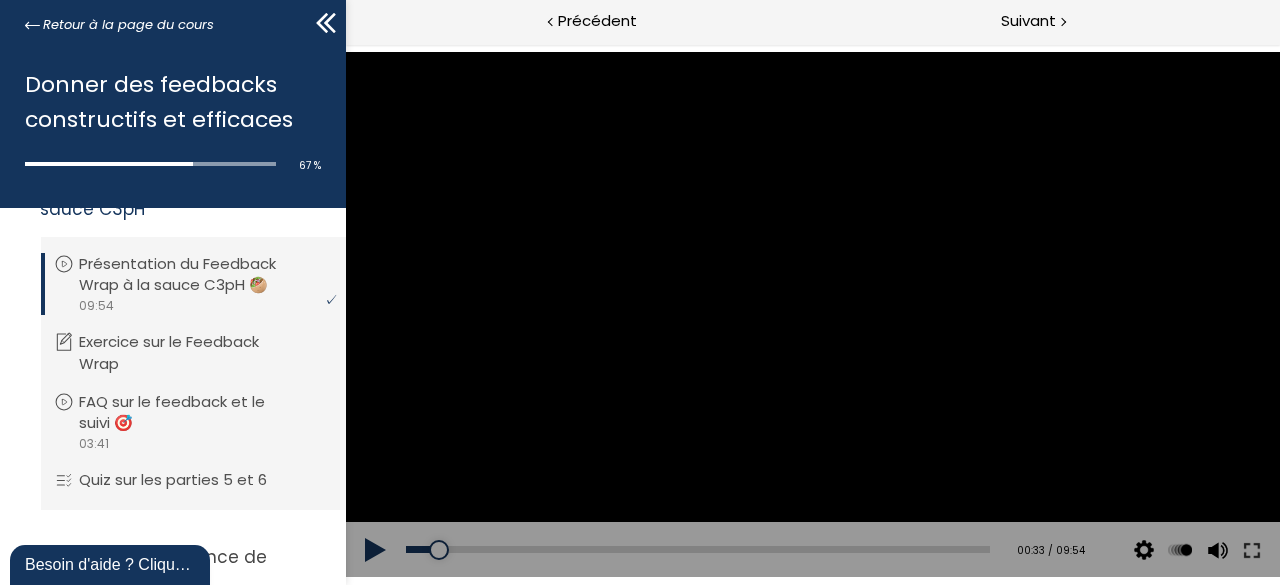 click at bounding box center [812, 314] 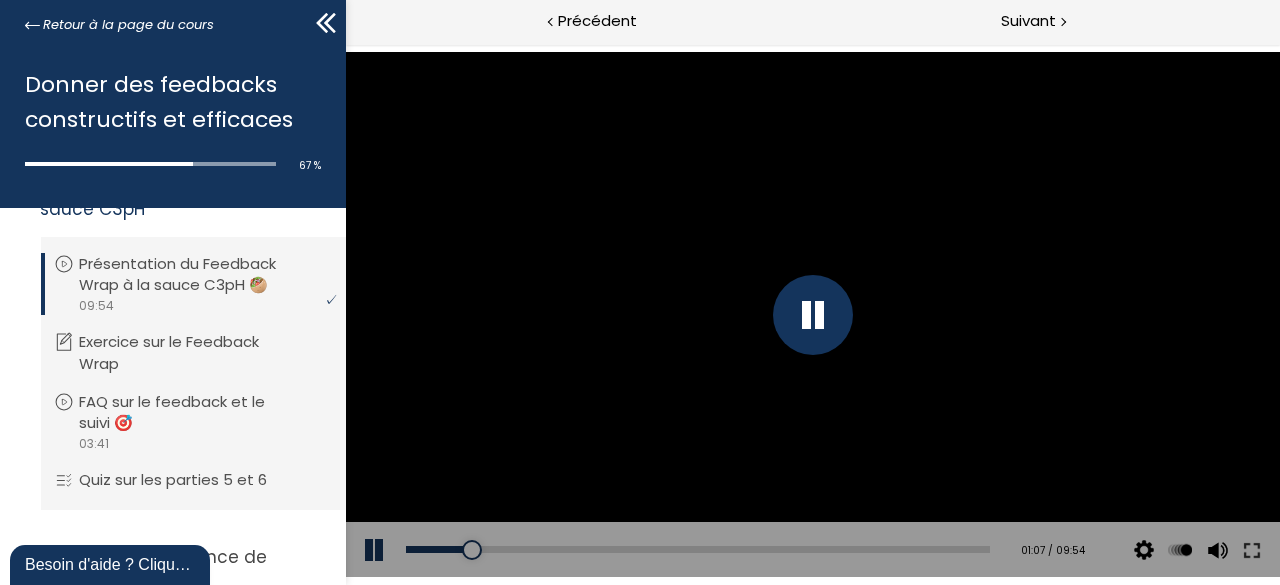 click at bounding box center [812, 315] 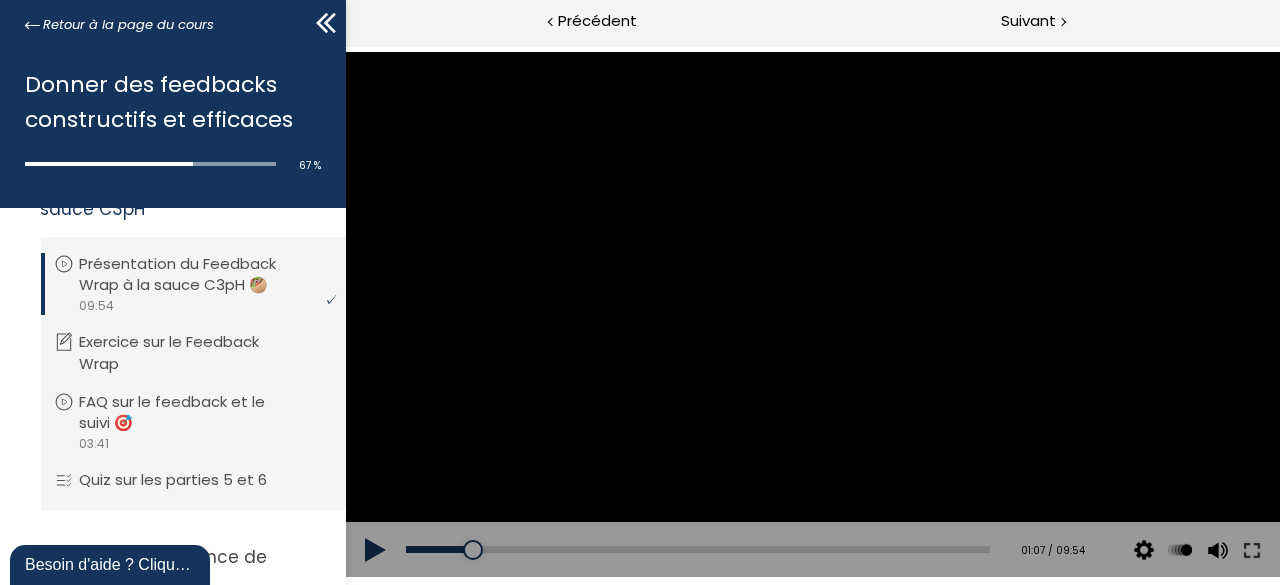 drag, startPoint x: 834, startPoint y: 270, endPoint x: 728, endPoint y: 247, distance: 108.46658 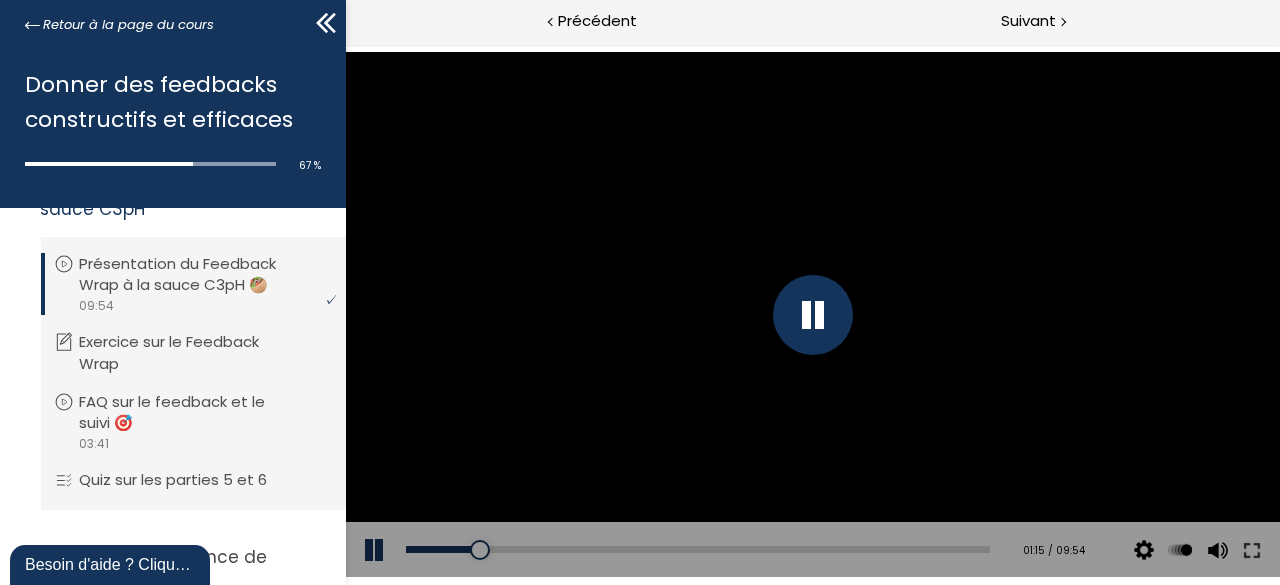 click at bounding box center [812, 315] 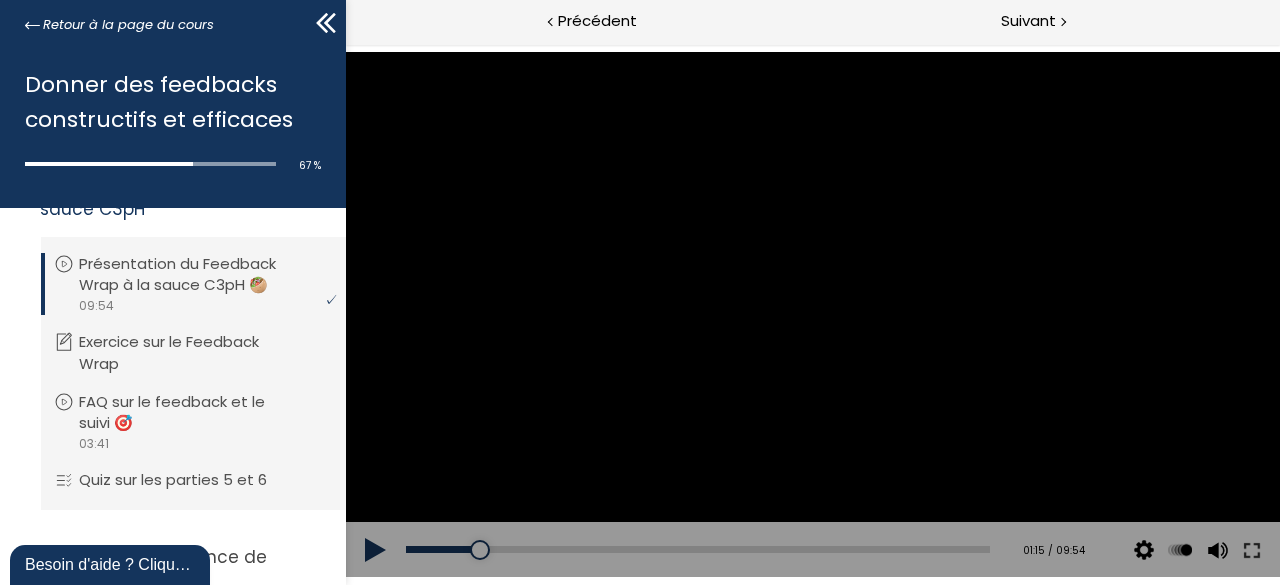 drag, startPoint x: 808, startPoint y: 308, endPoint x: 778, endPoint y: 309, distance: 30.016663 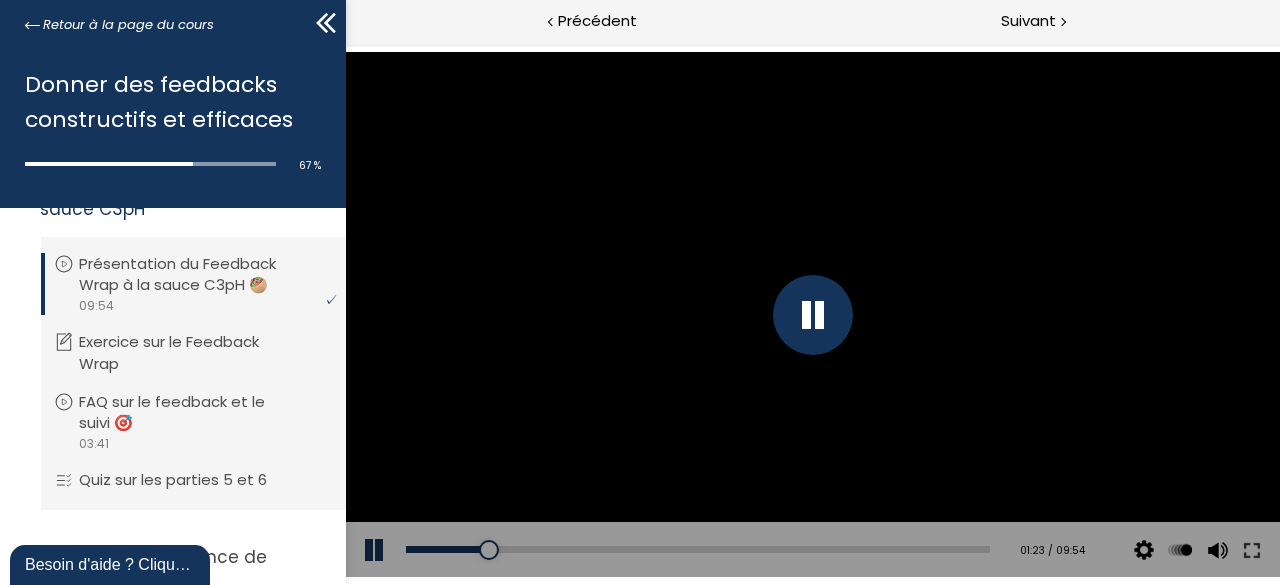 click at bounding box center (812, 315) 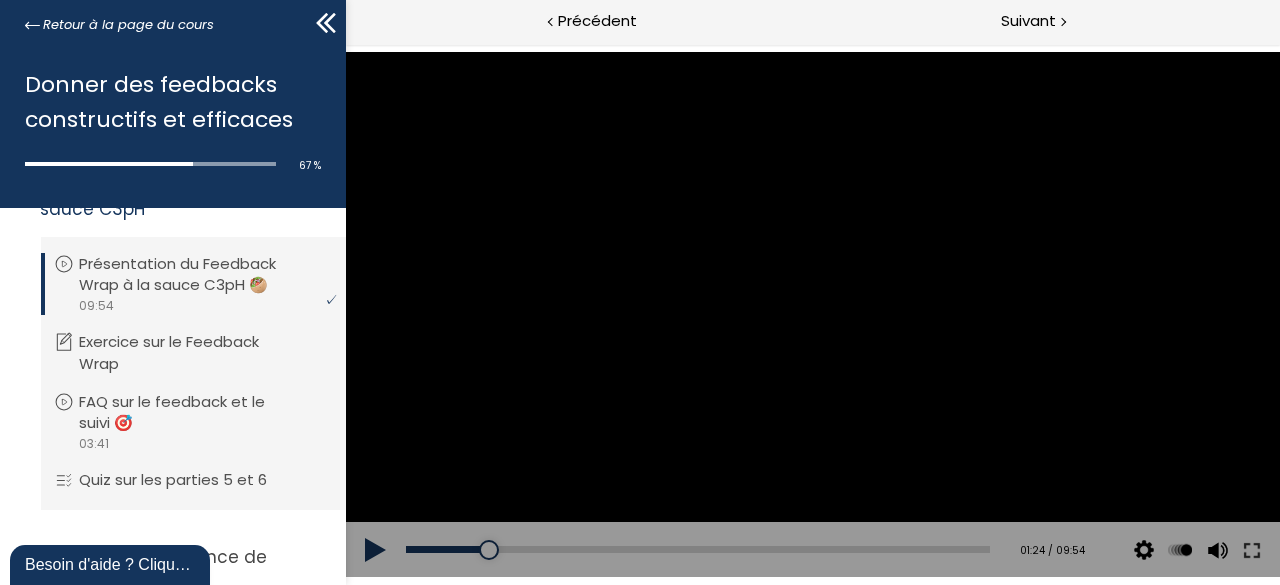 drag, startPoint x: 785, startPoint y: 309, endPoint x: 754, endPoint y: 309, distance: 31 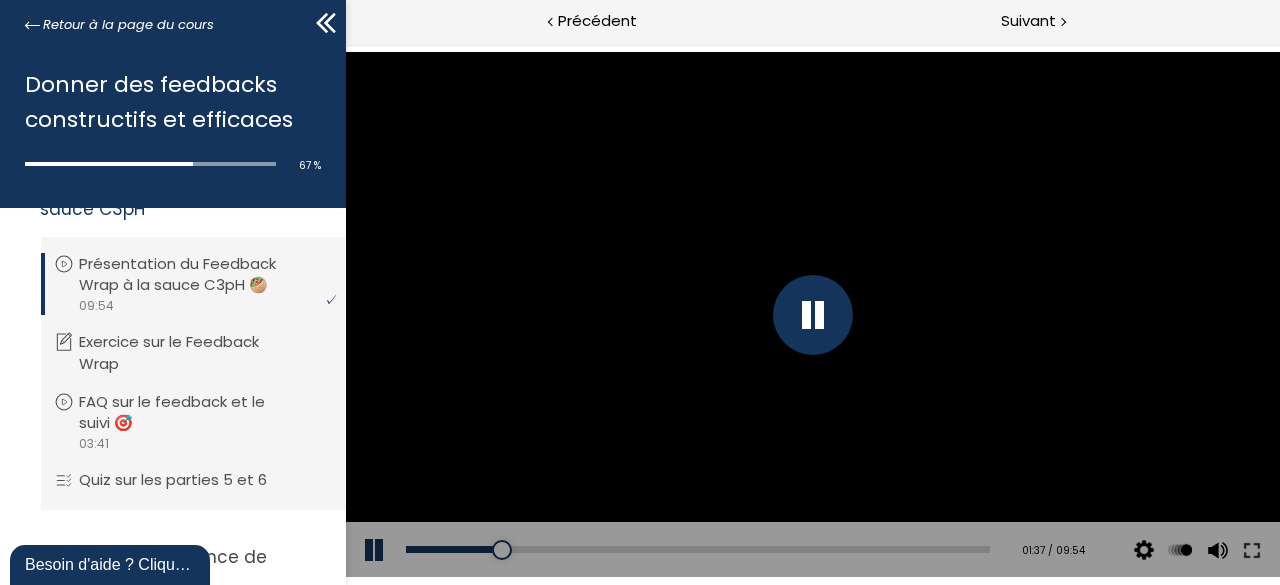 click at bounding box center [812, 315] 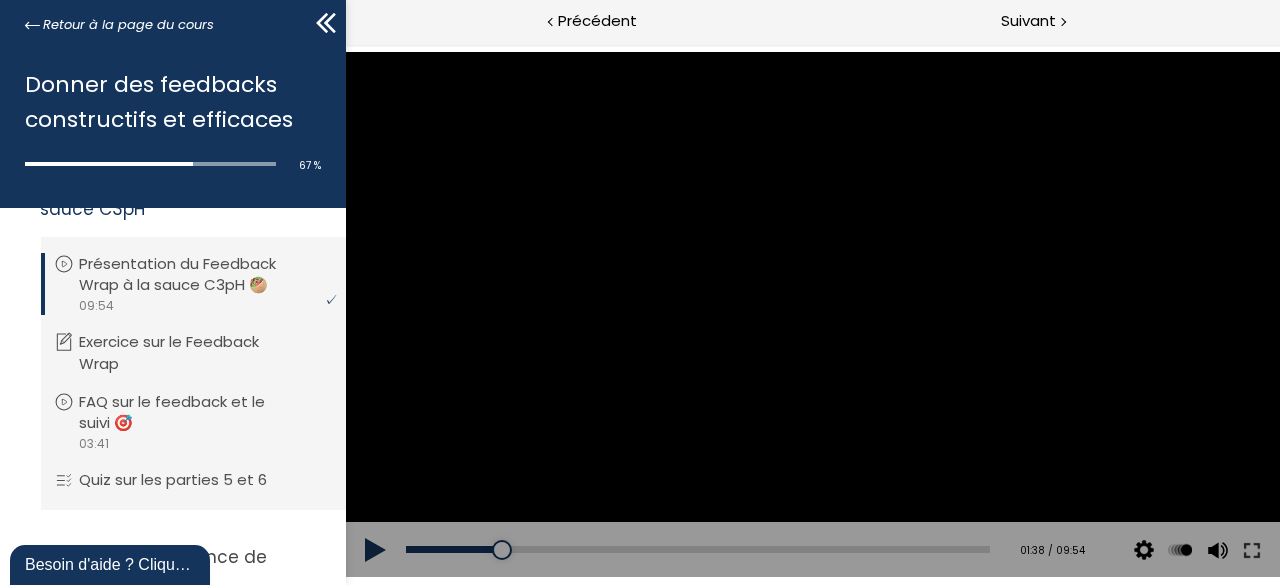 click at bounding box center (812, 314) 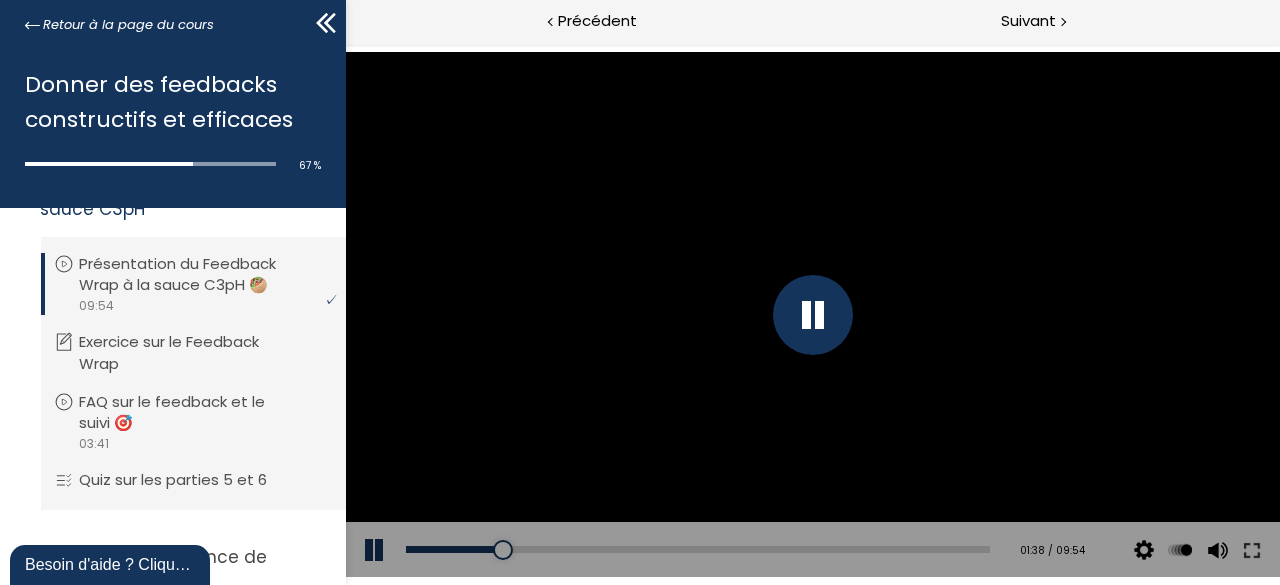 click at bounding box center (812, 315) 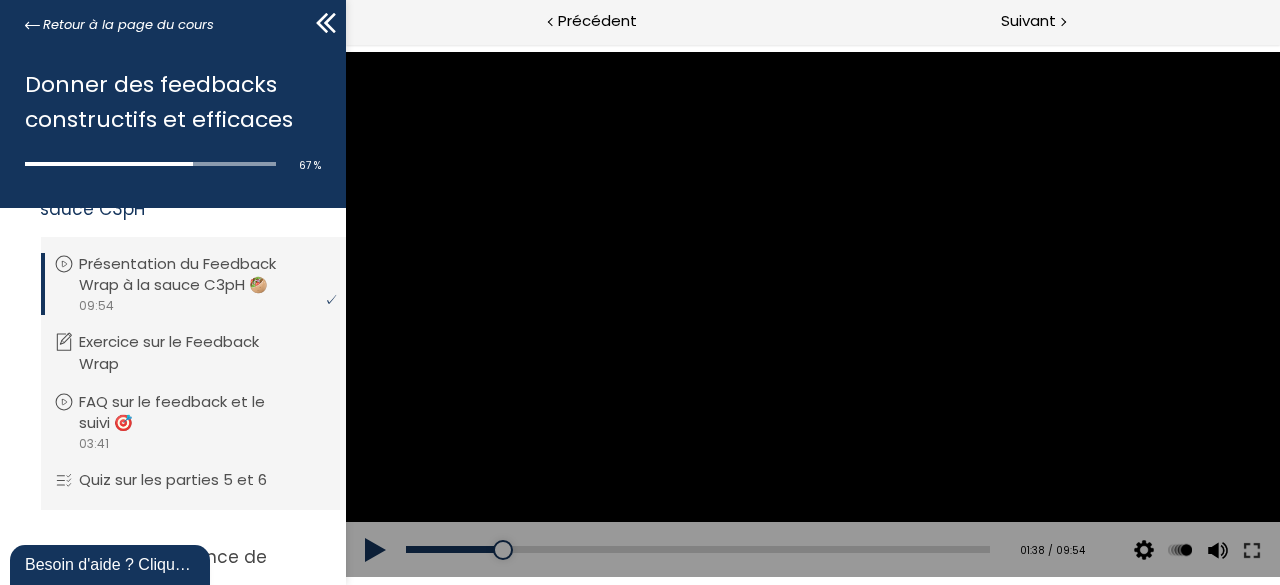 click at bounding box center [812, 314] 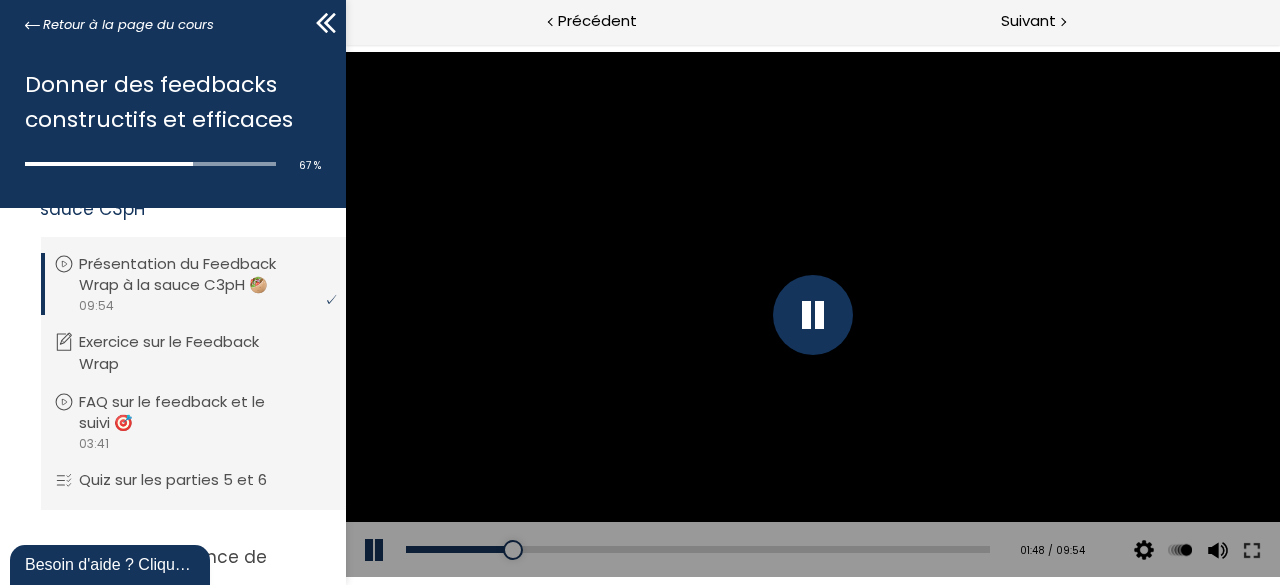 click at bounding box center [812, 315] 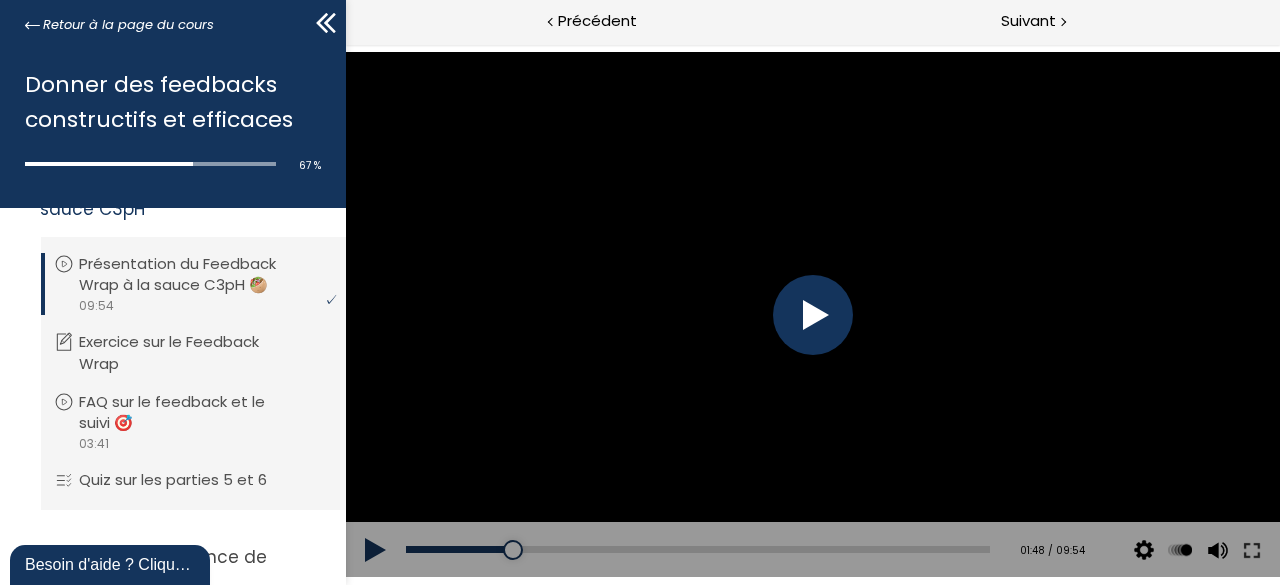click at bounding box center [812, 315] 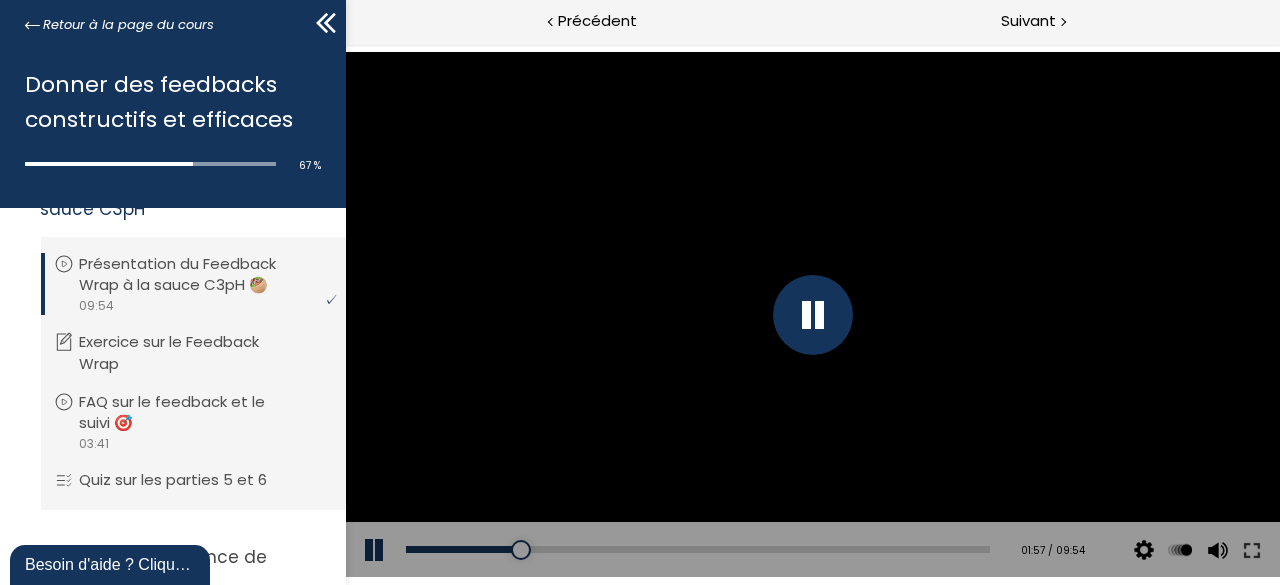 click at bounding box center [812, 315] 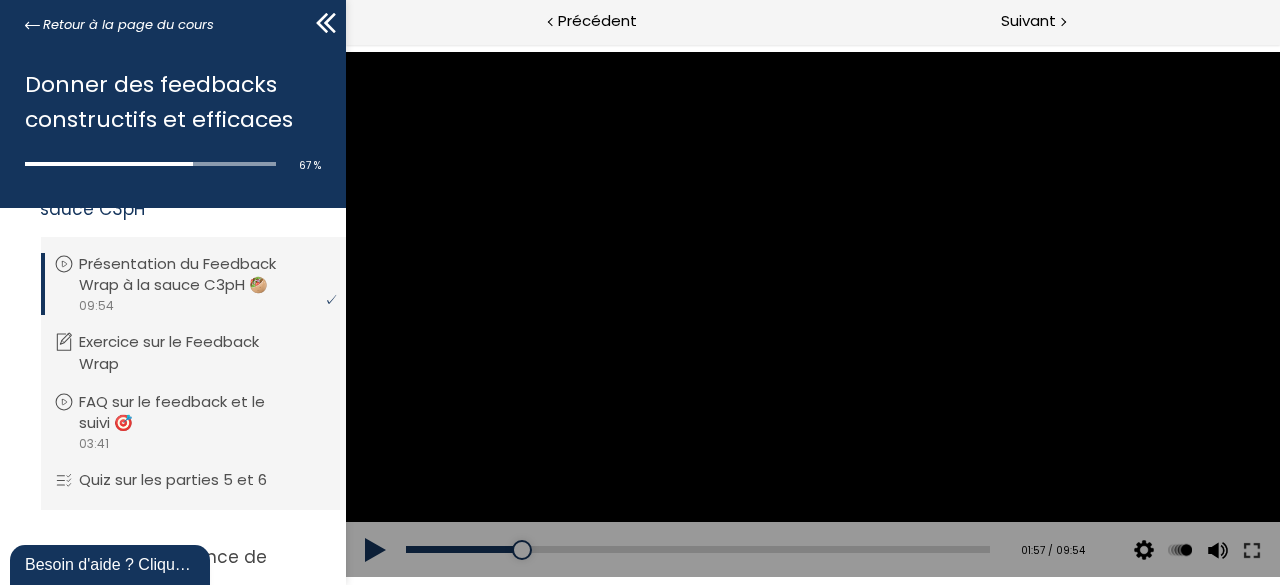 click at bounding box center [812, 314] 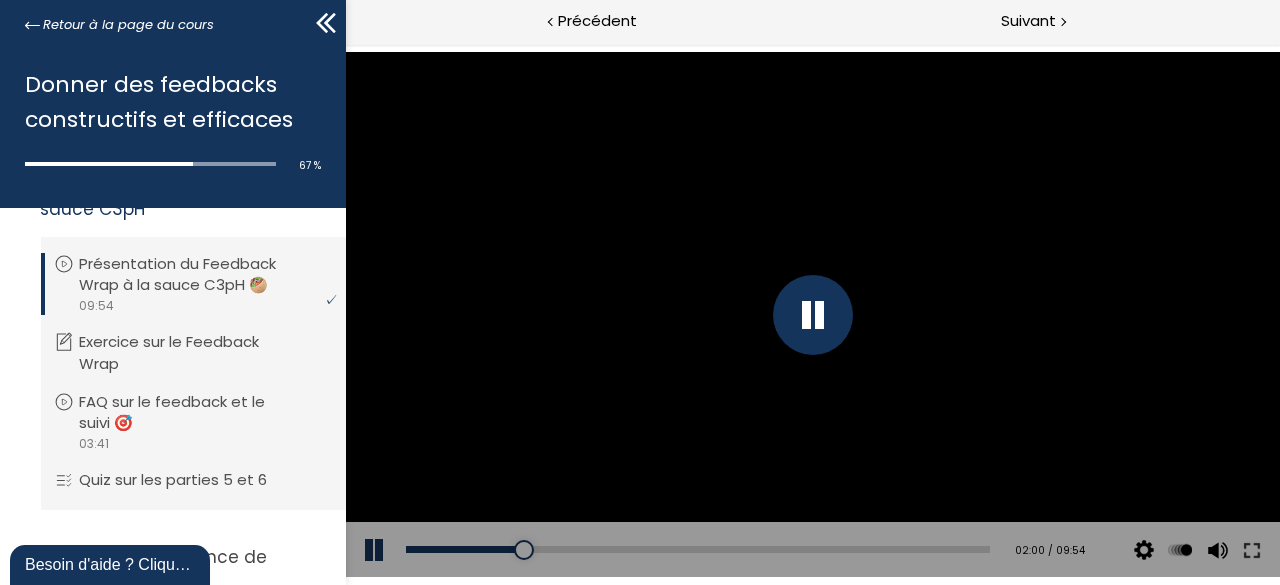 click at bounding box center [812, 315] 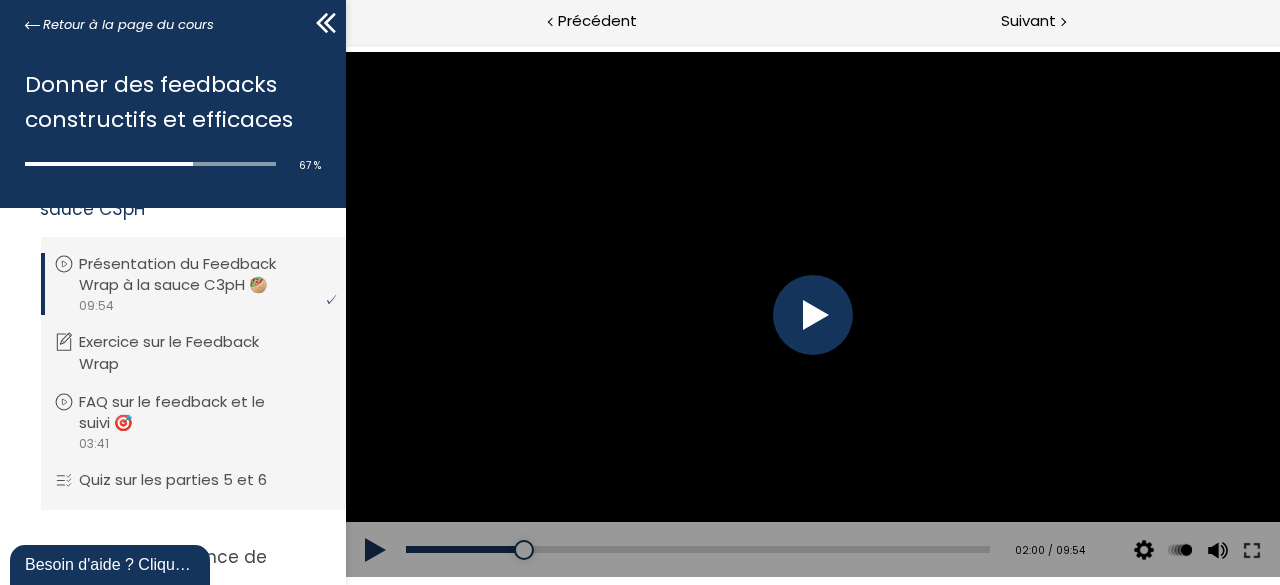 click at bounding box center (812, 315) 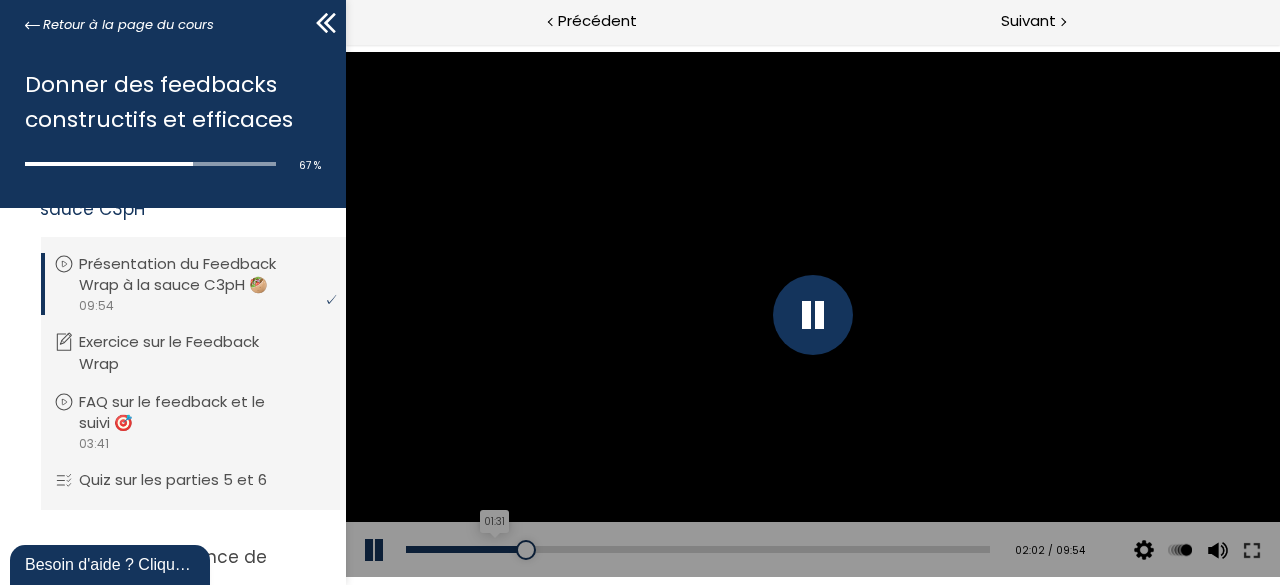 click on "01:31" at bounding box center (697, 549) 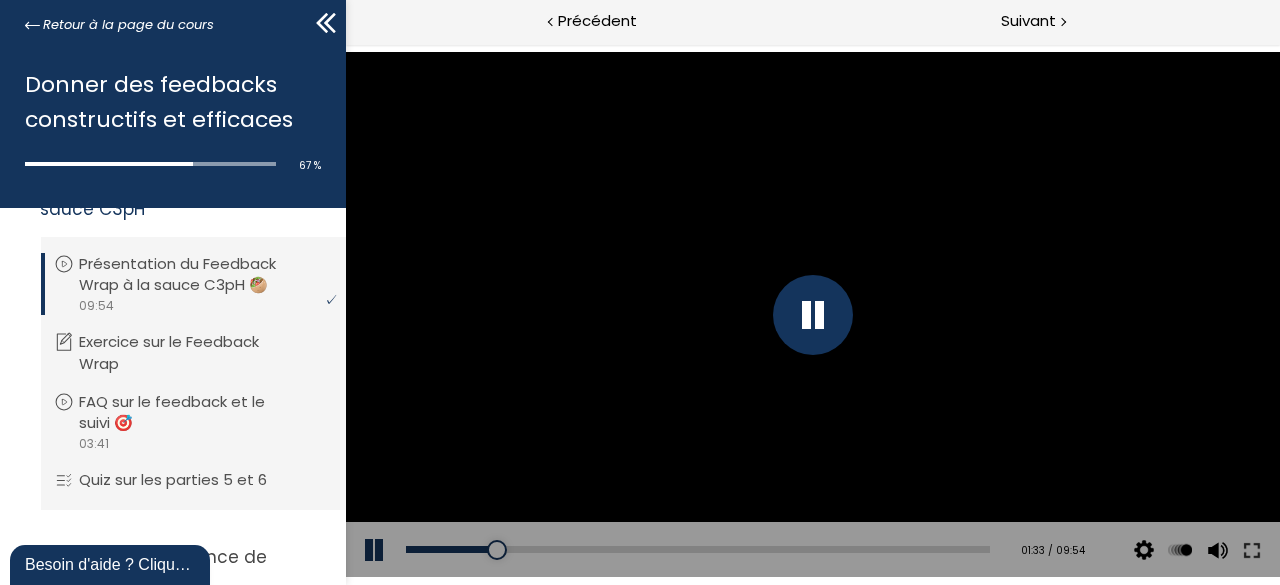 click on "Add chapter
01:30" at bounding box center (697, 550) 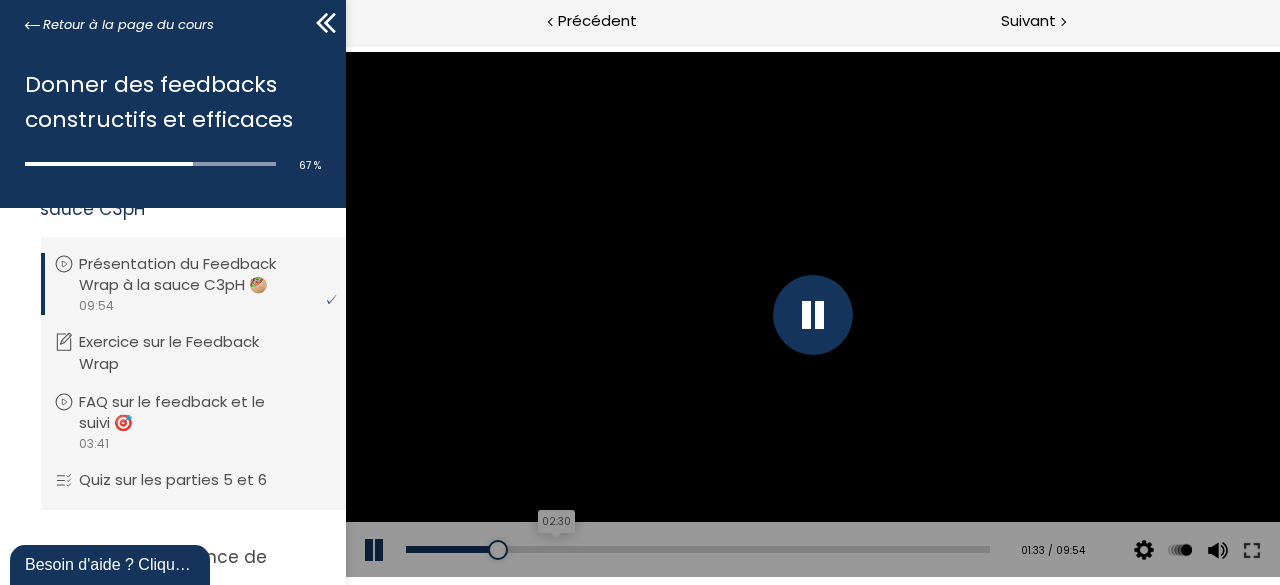 click on "02:30" at bounding box center [697, 549] 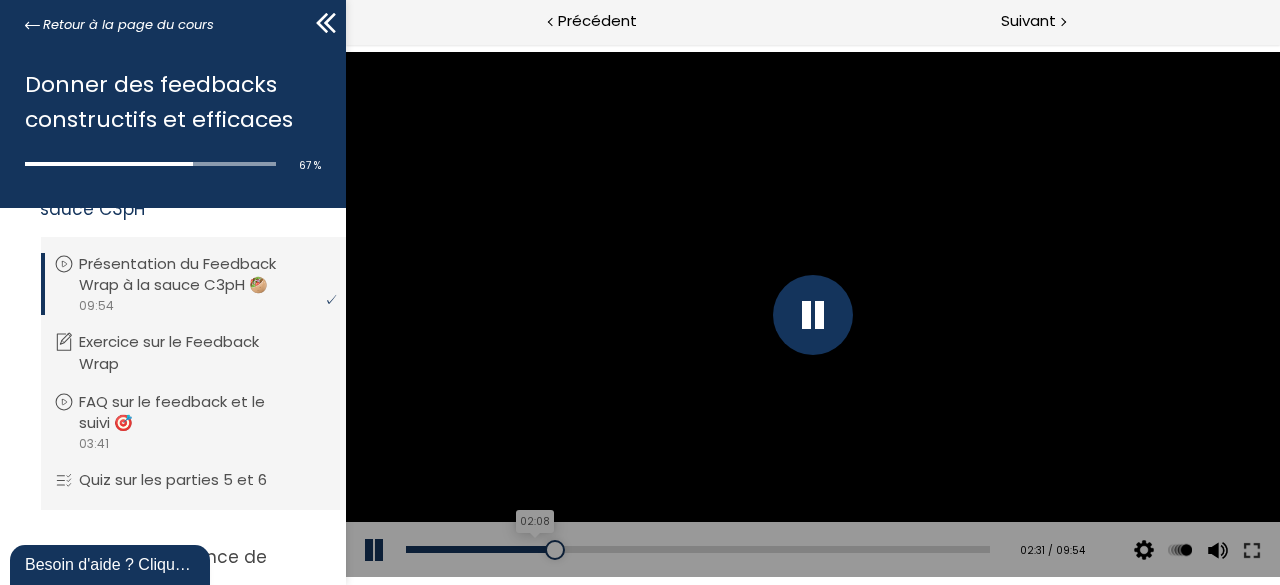 click on "02:08" at bounding box center [697, 549] 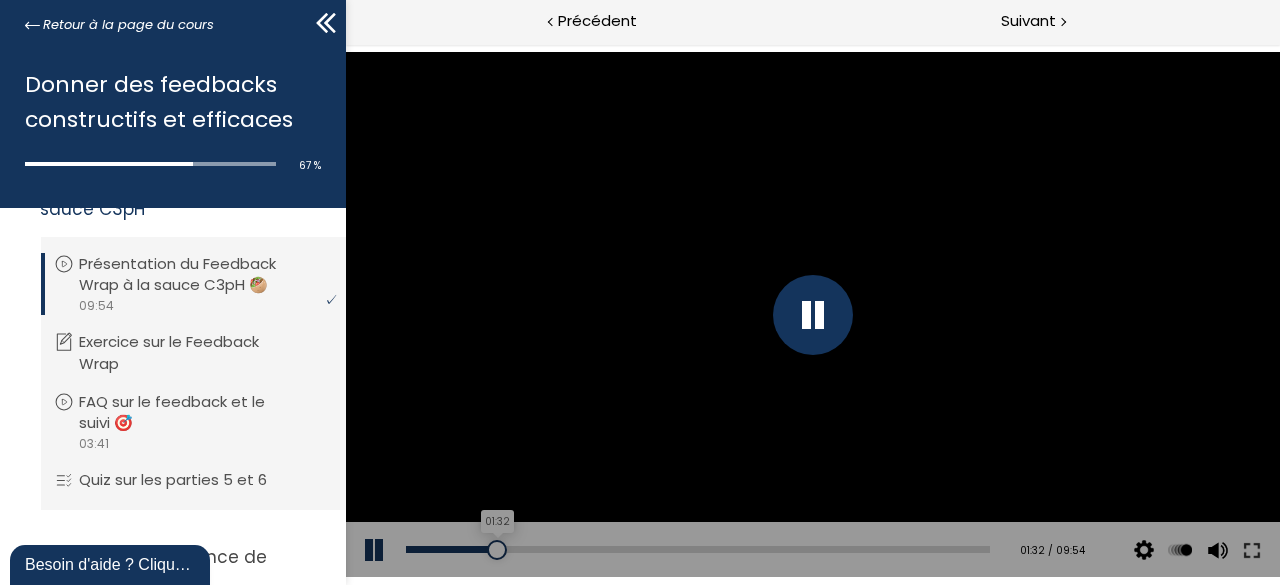 click on "01:32" at bounding box center (697, 549) 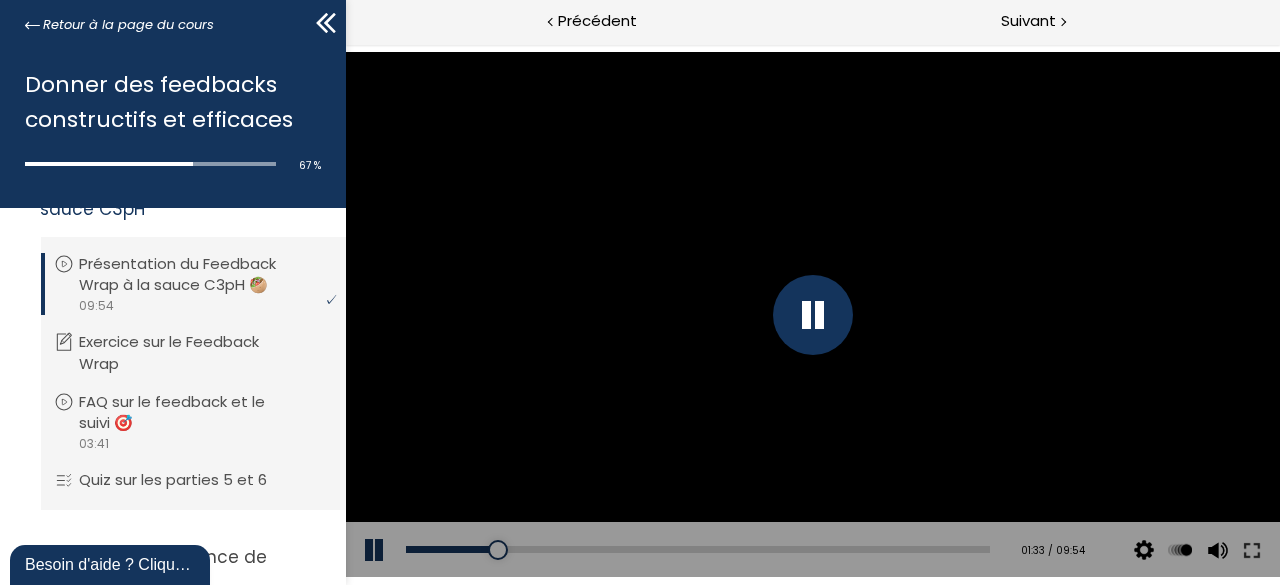 click at bounding box center [375, 550] 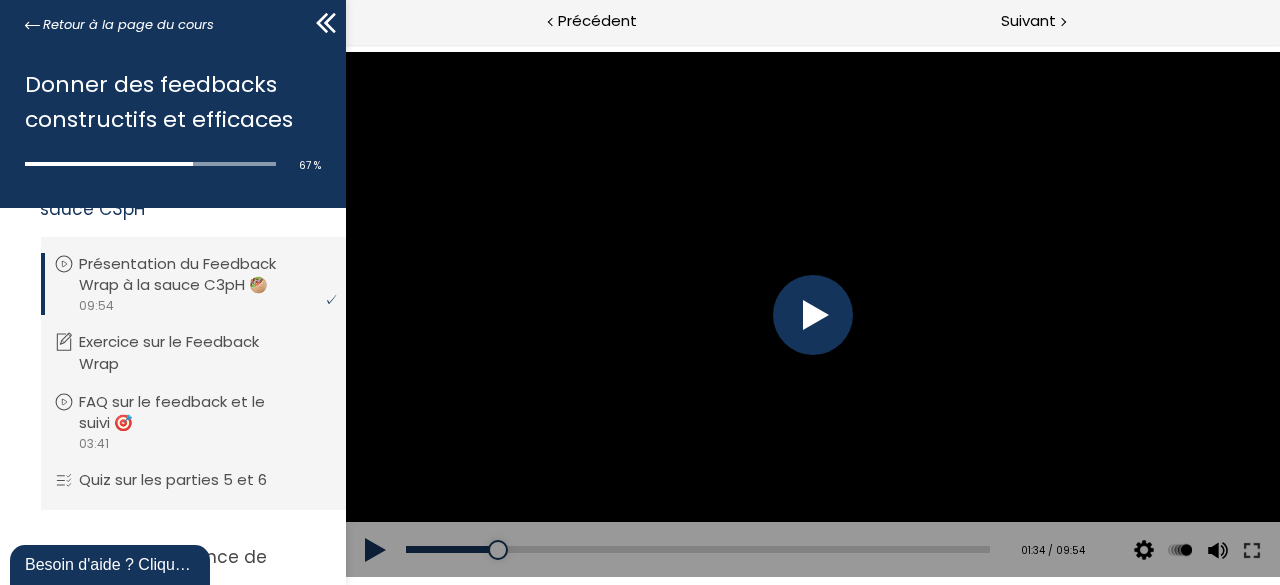 click at bounding box center (375, 550) 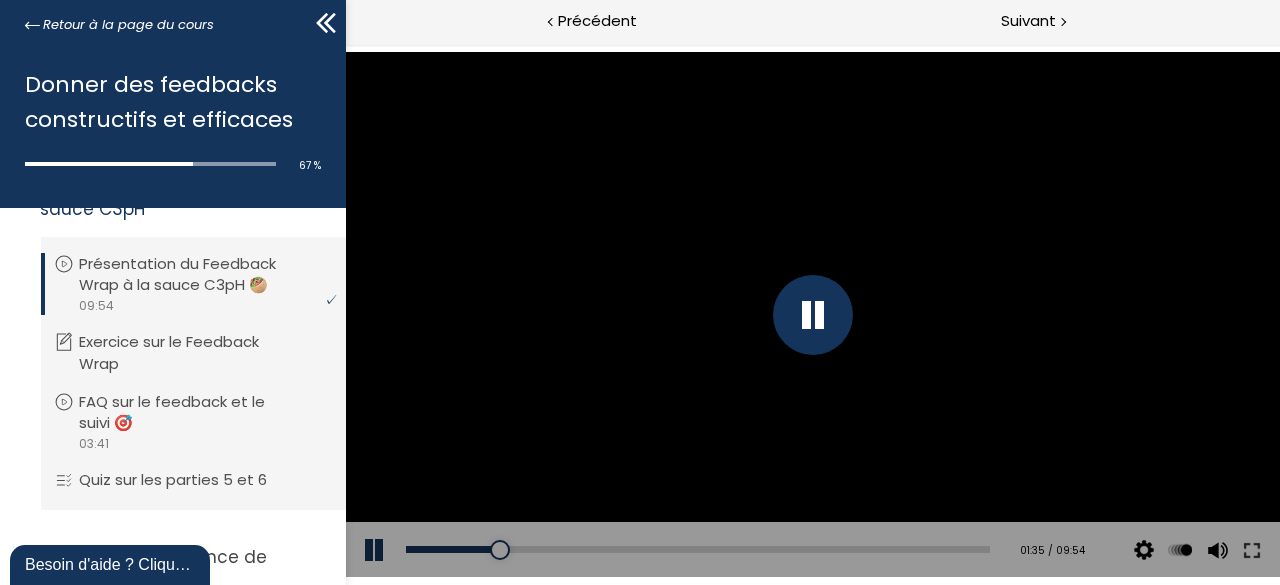 click on "Add chapter
01:35" at bounding box center (697, 550) 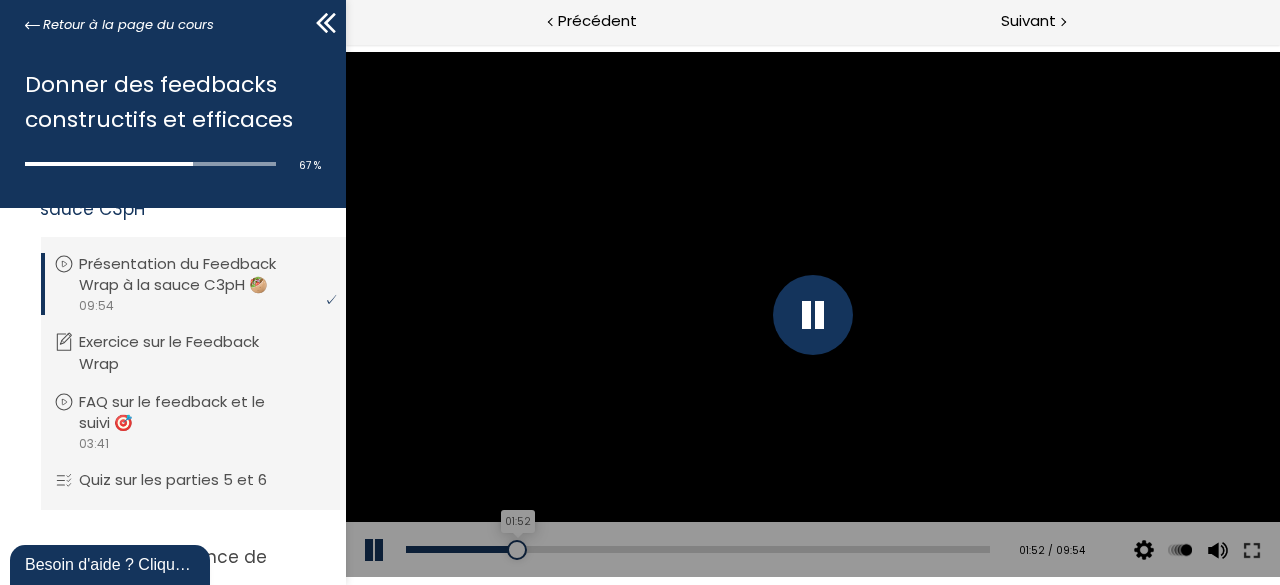 click on "01:52" at bounding box center [697, 549] 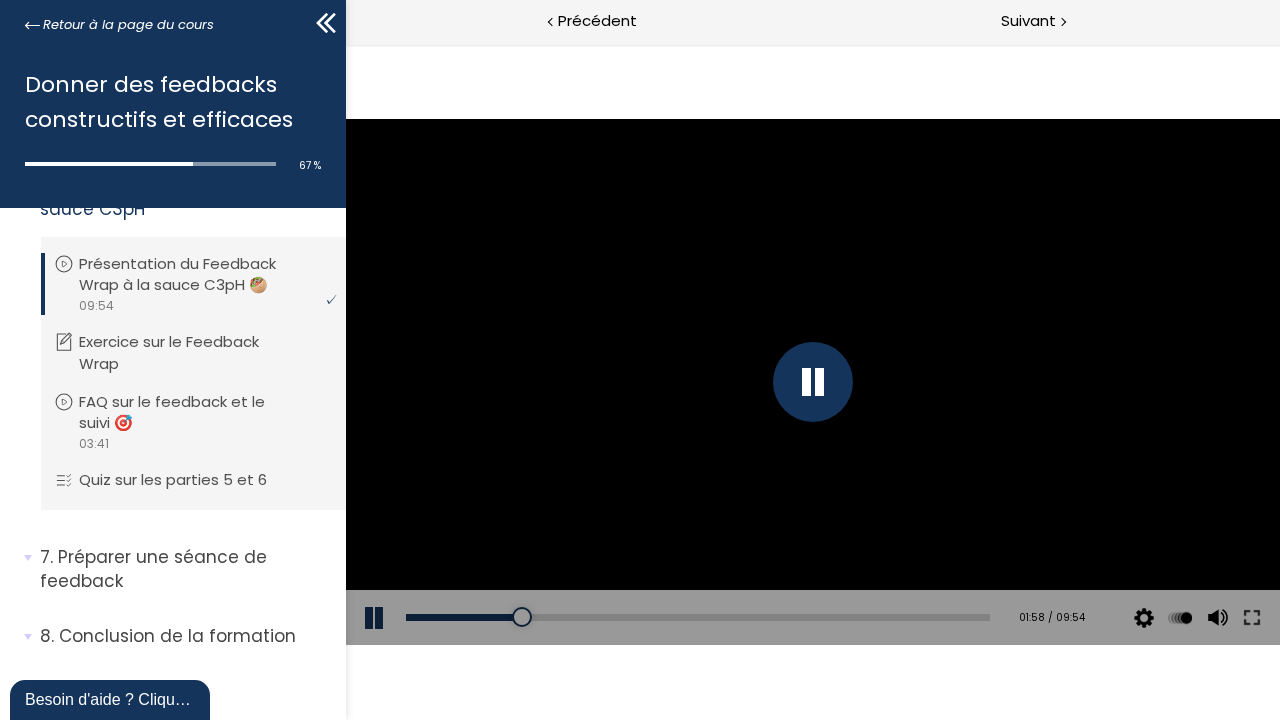 click on "Retour à la page du cours" at bounding box center [173, 22] 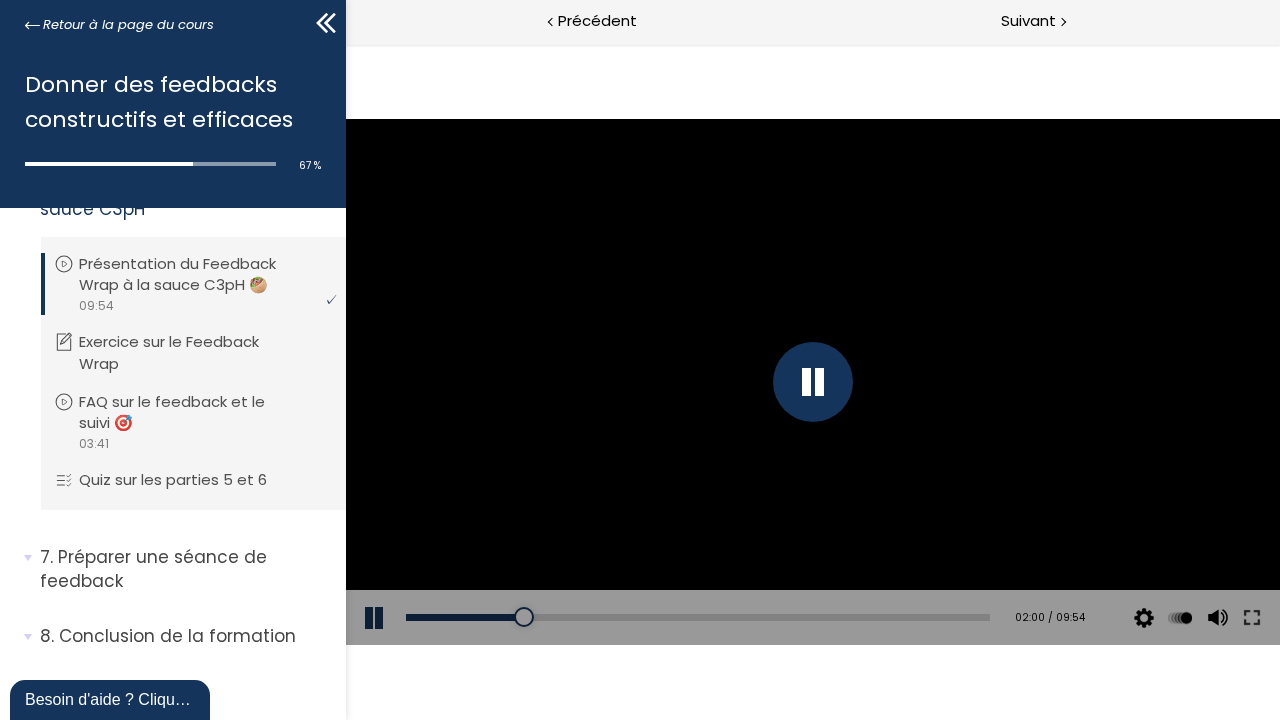 click at bounding box center (375, 618) 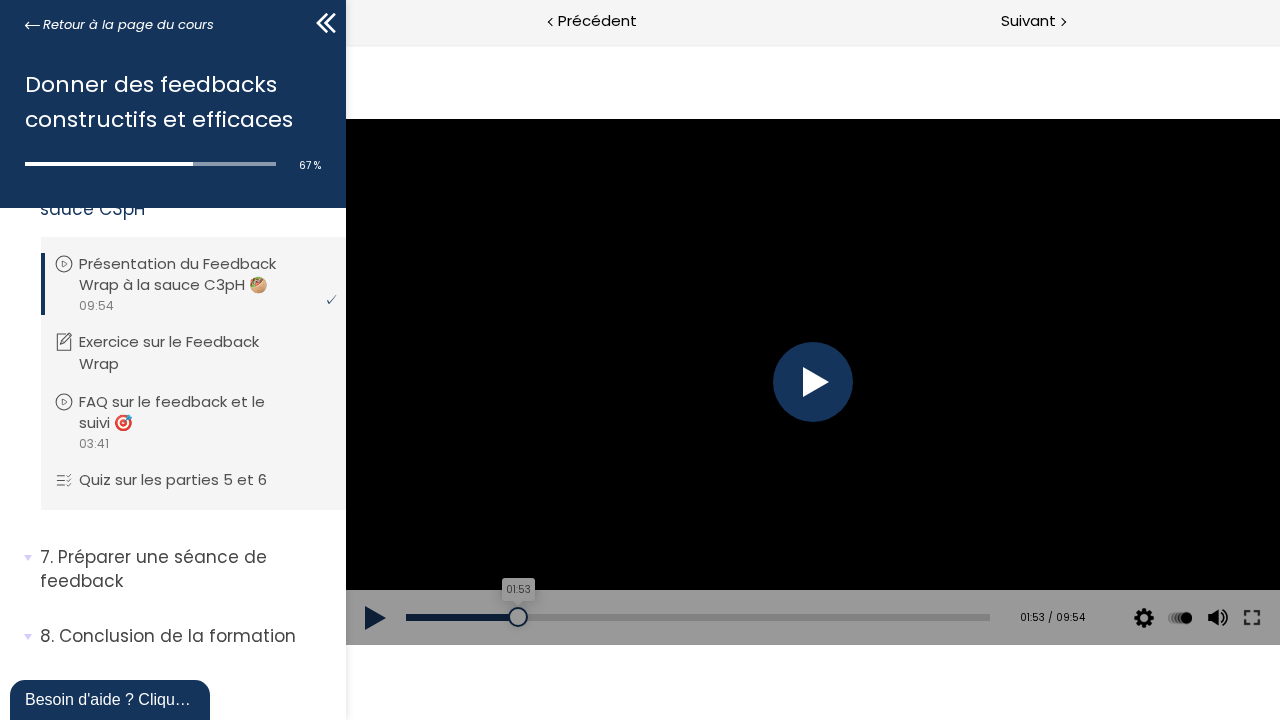 click at bounding box center (517, 617) 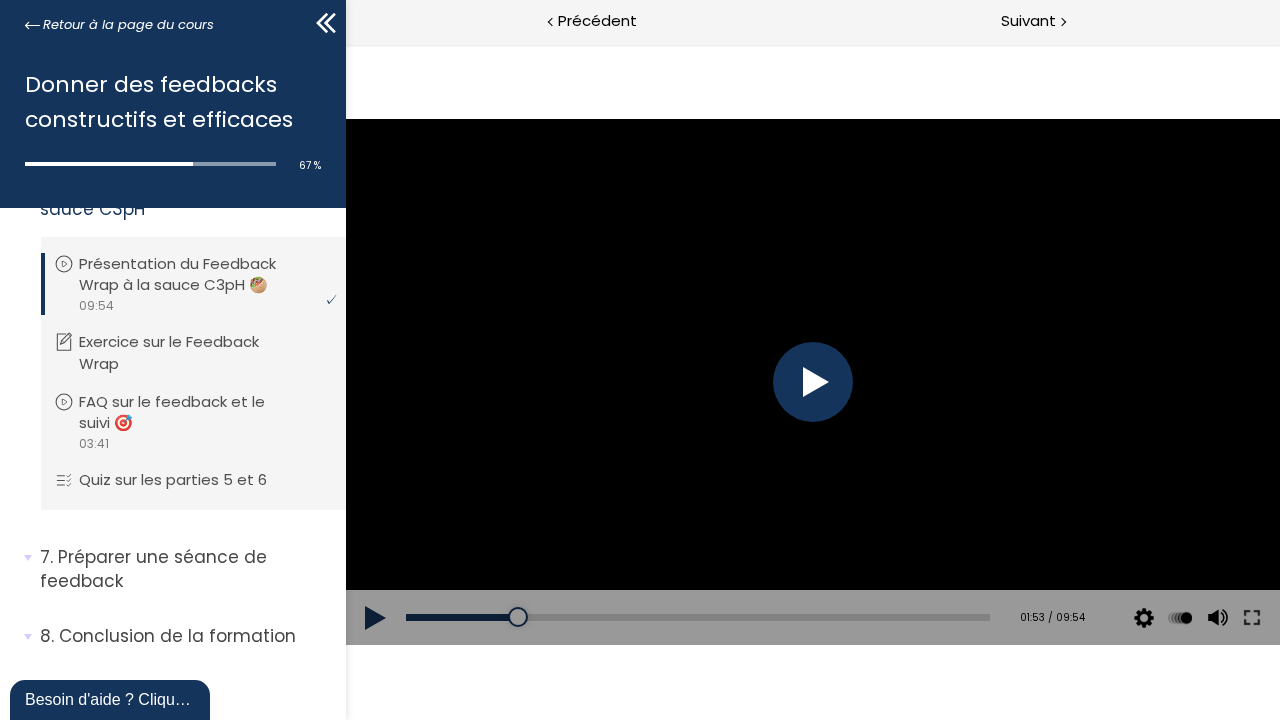 click at bounding box center [375, 618] 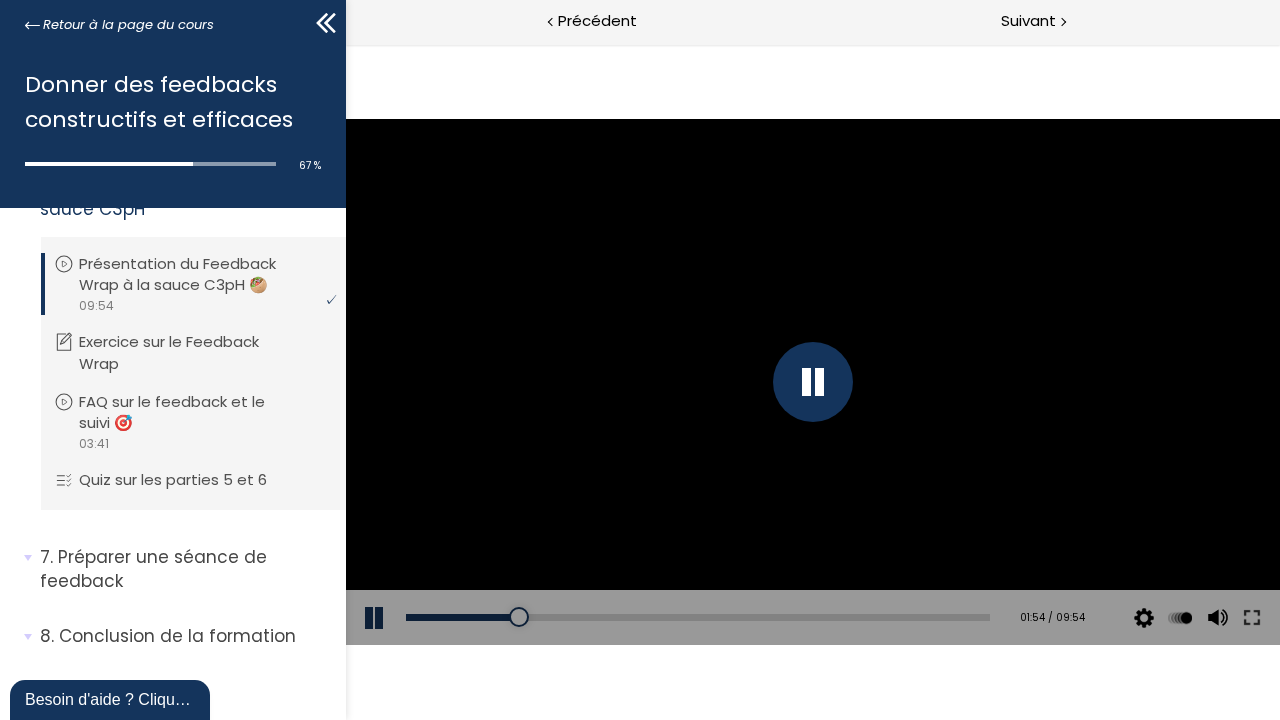 click 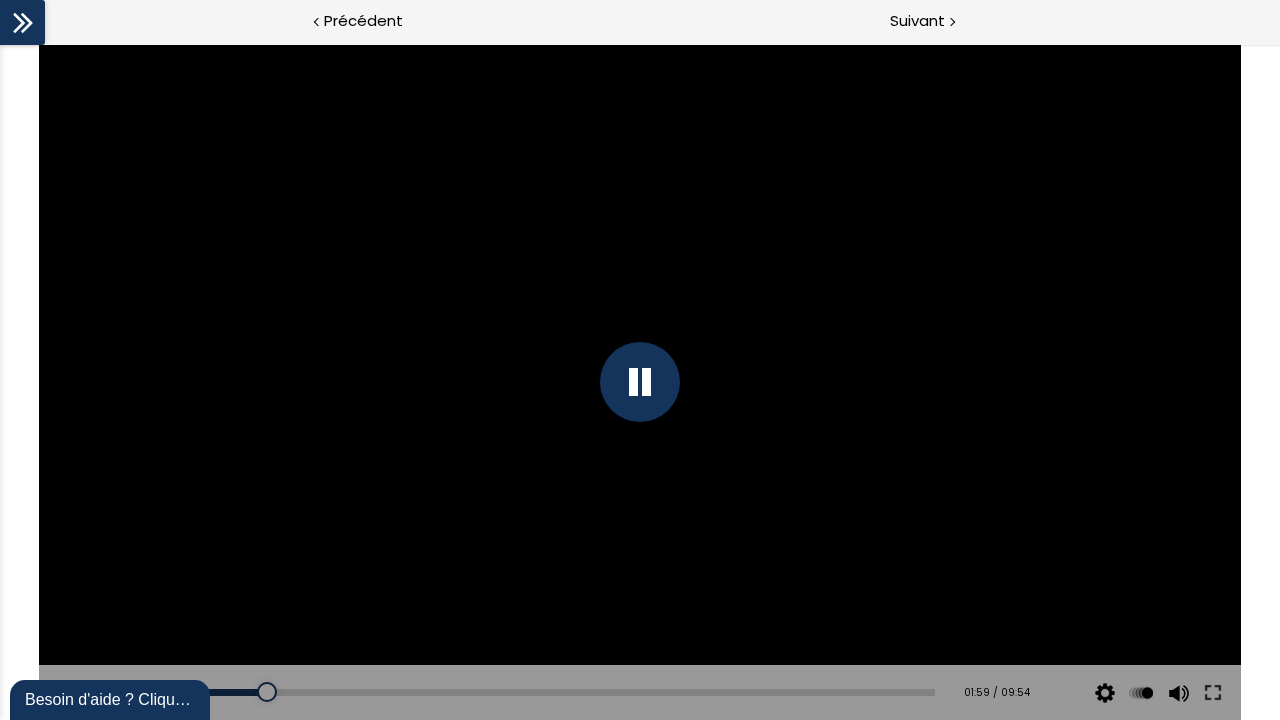 click at bounding box center (640, 382) 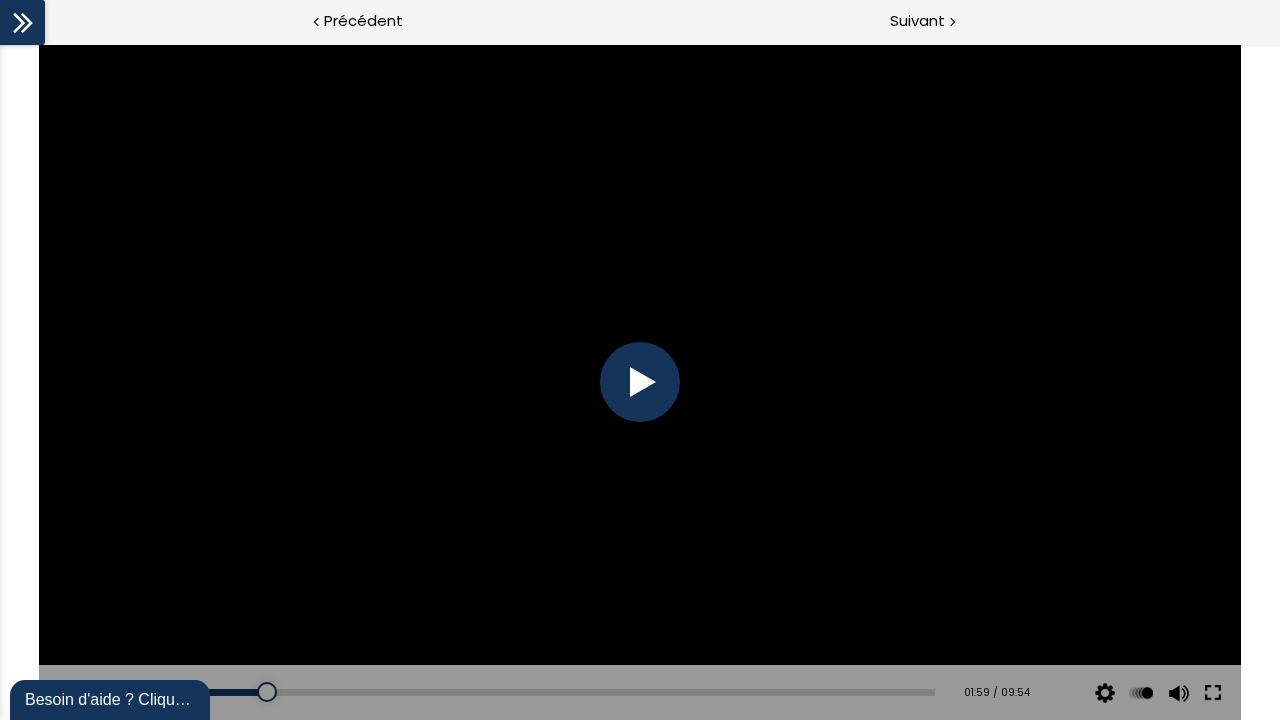 click at bounding box center [1213, 693] 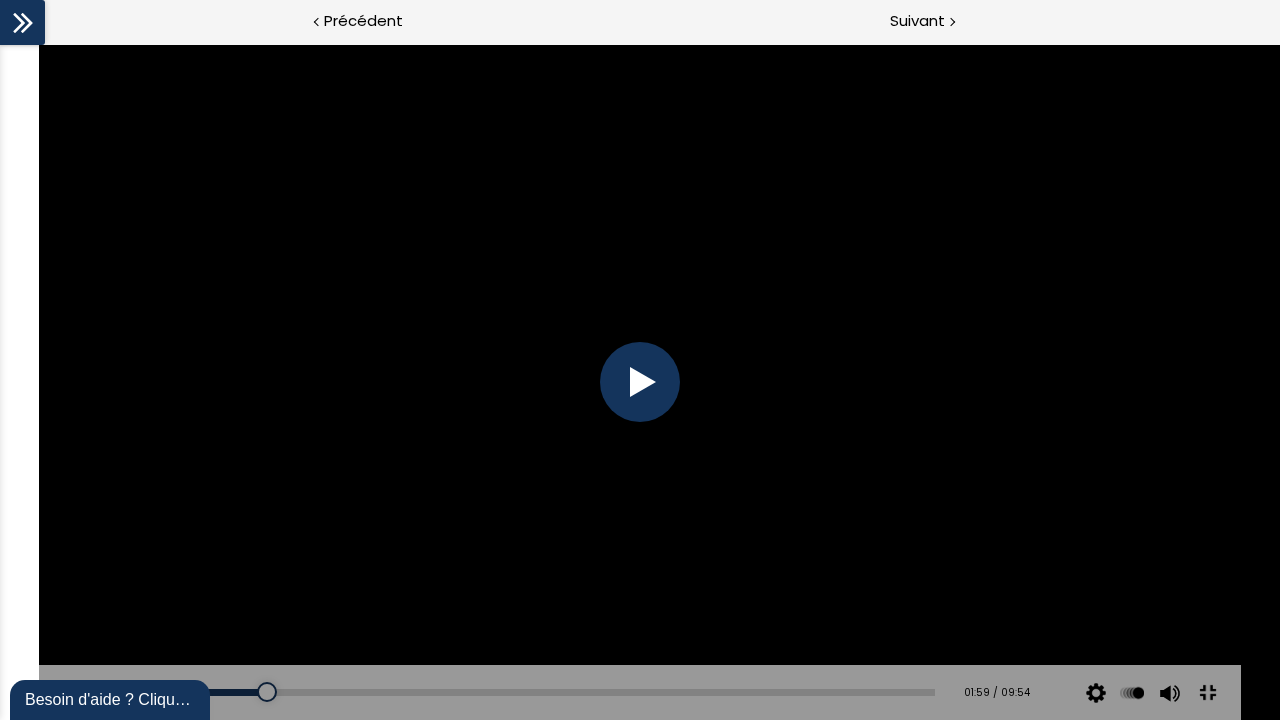 click at bounding box center [1208, 692] 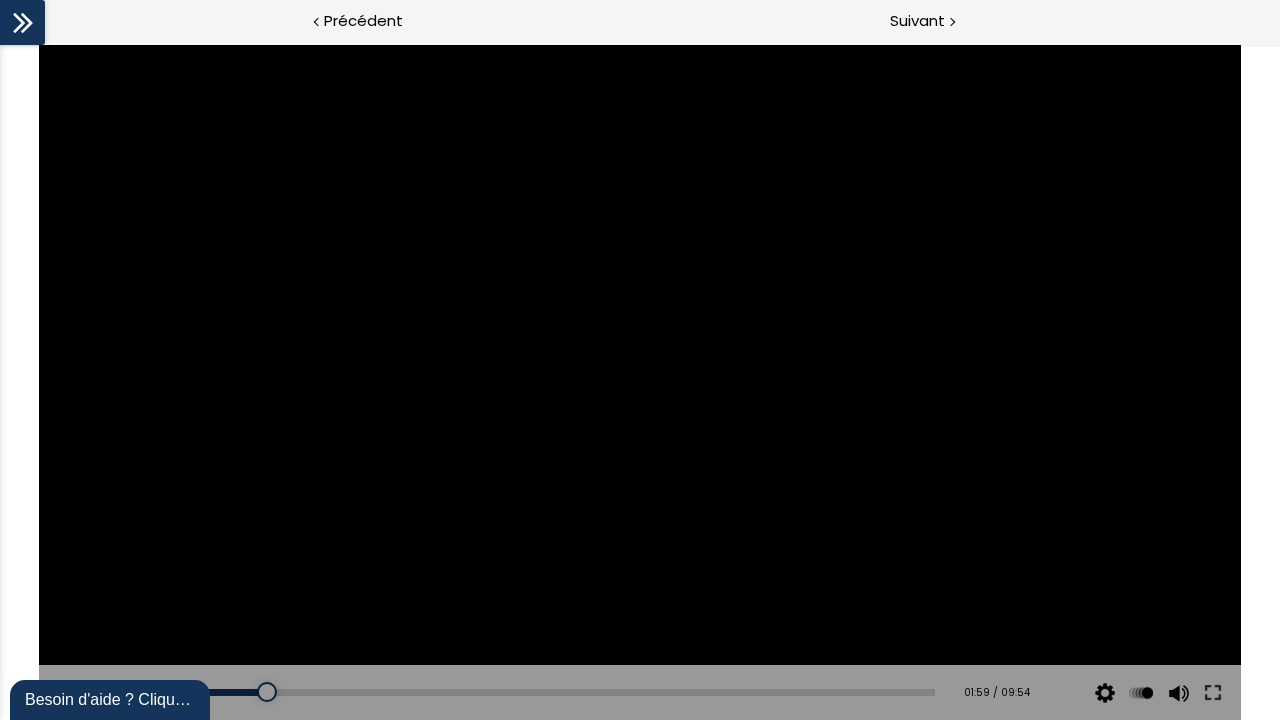 click on "Add chapter
01:24" at bounding box center [516, 693] 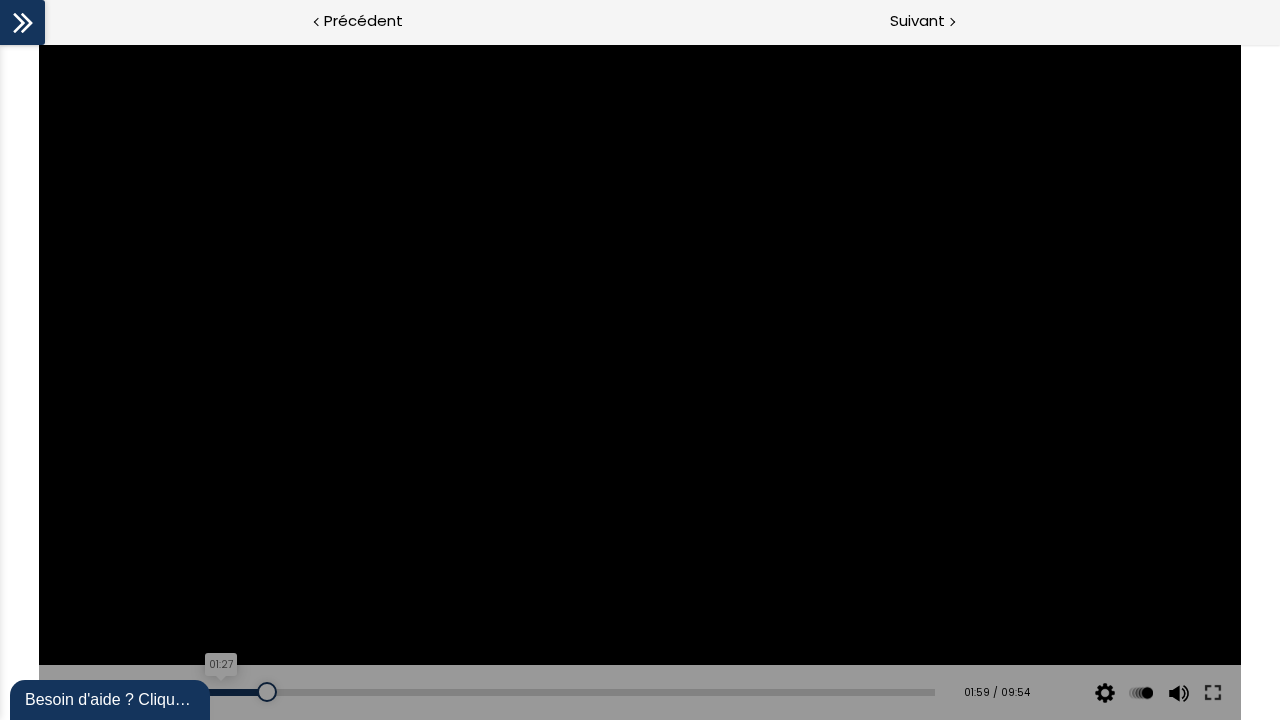 click on "01:27" at bounding box center (516, 692) 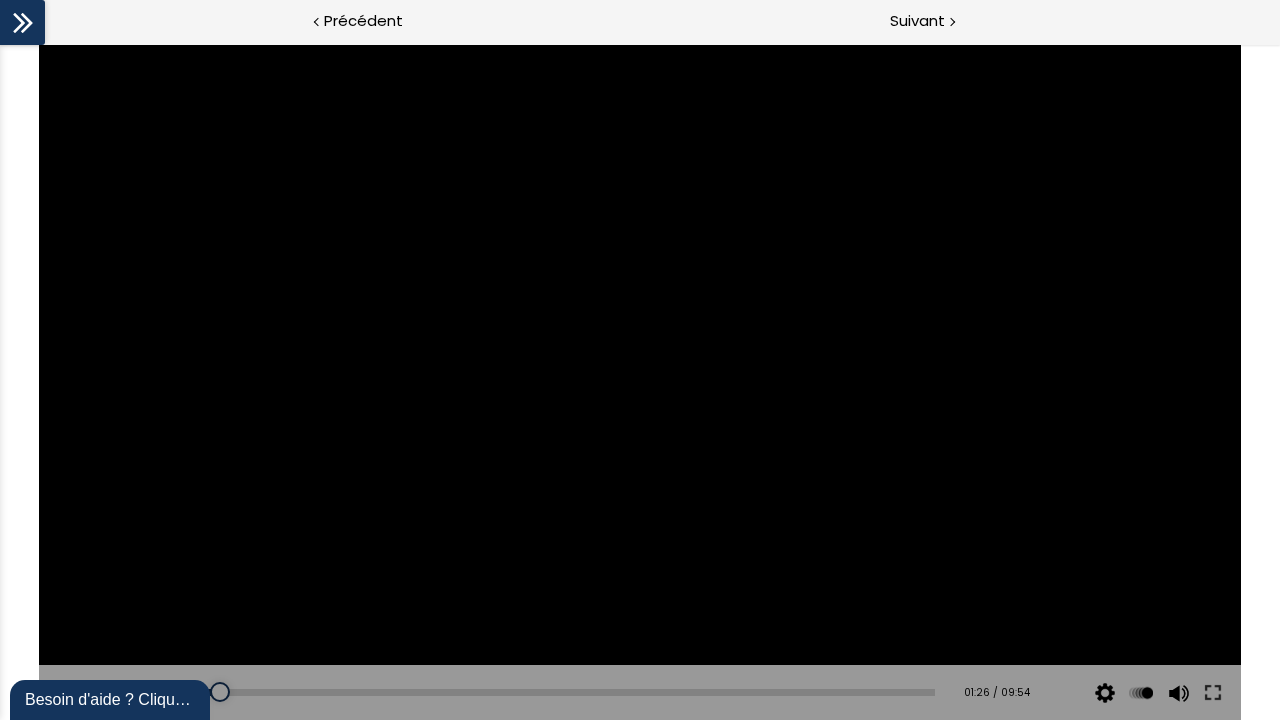 click at bounding box center (640, 382) 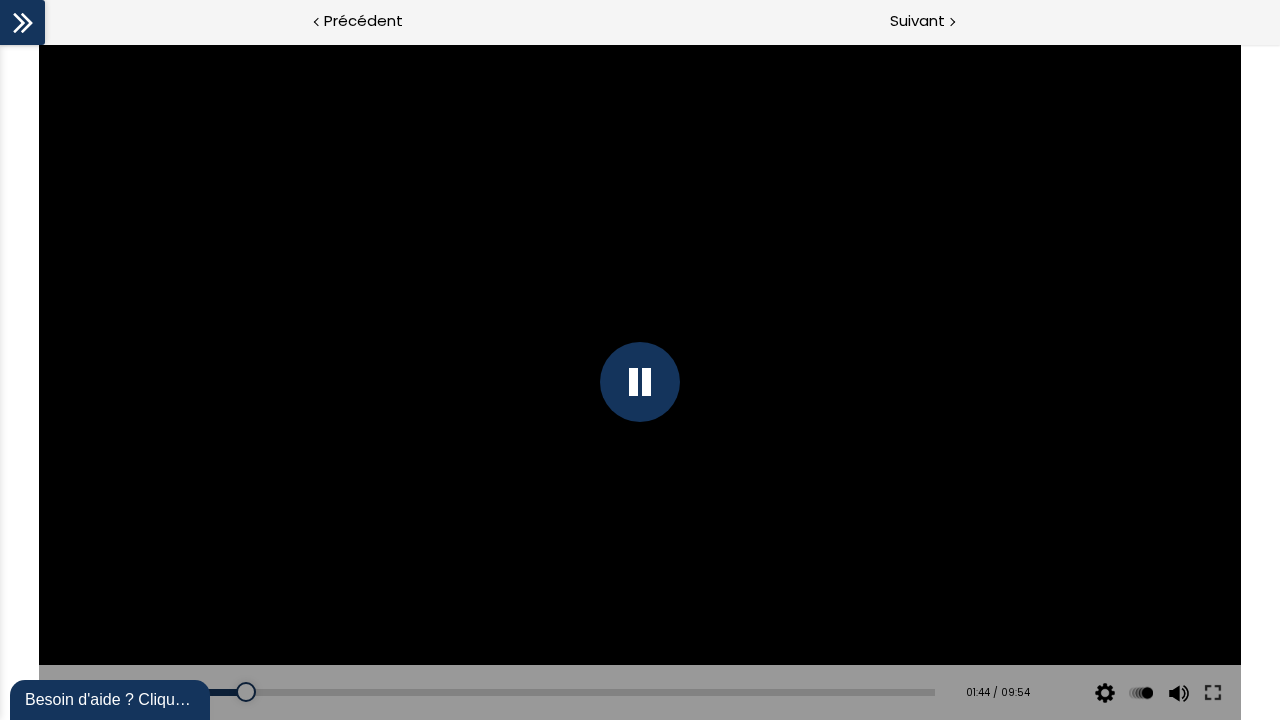 click at bounding box center [640, 382] 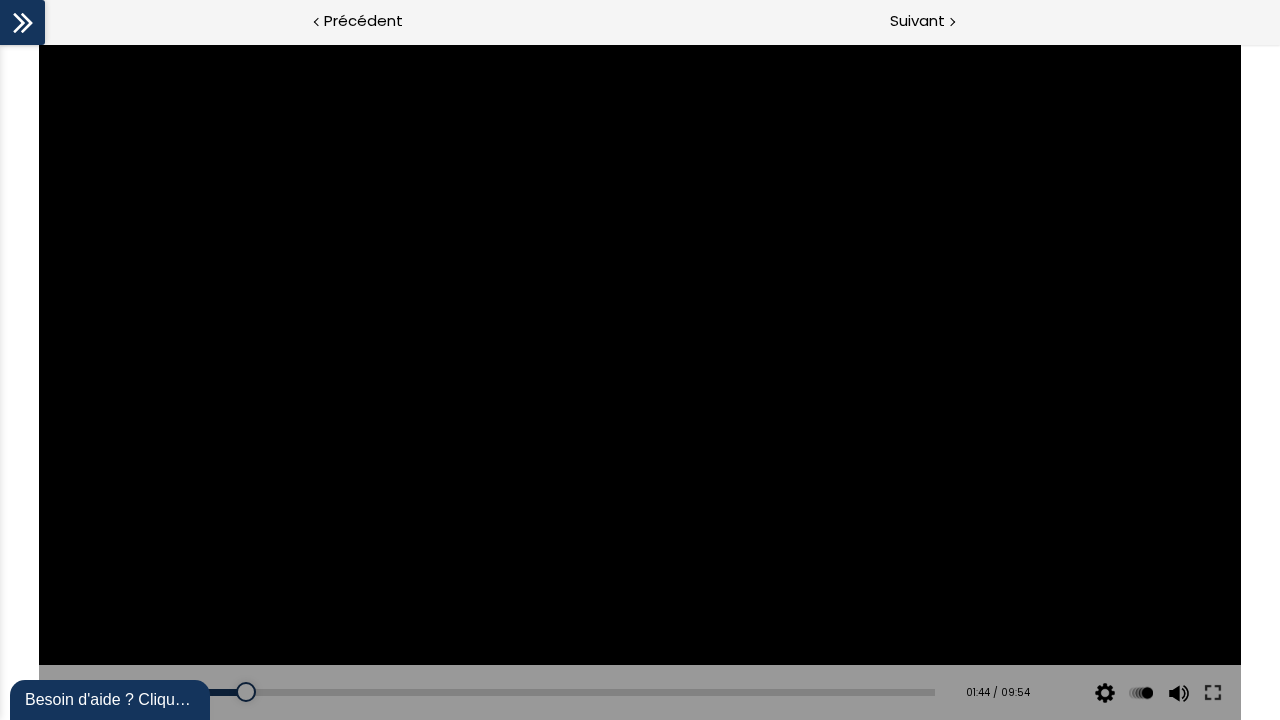 click at bounding box center (640, 382) 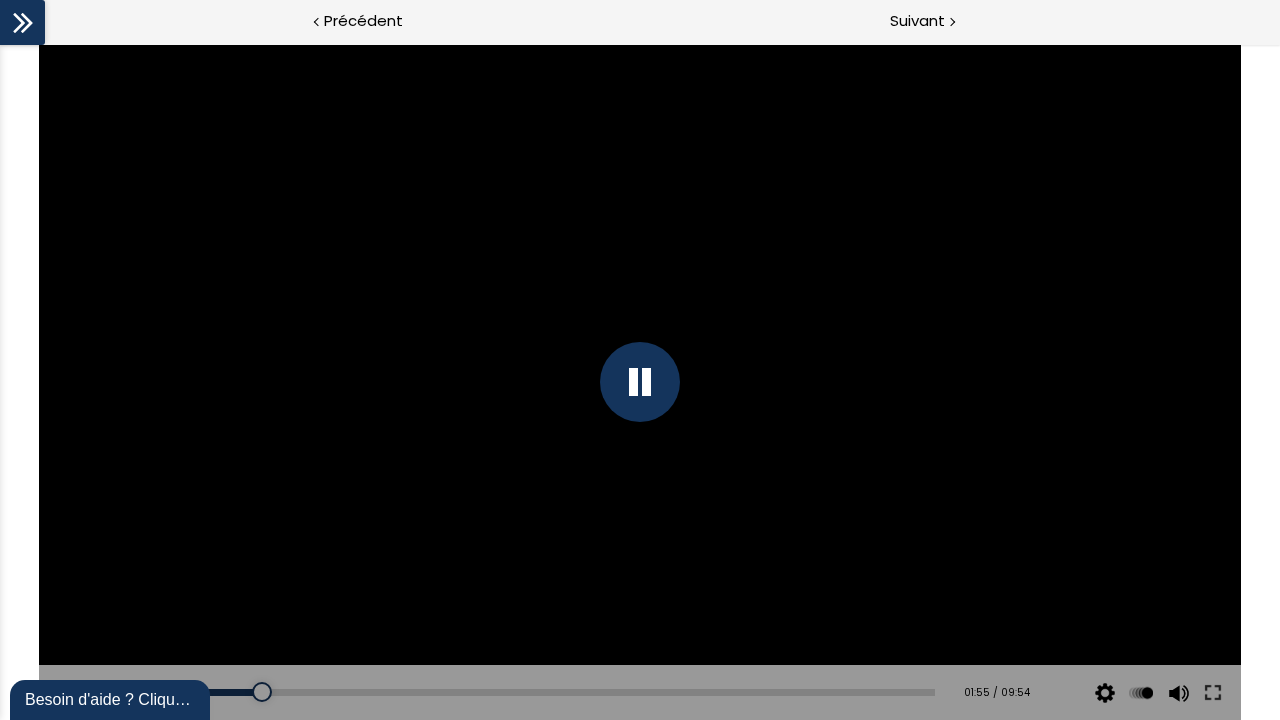 click at bounding box center (640, 382) 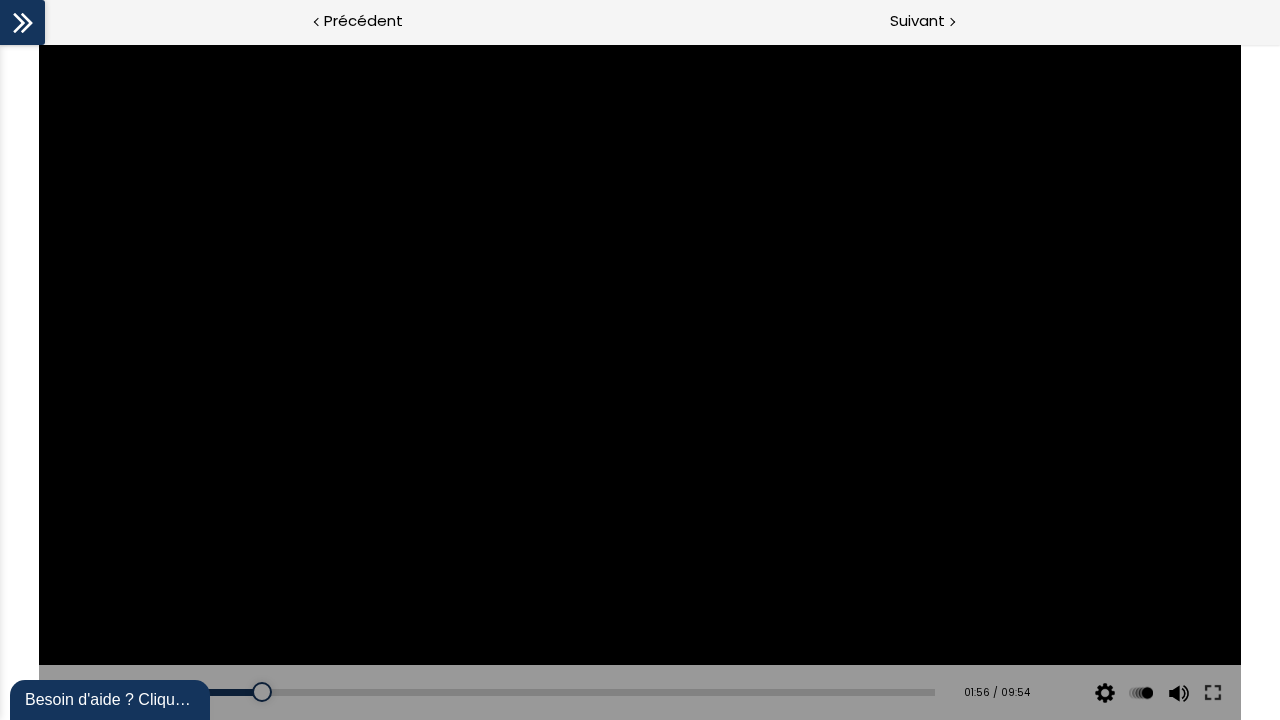 click at bounding box center [640, 382] 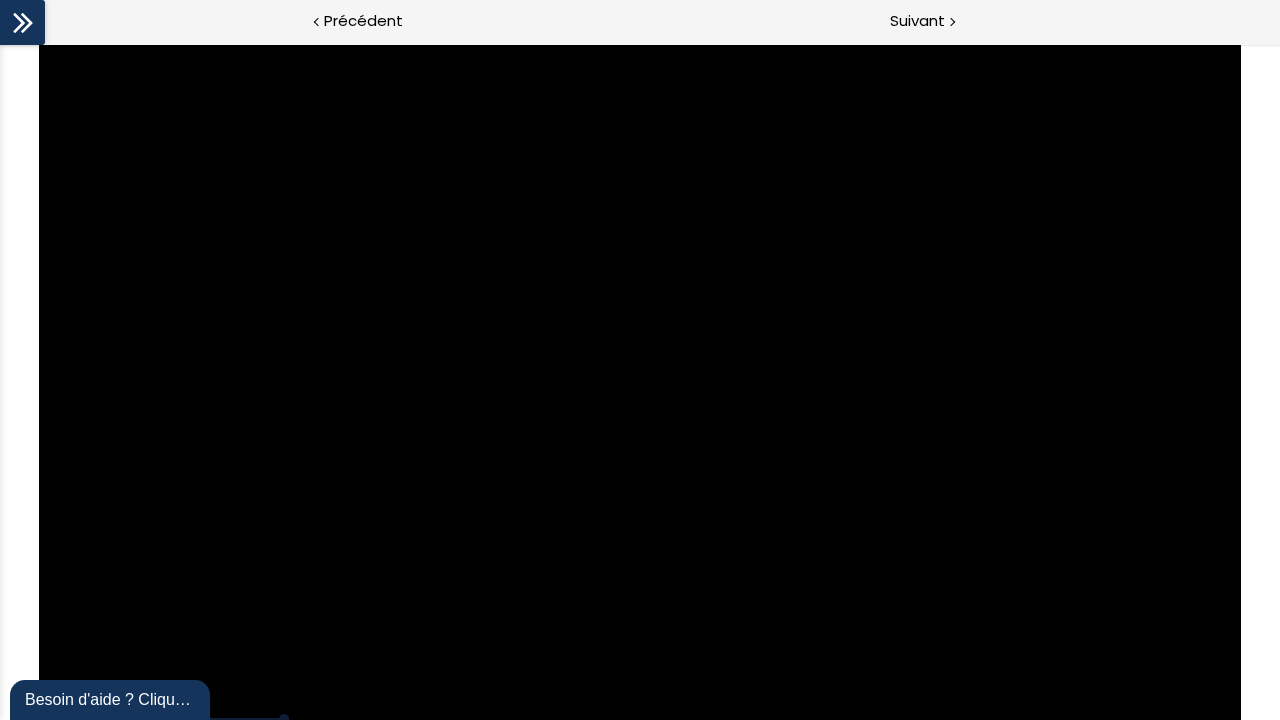 click at bounding box center (640, 382) 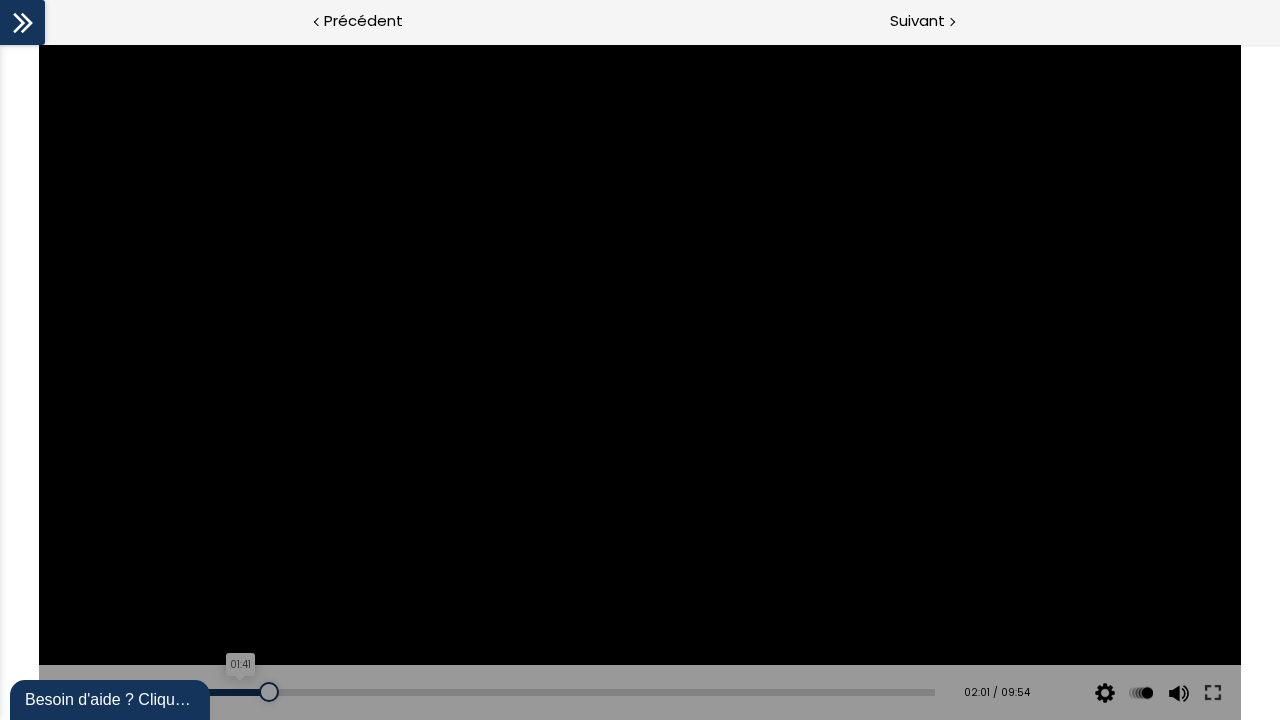 click on "01:41" at bounding box center (516, 692) 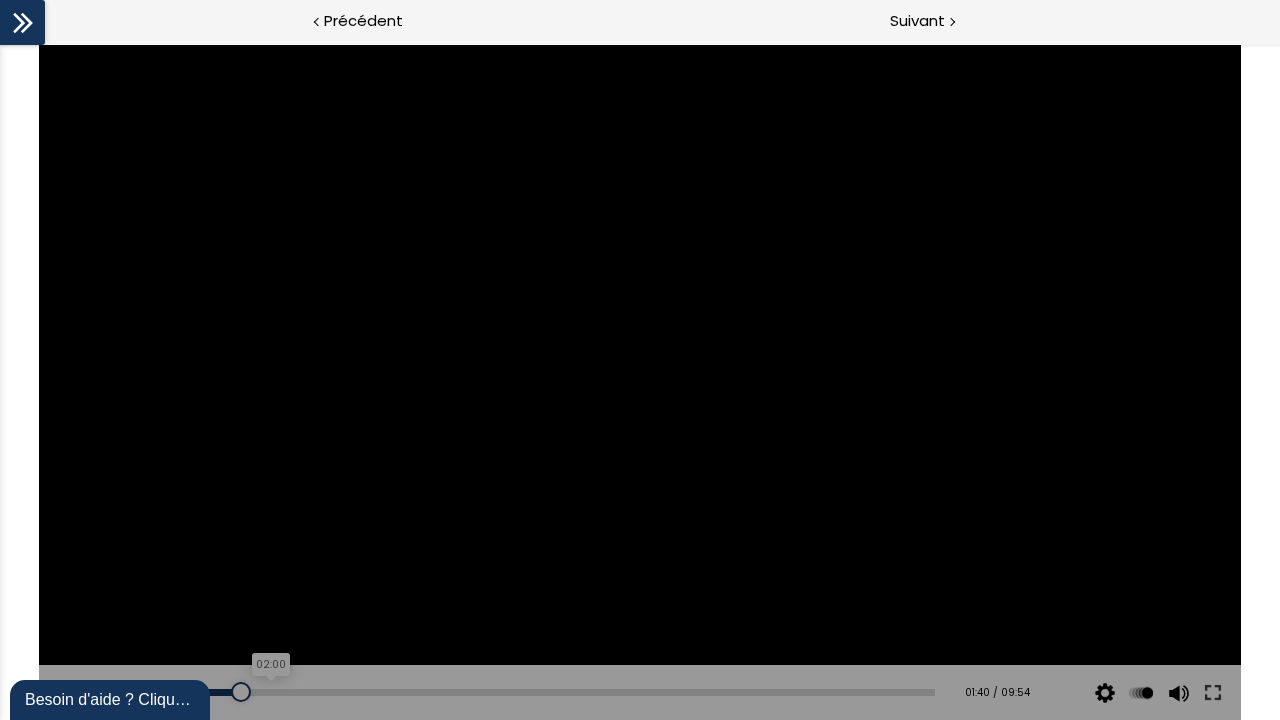 click on "02:00" at bounding box center [516, 692] 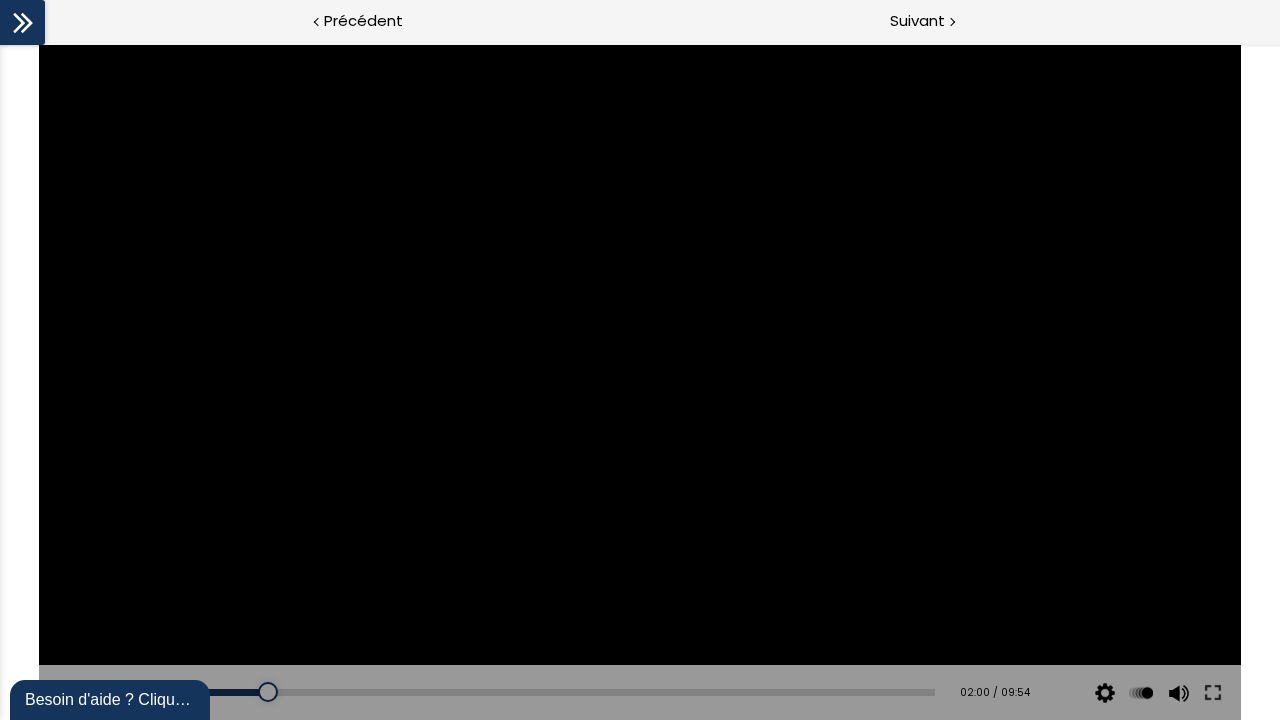 click on "Add chapter
02:07" at bounding box center [516, 693] 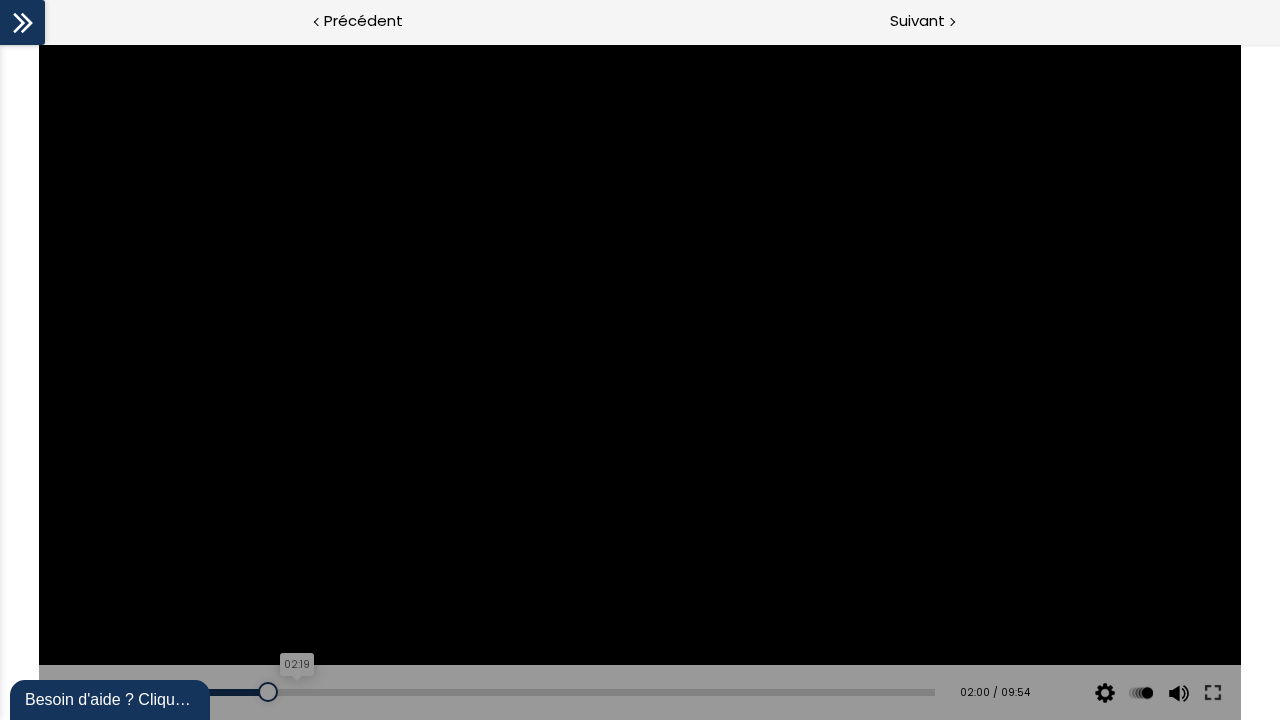 click on "02:19" at bounding box center (516, 692) 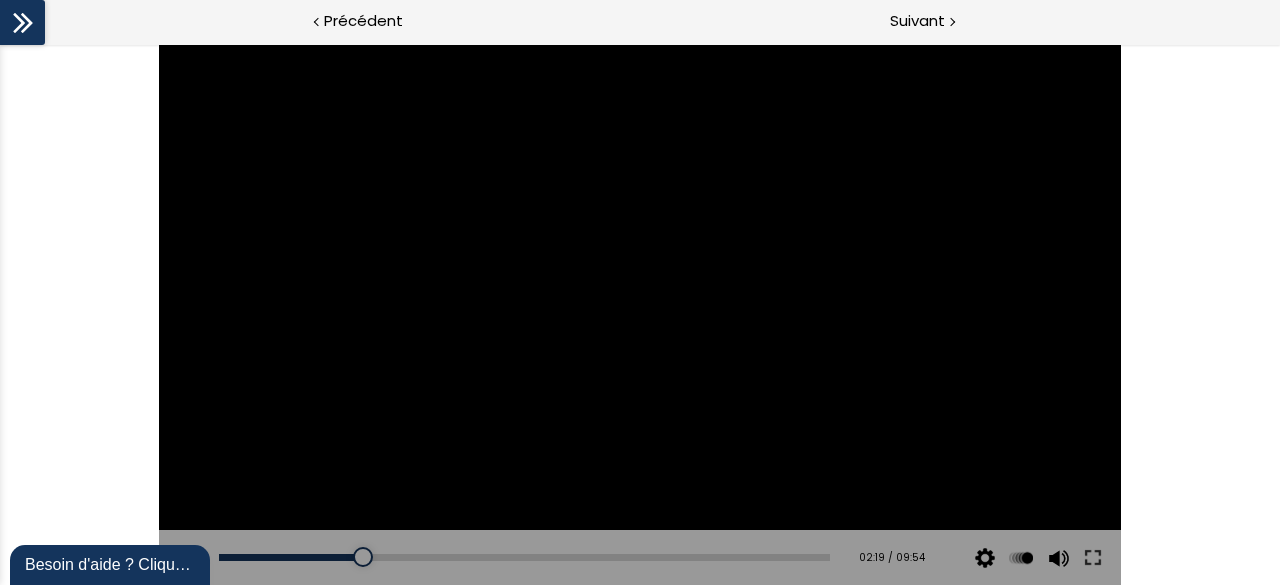 click on "Add chapter
02:19" at bounding box center (524, 558) 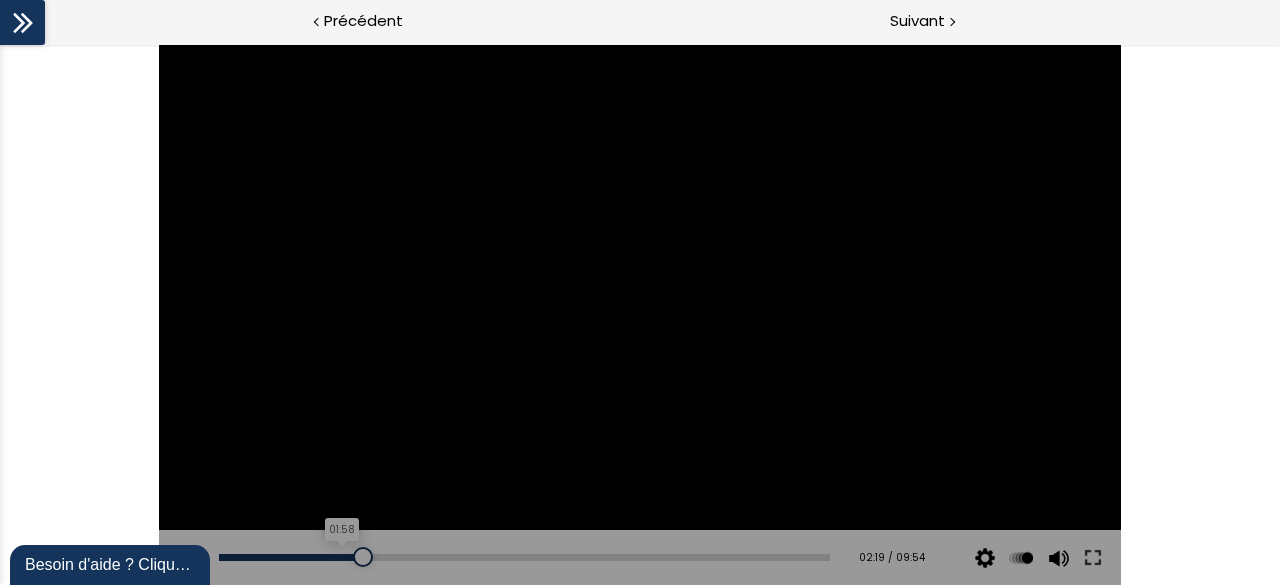 click on "01:58" at bounding box center [524, 557] 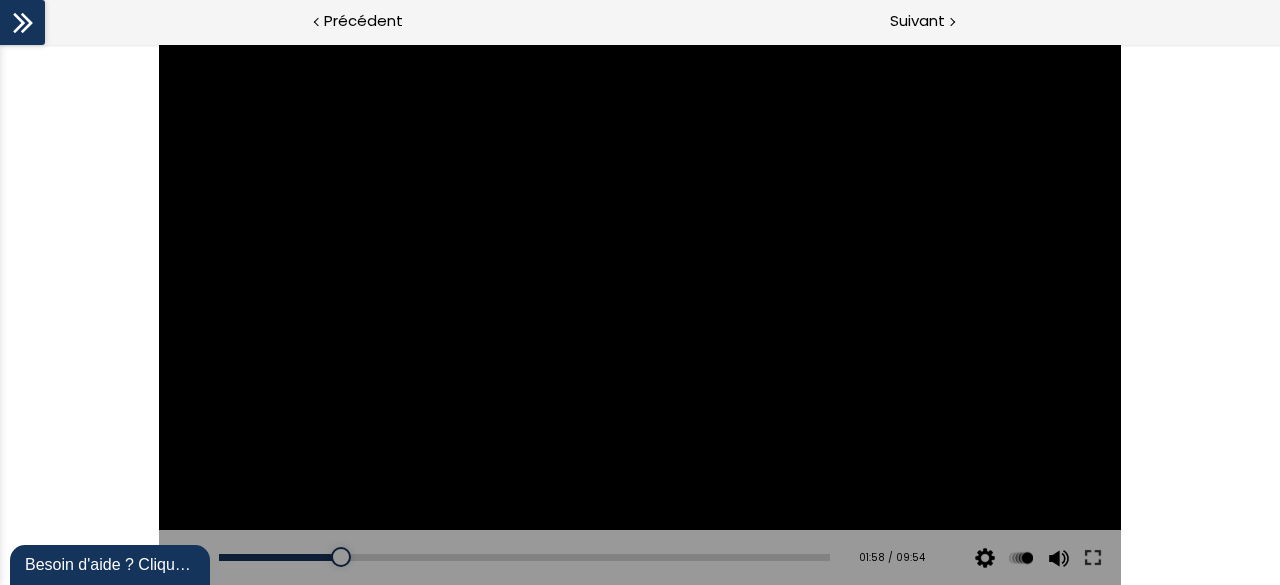 click at bounding box center [640, 314] 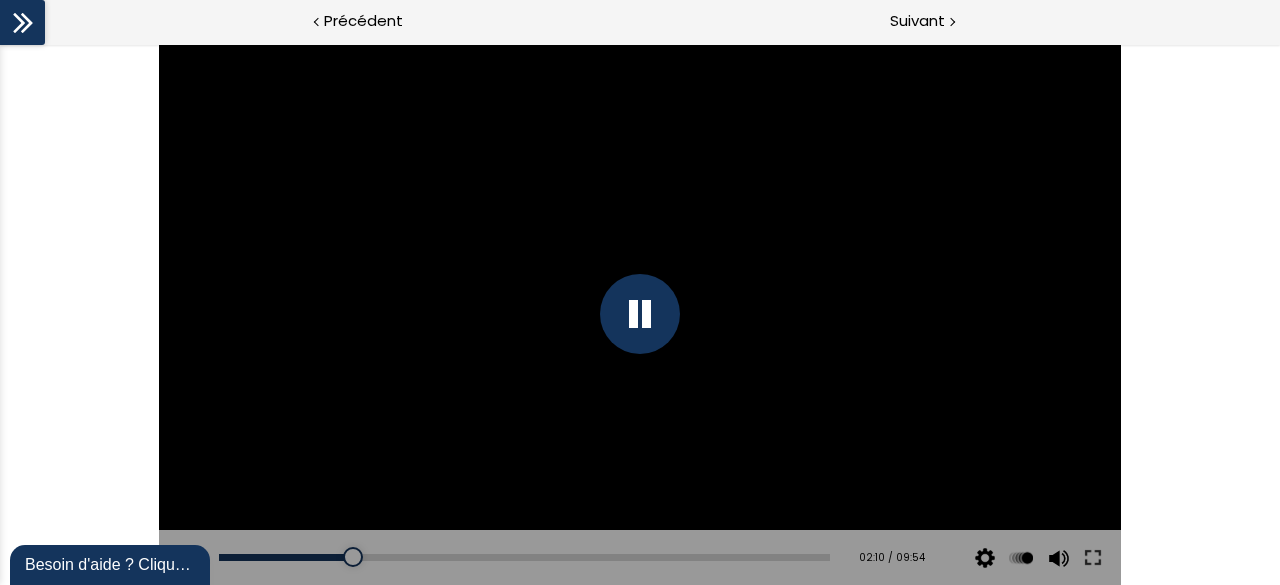 click 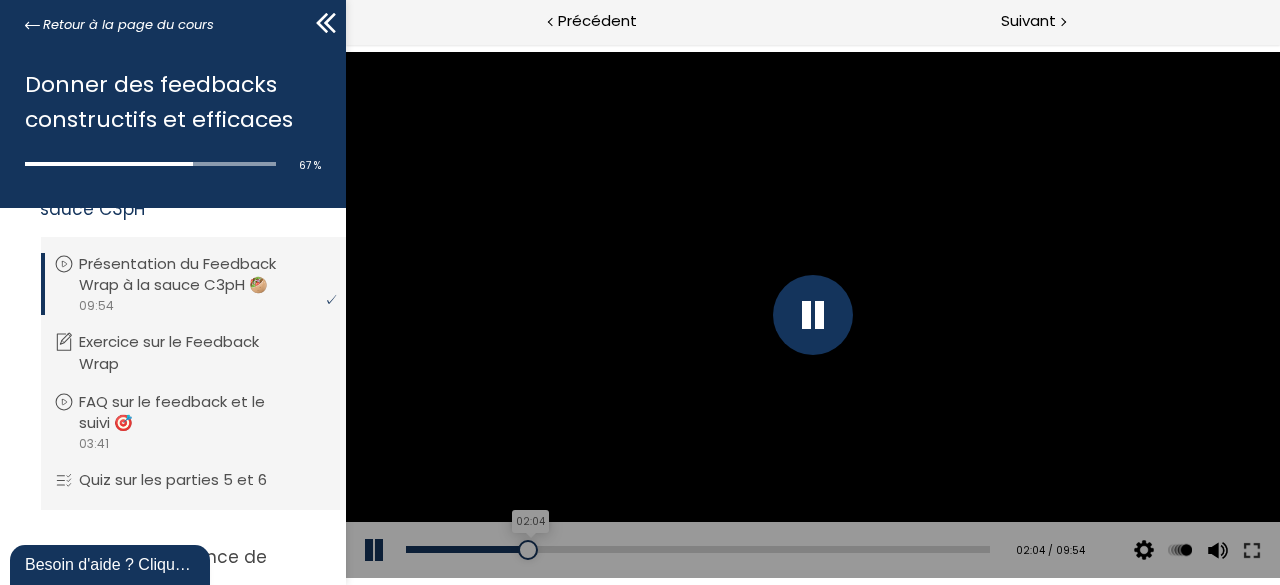 click on "02:04" at bounding box center (697, 549) 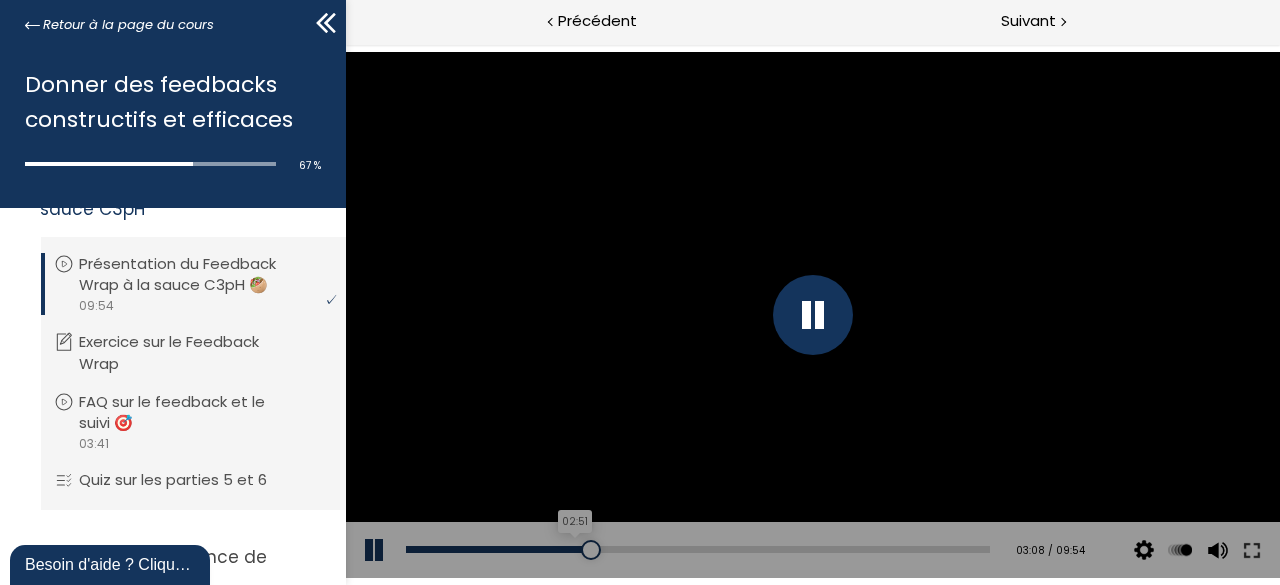 click on "02:51" at bounding box center (697, 549) 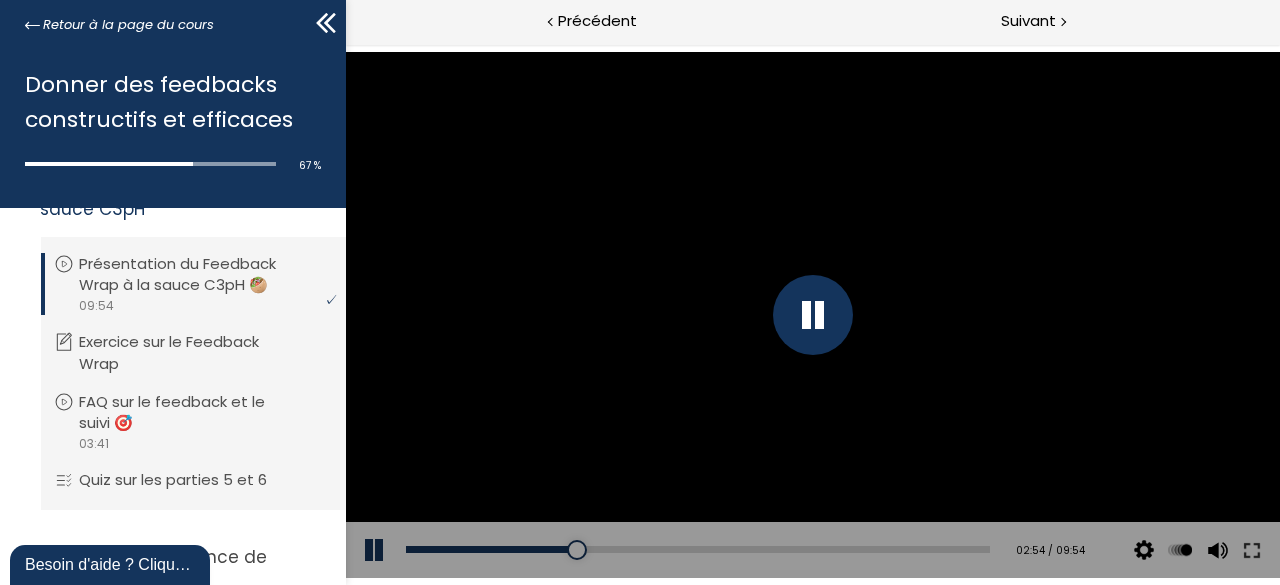 click on "Add chapter
02:30" at bounding box center [697, 550] 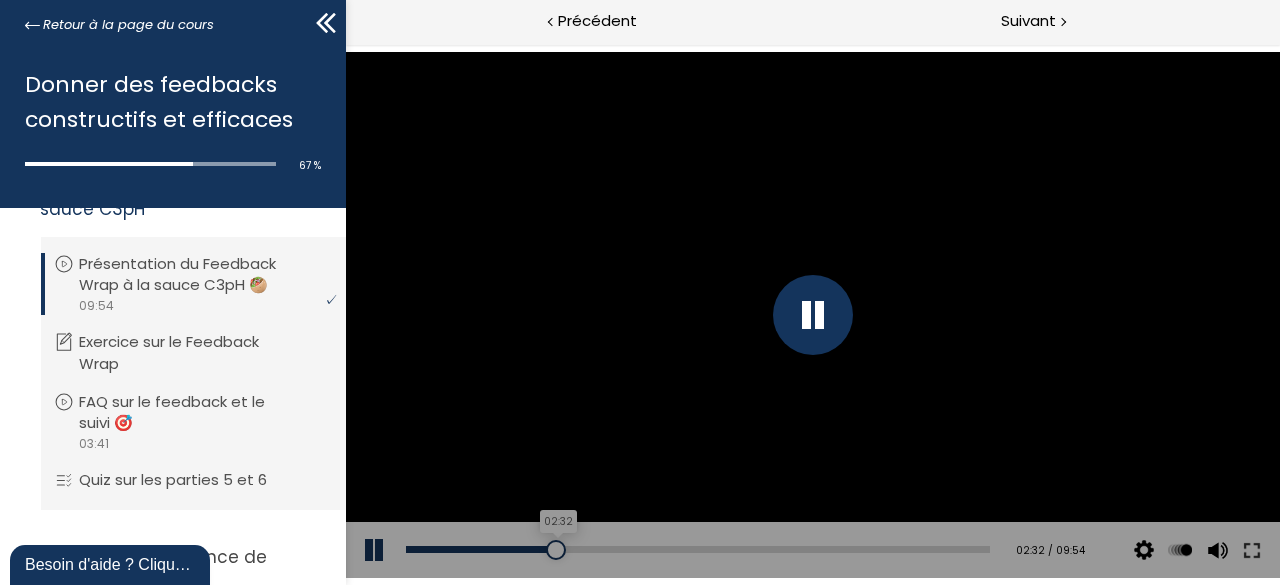click on "02:32" at bounding box center [697, 549] 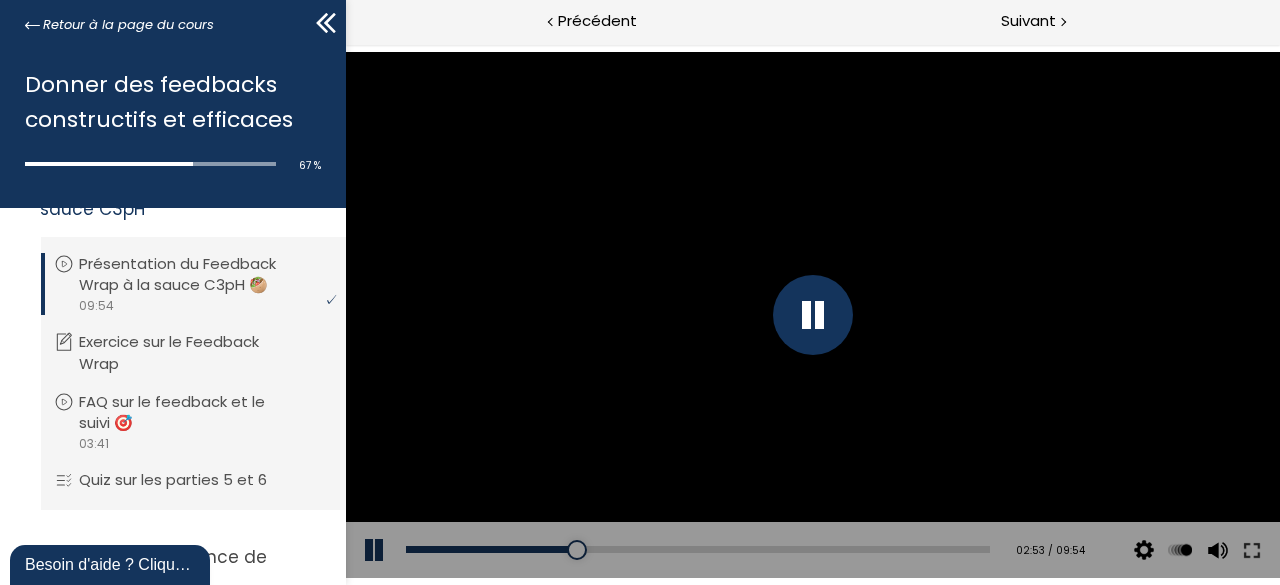 click at bounding box center (812, 315) 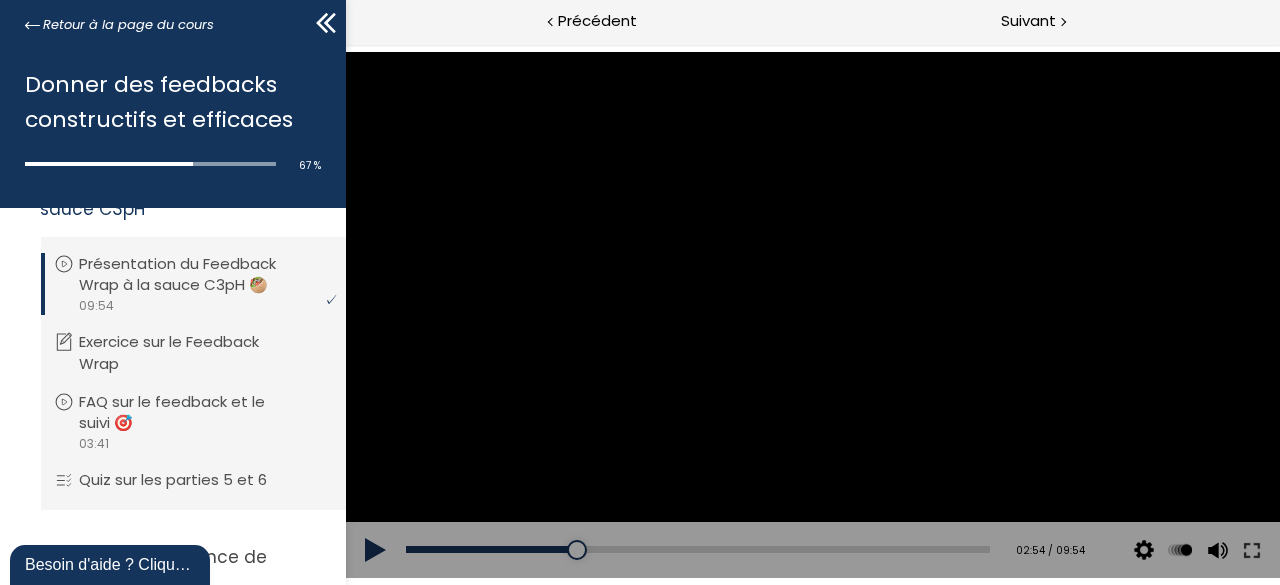 click at bounding box center [812, 314] 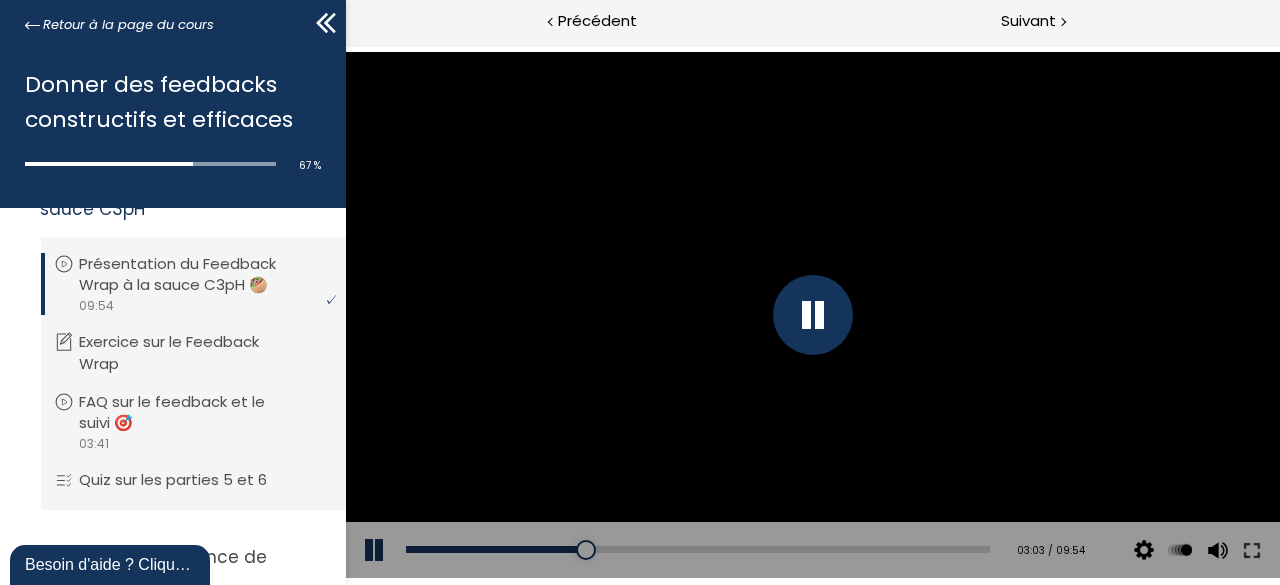 drag, startPoint x: 801, startPoint y: 319, endPoint x: 746, endPoint y: 309, distance: 55.9017 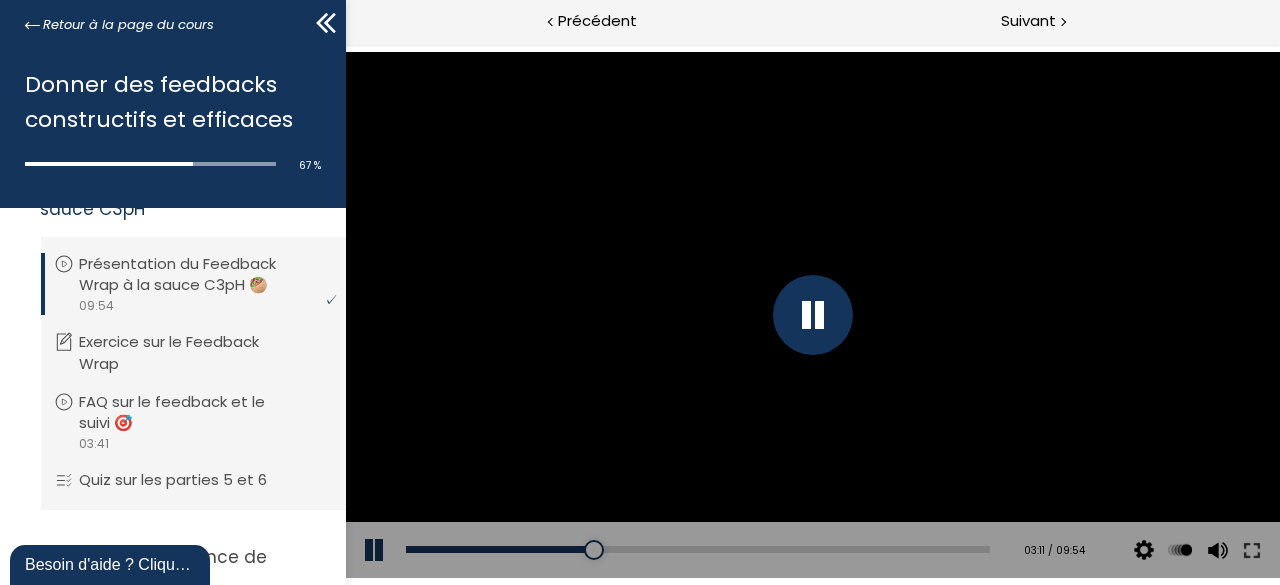 click at bounding box center [812, 315] 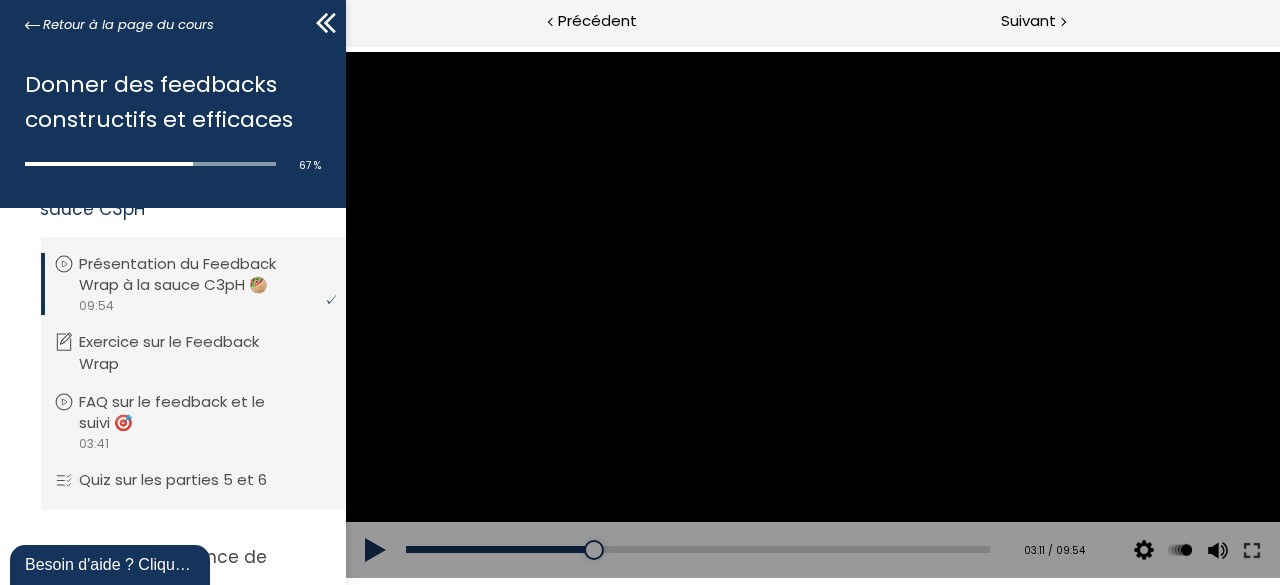 drag, startPoint x: 801, startPoint y: 320, endPoint x: 746, endPoint y: 311, distance: 55.7315 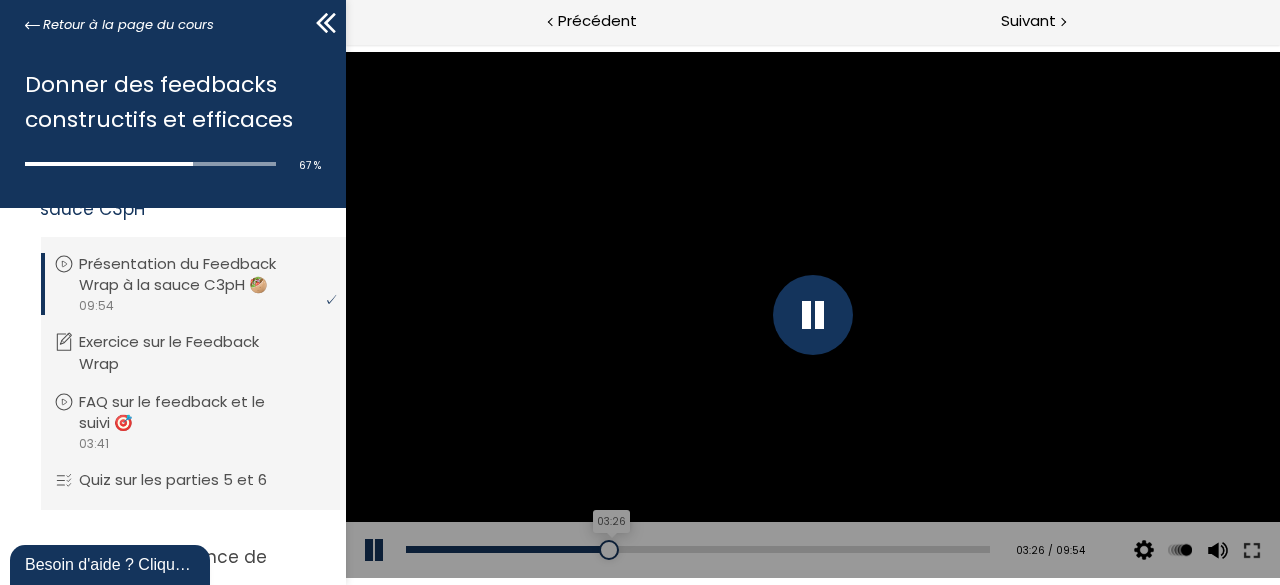 click on "03:26" at bounding box center (697, 549) 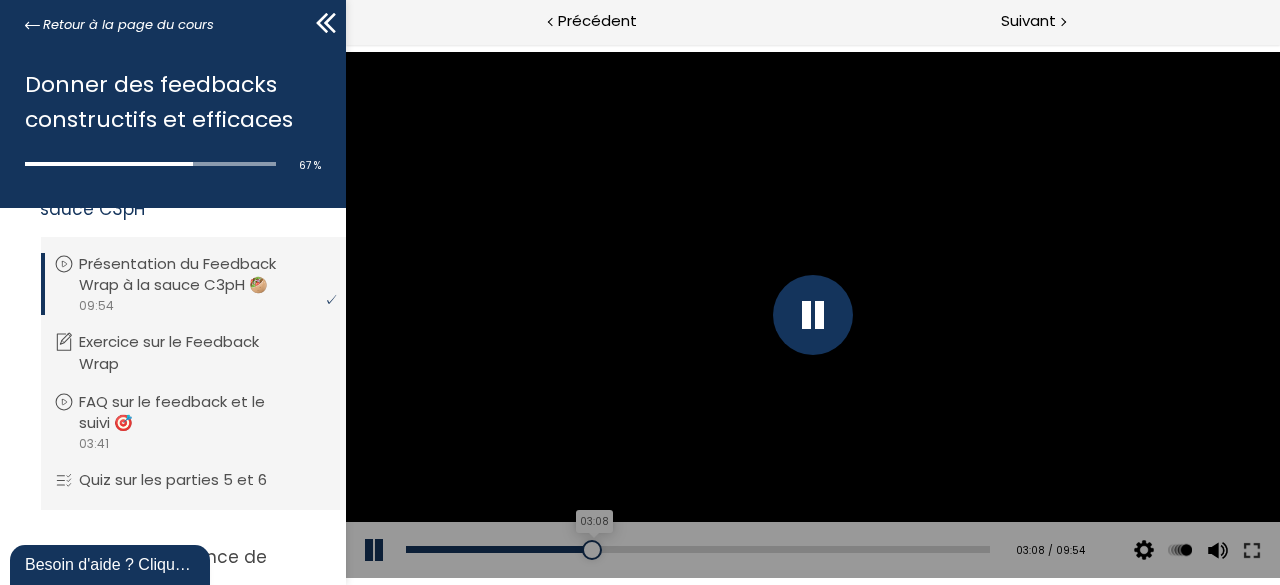 click on "03:08" at bounding box center (697, 549) 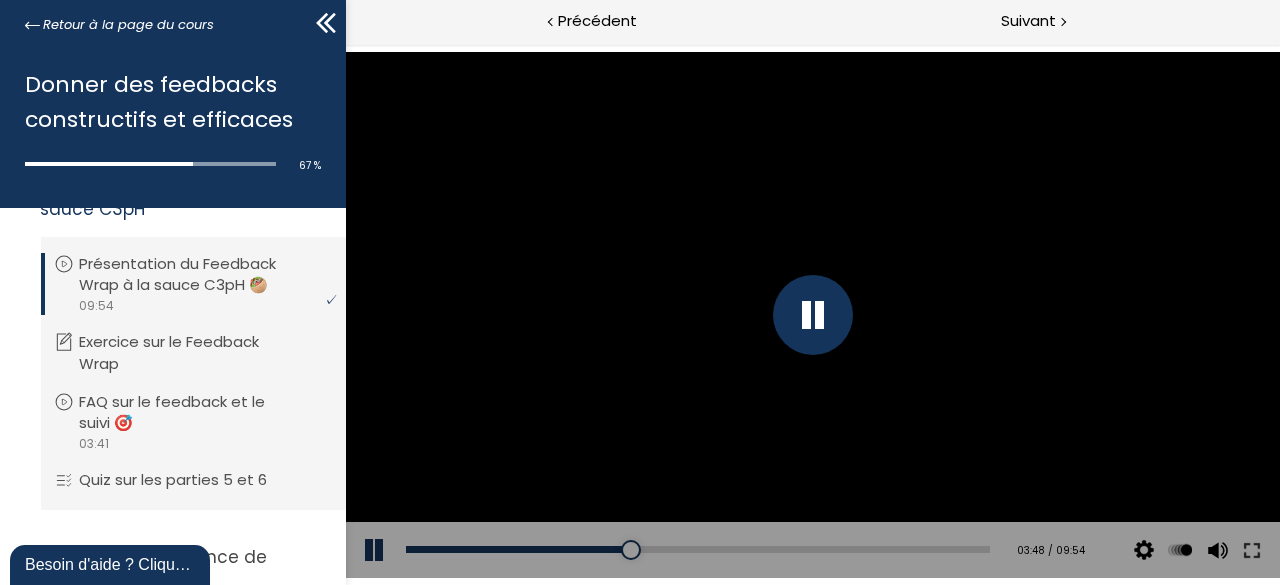 click at bounding box center [812, 315] 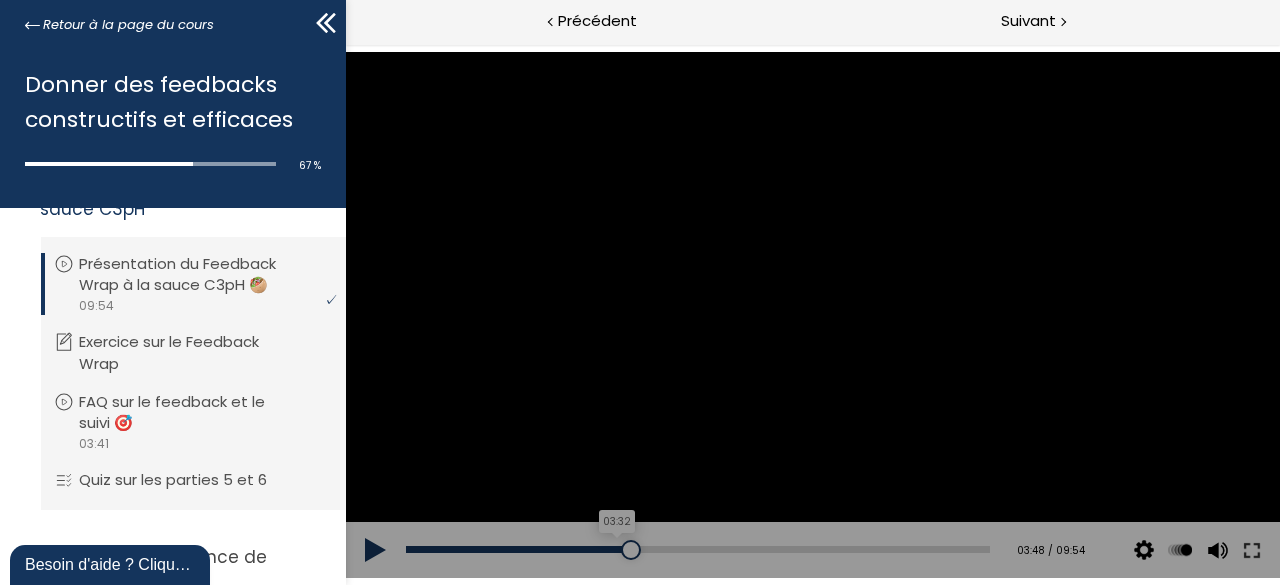click on "03:32" at bounding box center (697, 549) 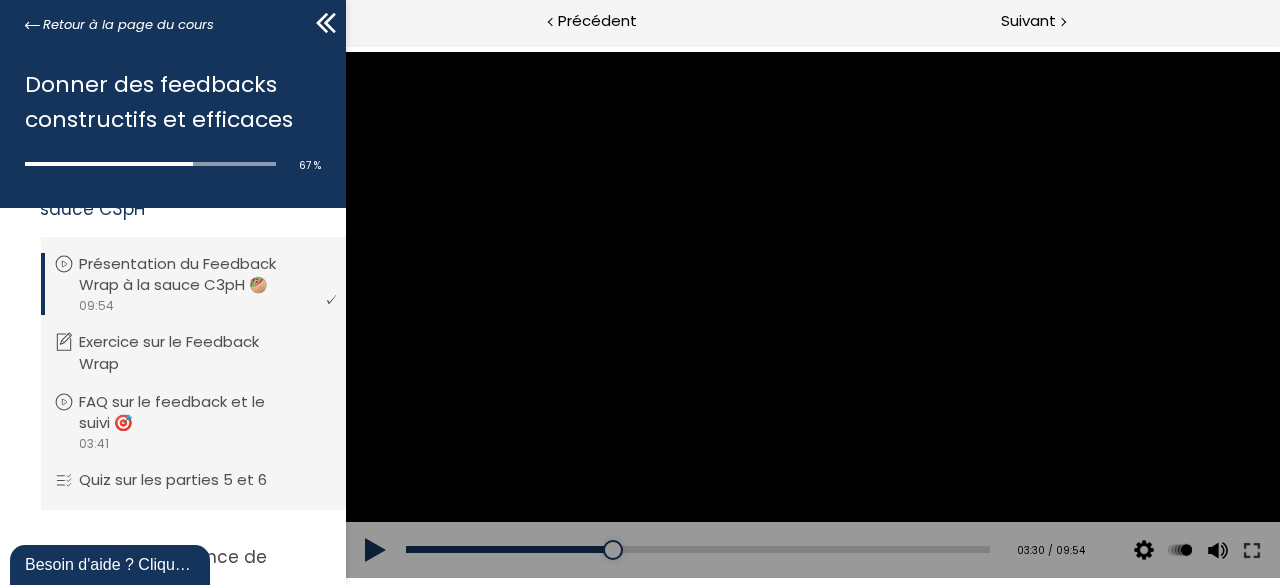 click at bounding box center (375, 550) 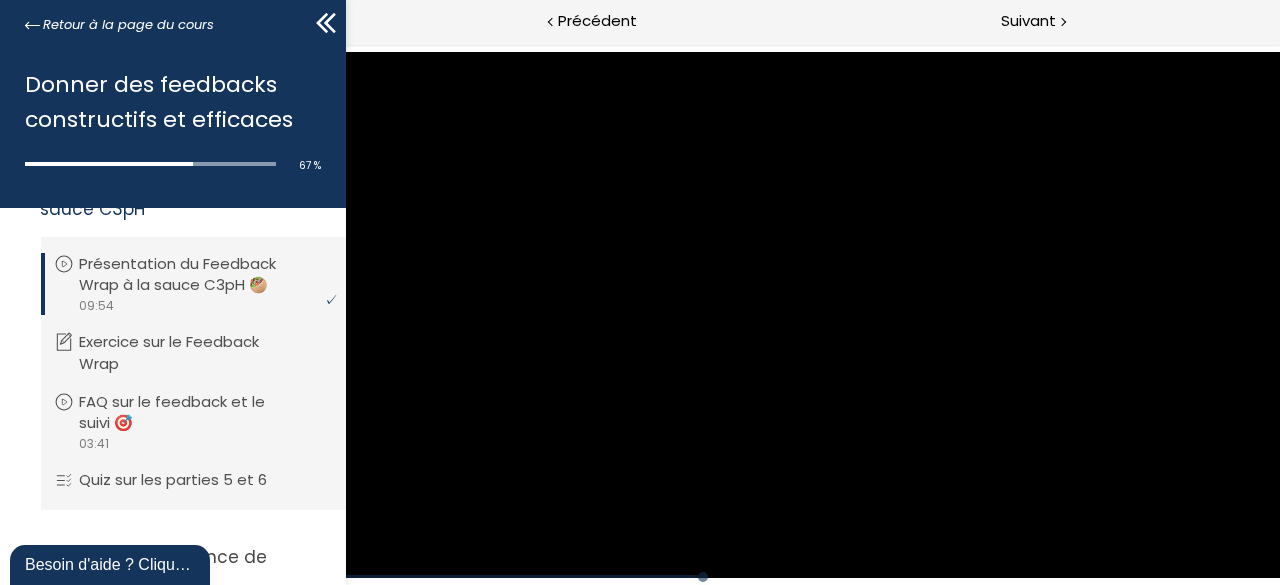 click on "Click for sound
@keyframes VOLUME_SMALL_WAVE_FLASH {
0% { opacity: 0; }
33% { opacity: 1; }
66% { opacity: 1; }
100% { opacity: 0; }
}
@keyframes VOLUME_LARGE_WAVE_FLASH {
0% { opacity: 0; }
33% { opacity: 1; }
66% { opacity: 1; }
100% { opacity: 0; }
}
.volume__small-wave {
animation: VOLUME_SMALL_WAVE_FLASH 2s infinite;
opacity: 0;
}
.volume__large-wave {
animation: VOLUME_LARGE_WAVE_FLASH 2s infinite .3s;
opacity: 0;
}
Add chapter
00:29
03:47 / 09:54
Subtitles       None           Auto     2026p   1012p   676p   506p   338p   210p       x   2   x   1.5   x   1.25   x   1   x   0.75   x   0.5" at bounding box center [812, 314] 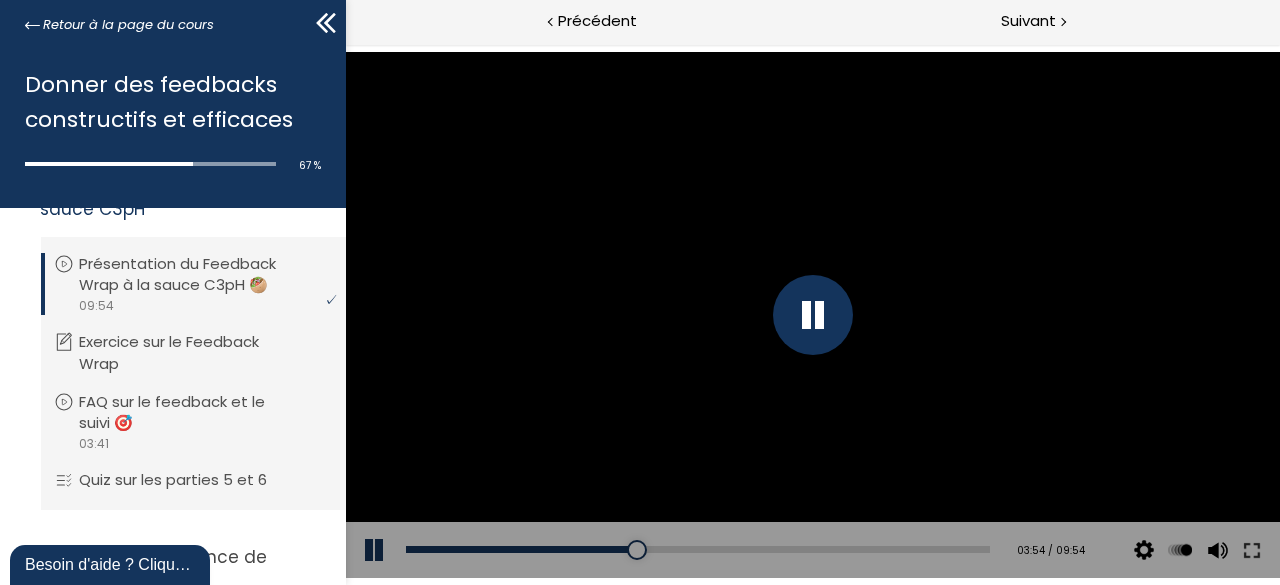 click at bounding box center (812, 315) 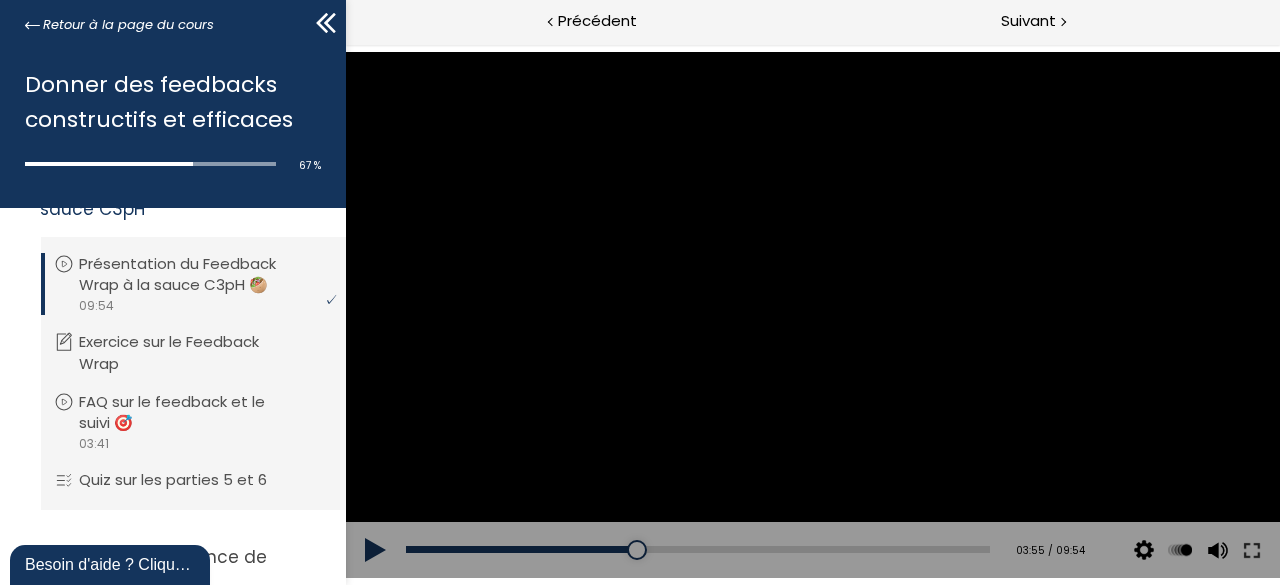 click at bounding box center [812, 314] 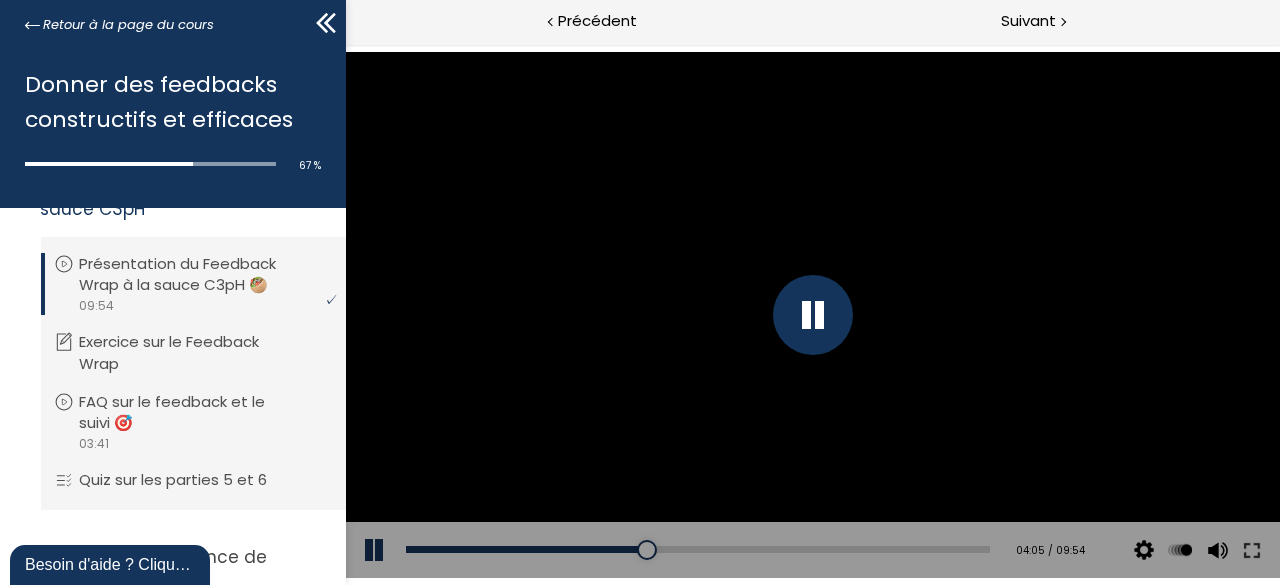 click at bounding box center (812, 315) 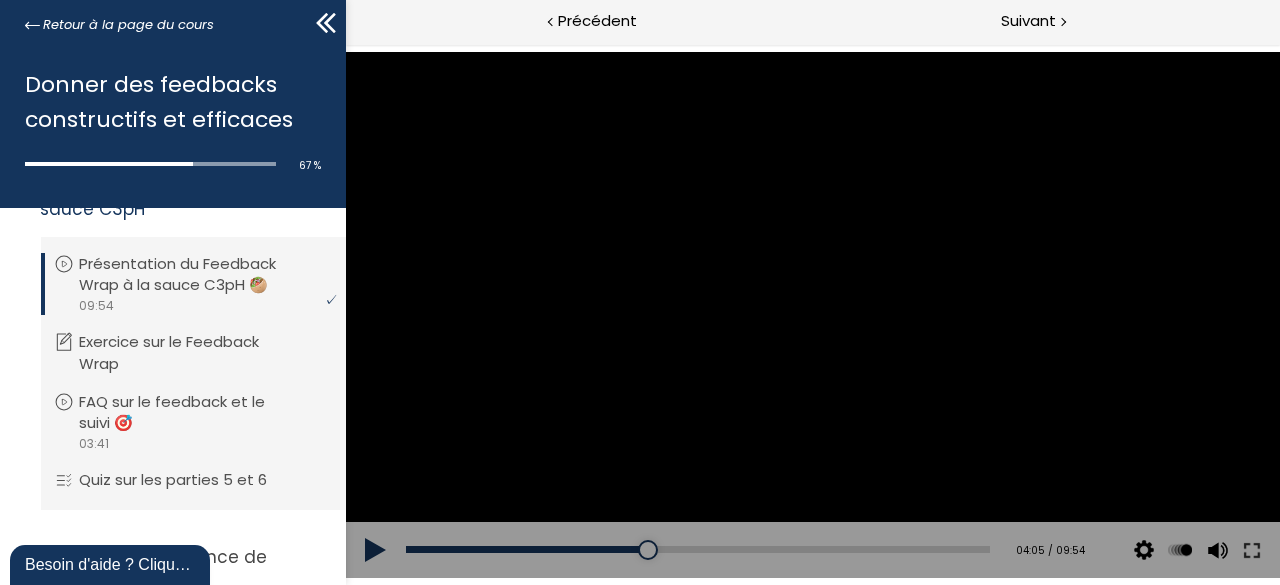 click at bounding box center [812, 314] 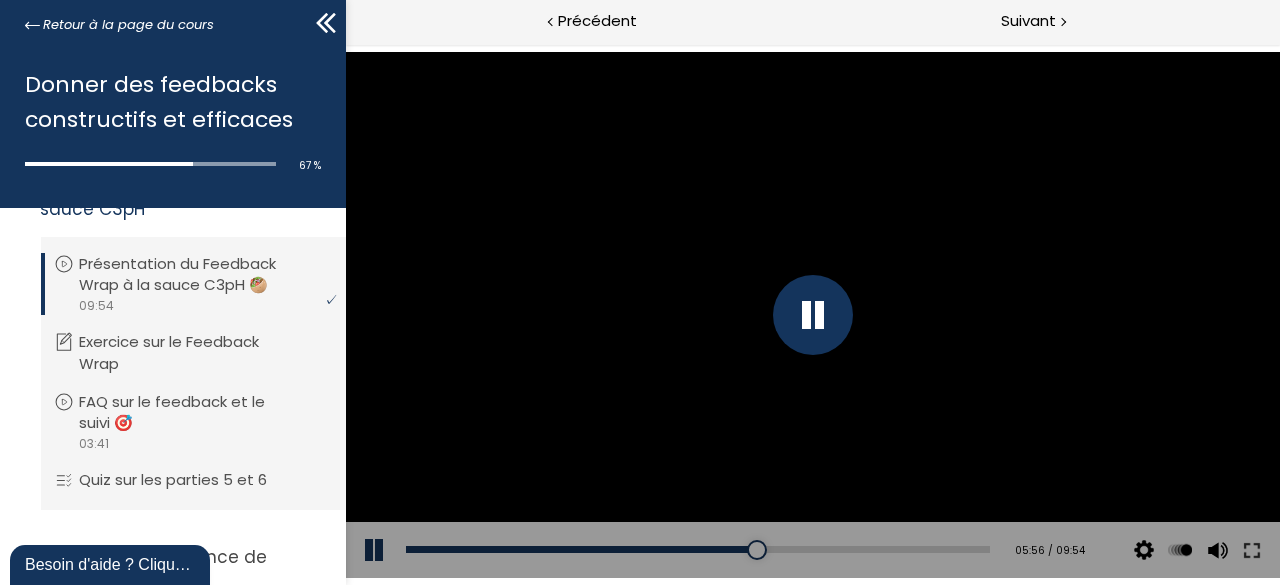 click at bounding box center [812, 315] 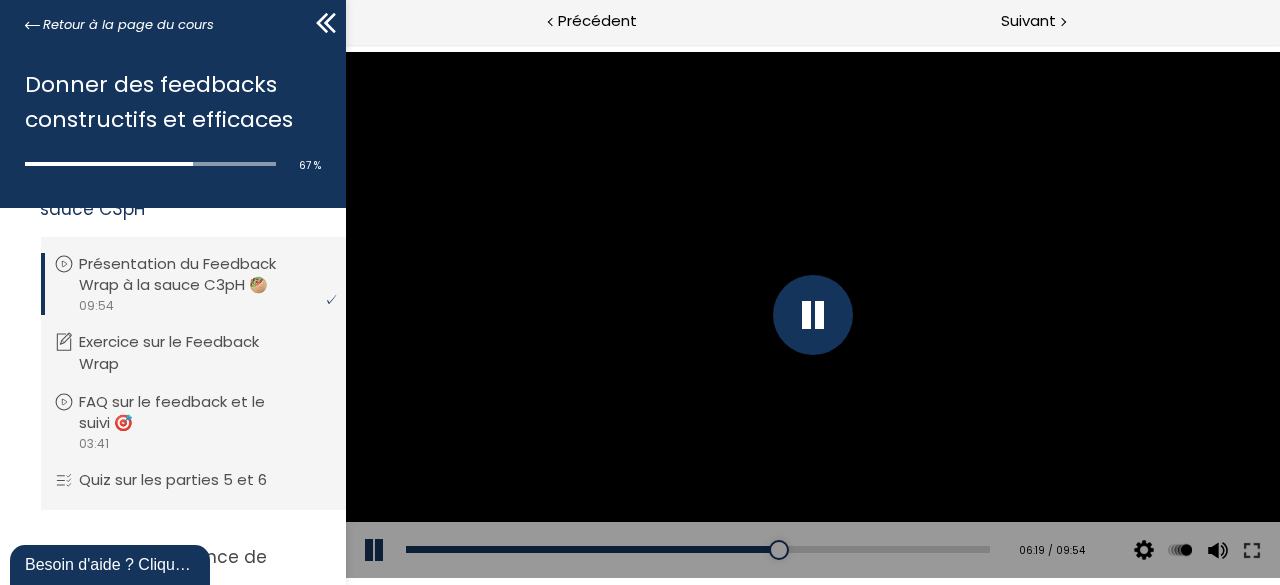 click at bounding box center [812, 315] 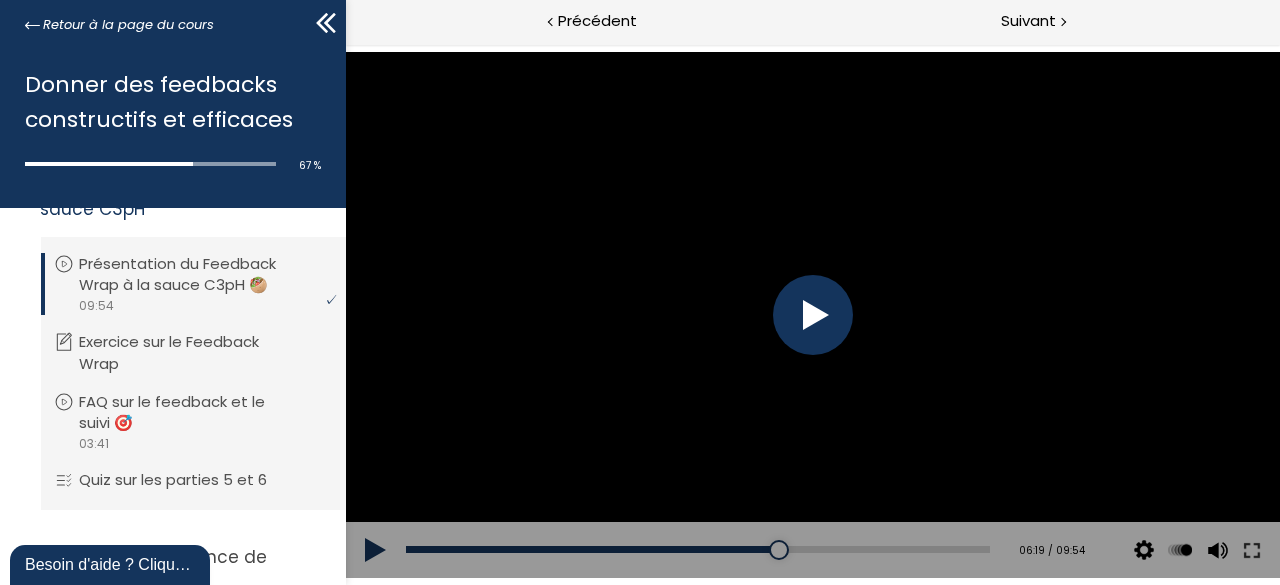 drag, startPoint x: 804, startPoint y: 292, endPoint x: 789, endPoint y: 305, distance: 19.849434 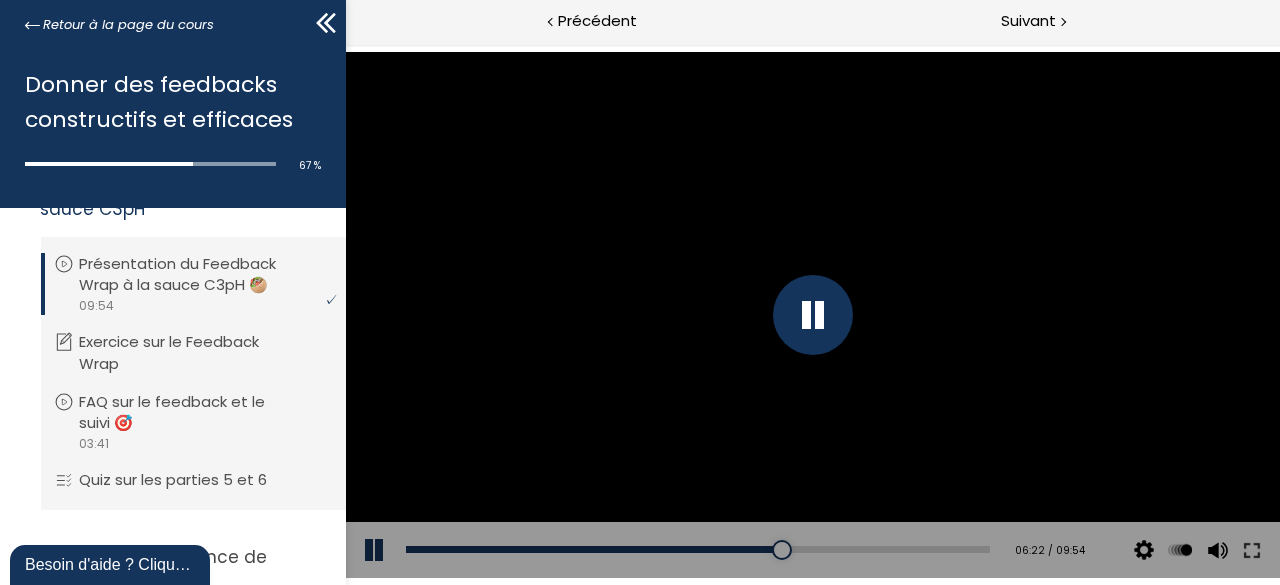 drag, startPoint x: 789, startPoint y: 305, endPoint x: 774, endPoint y: 305, distance: 15 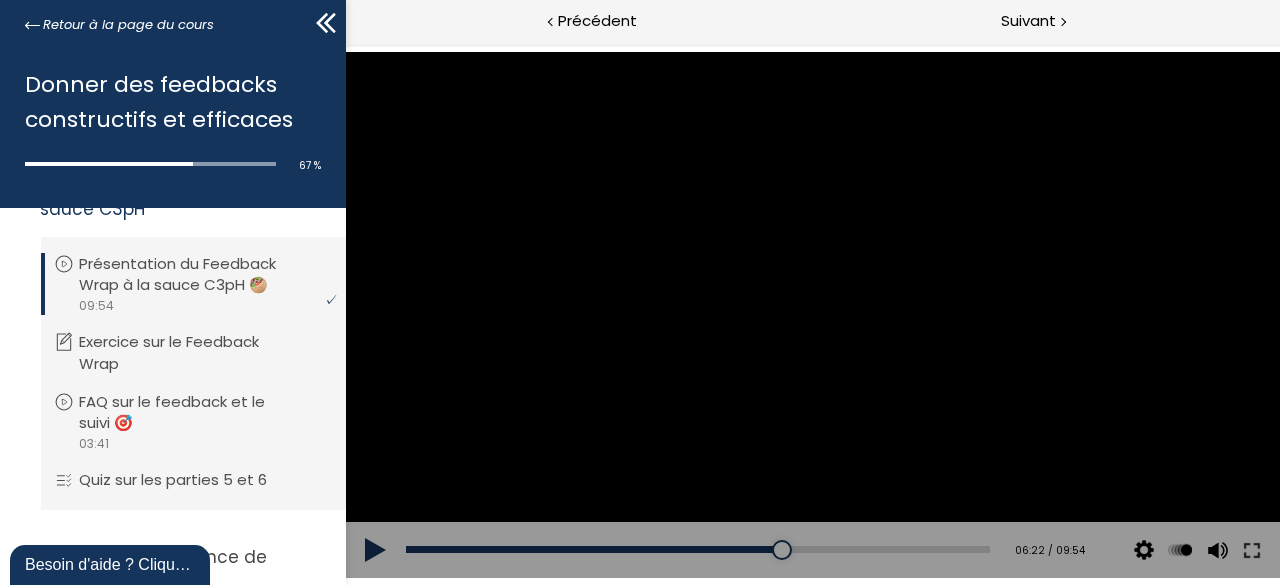 click at bounding box center [812, 314] 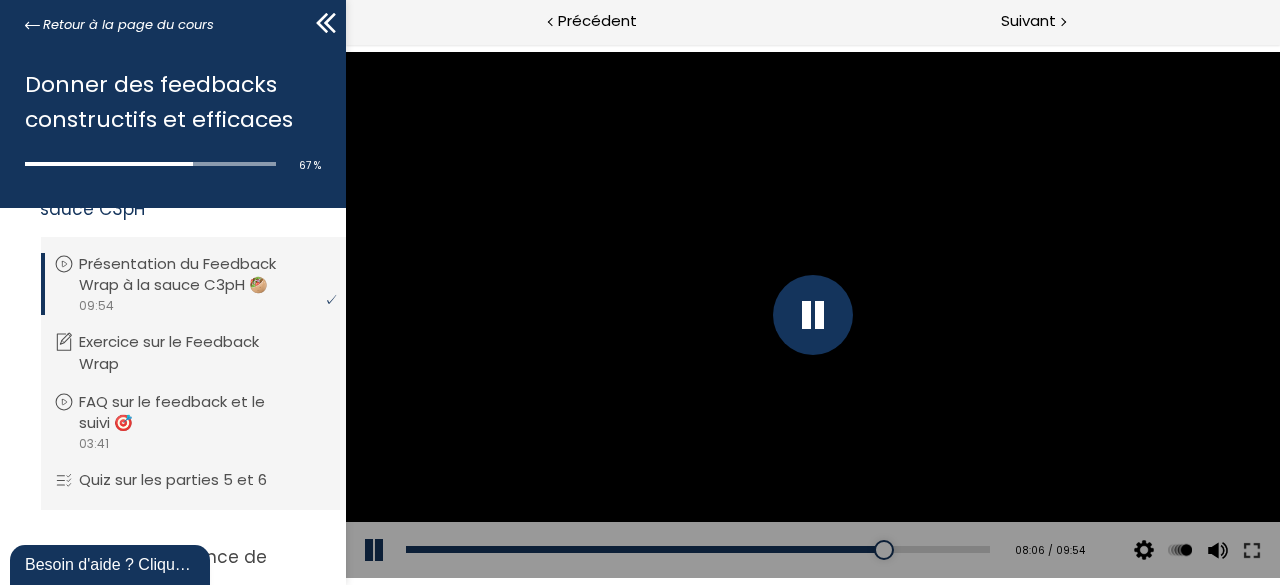 click at bounding box center [812, 315] 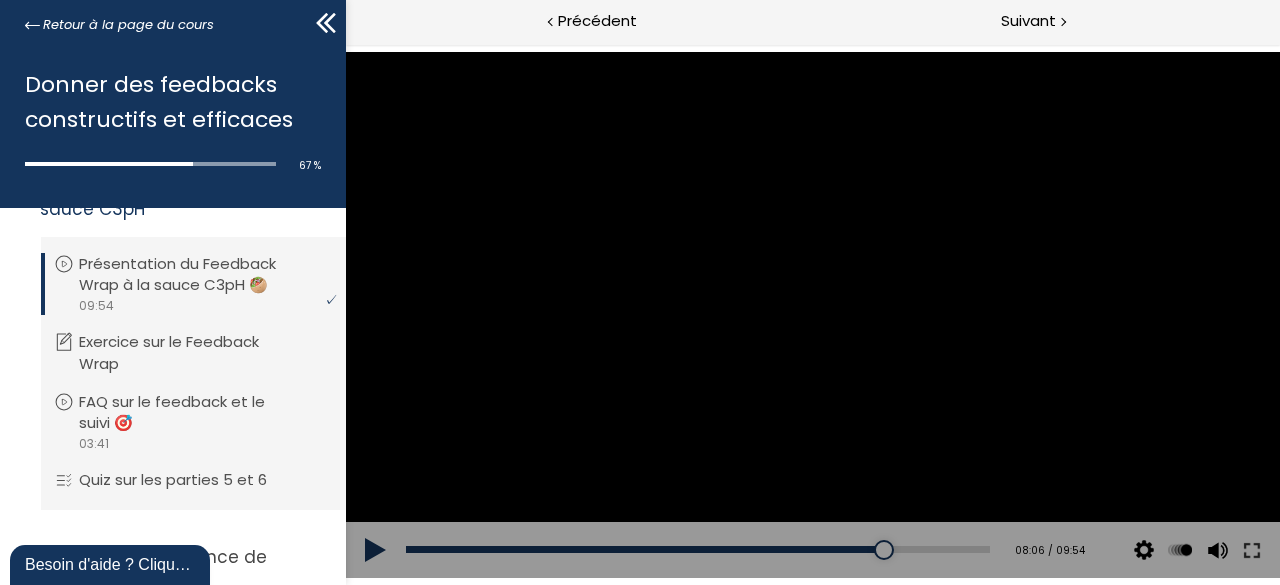 click at bounding box center [812, 314] 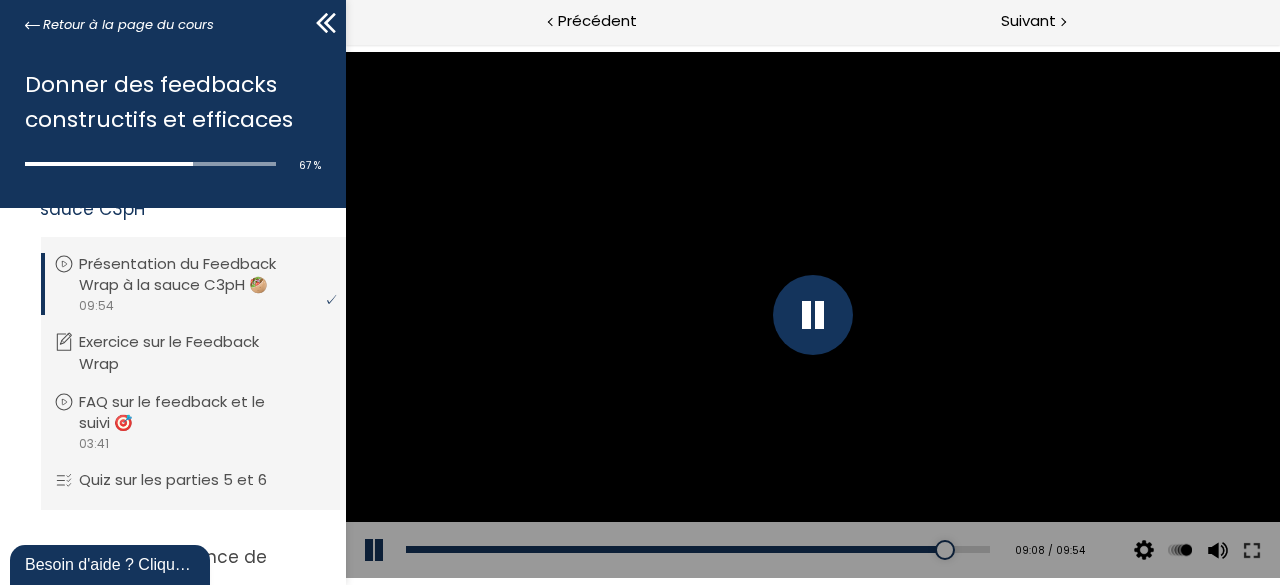 click at bounding box center [812, 315] 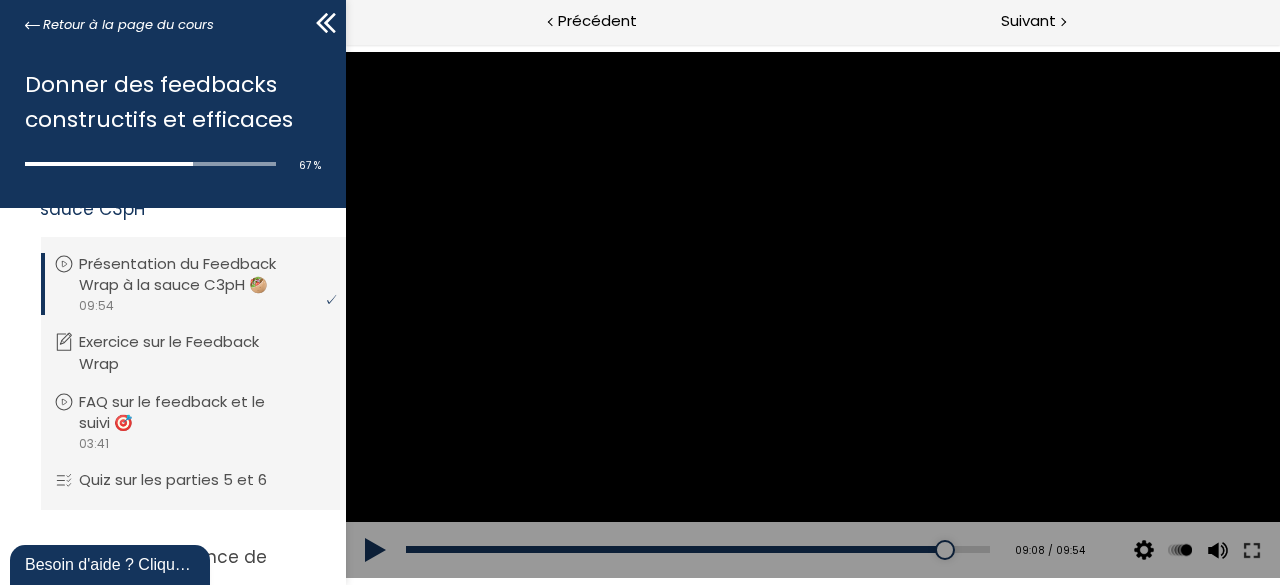 click at bounding box center [812, 314] 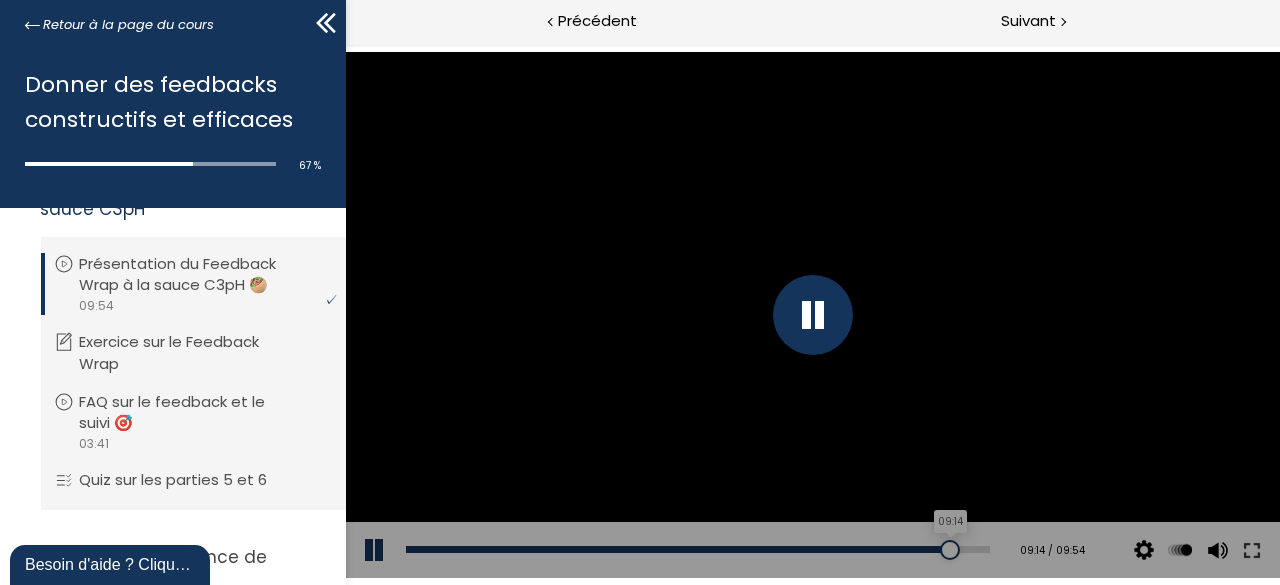 drag, startPoint x: 932, startPoint y: 547, endPoint x: 916, endPoint y: 559, distance: 20 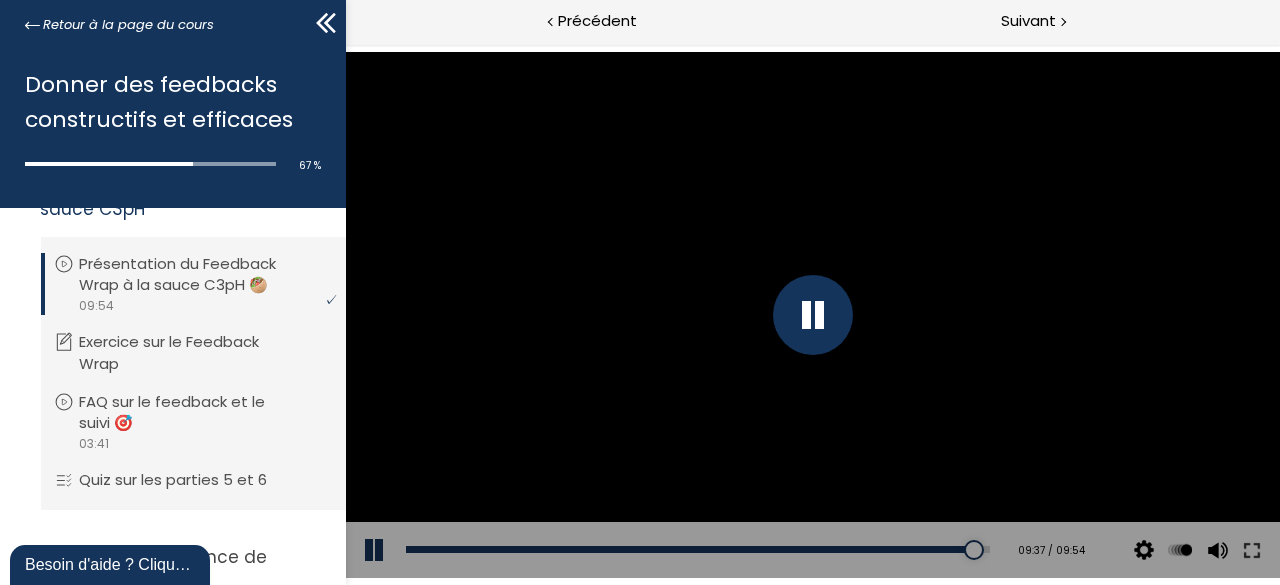 click at bounding box center (812, 315) 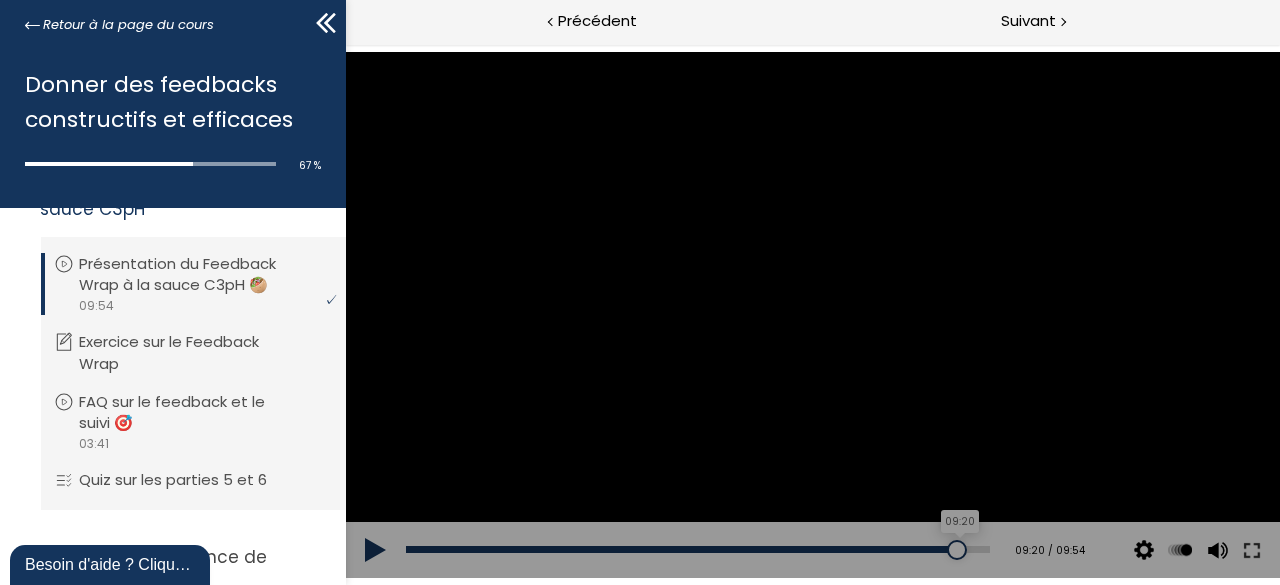 click on "09:20" at bounding box center (697, 549) 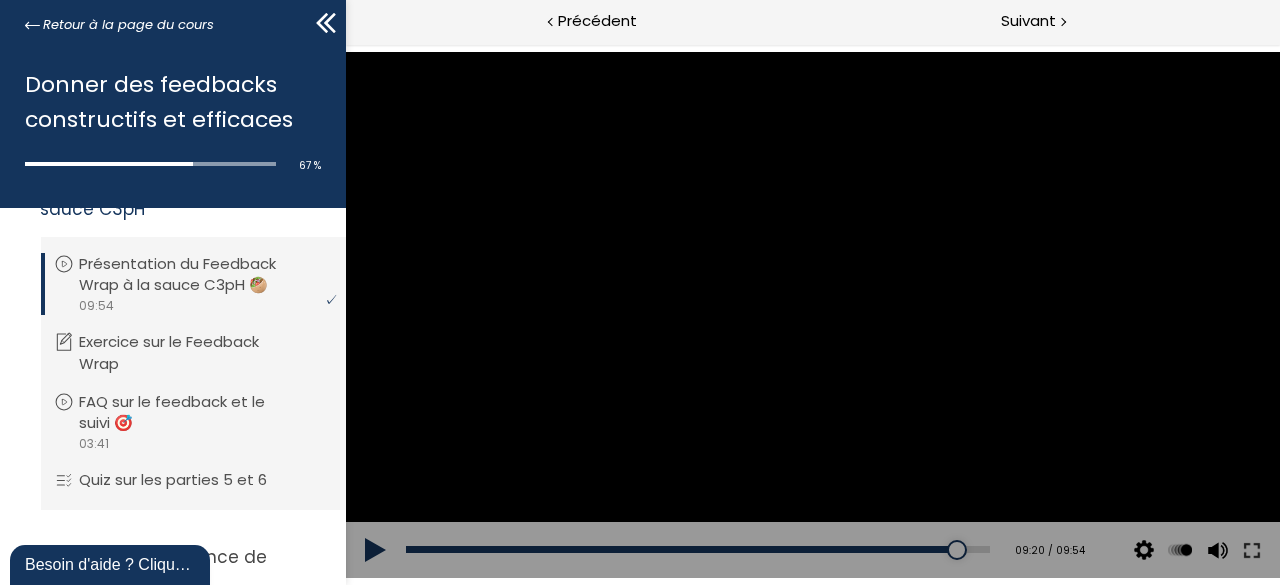 click at bounding box center (375, 550) 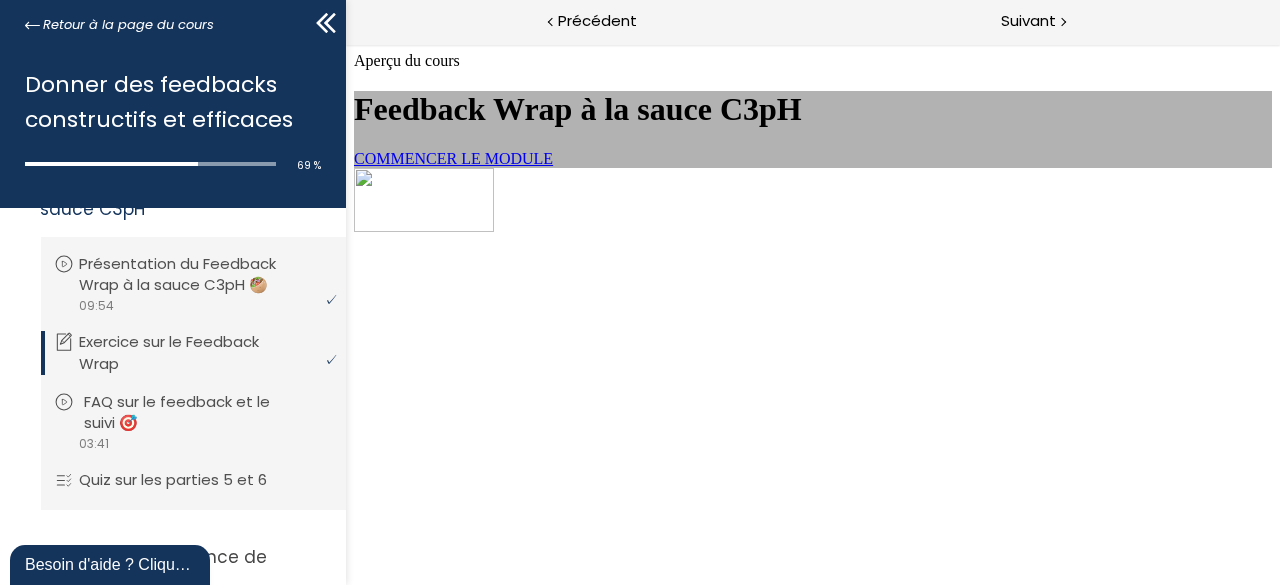 scroll, scrollTop: 0, scrollLeft: 0, axis: both 